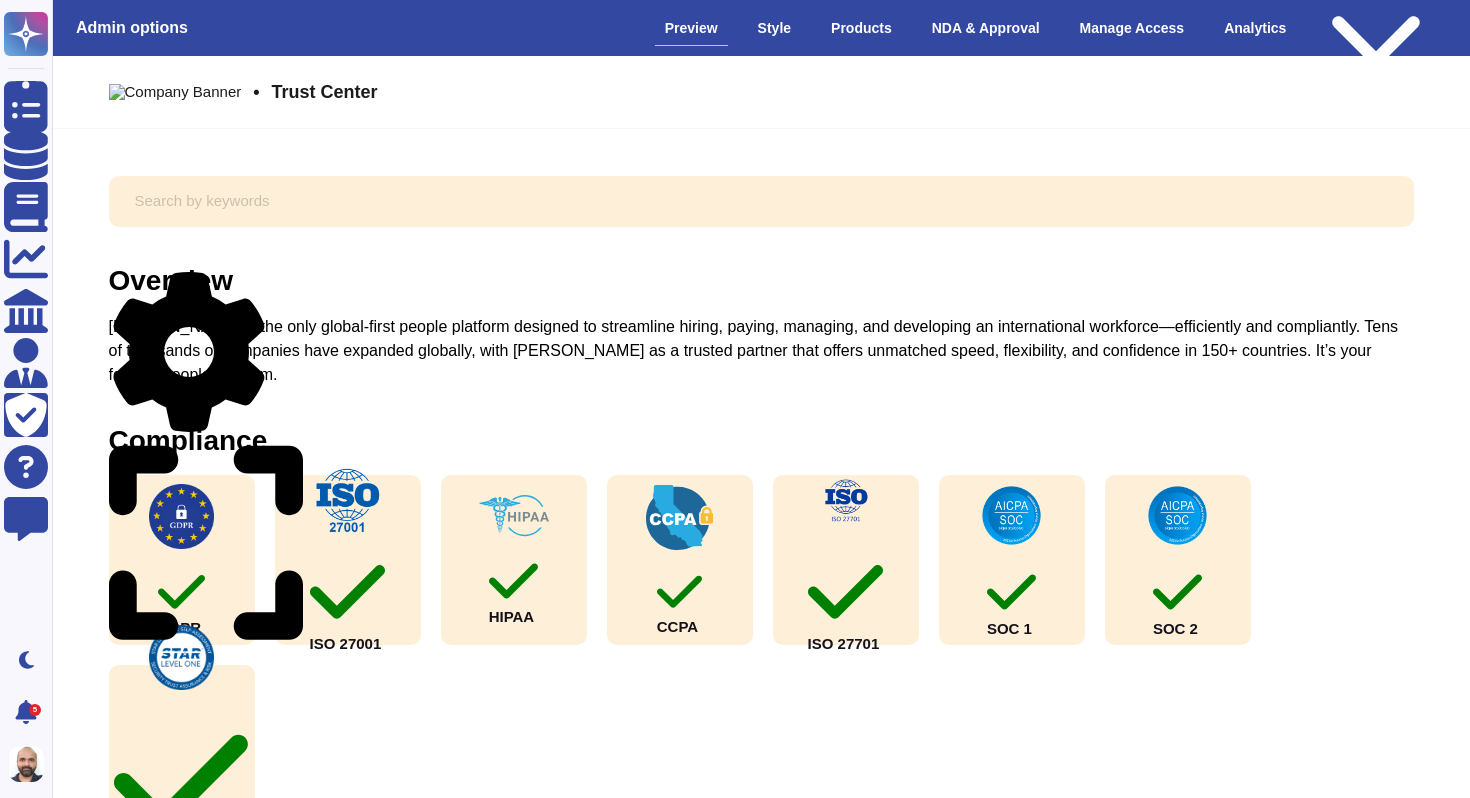 scroll, scrollTop: 0, scrollLeft: 0, axis: both 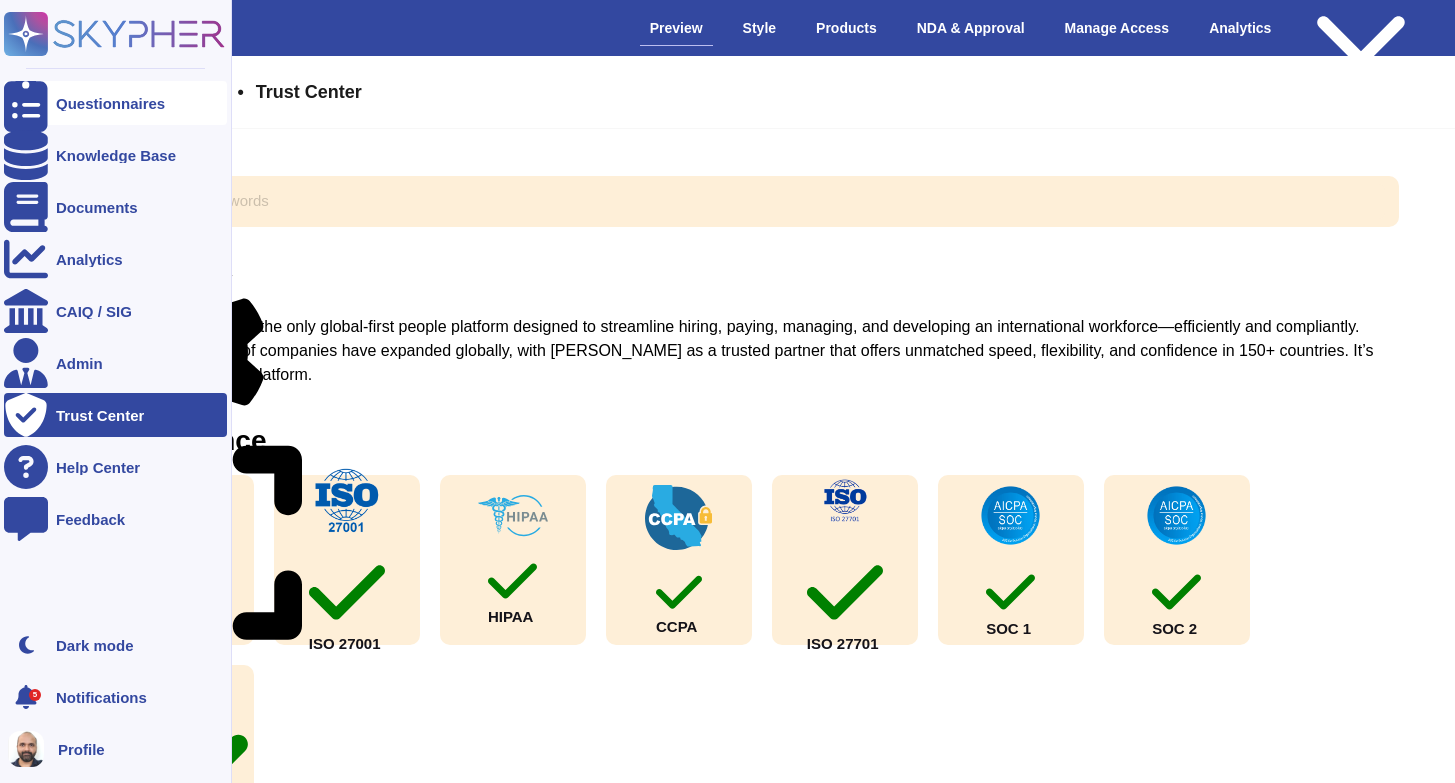 click on "Questionnaires" at bounding box center [115, 103] 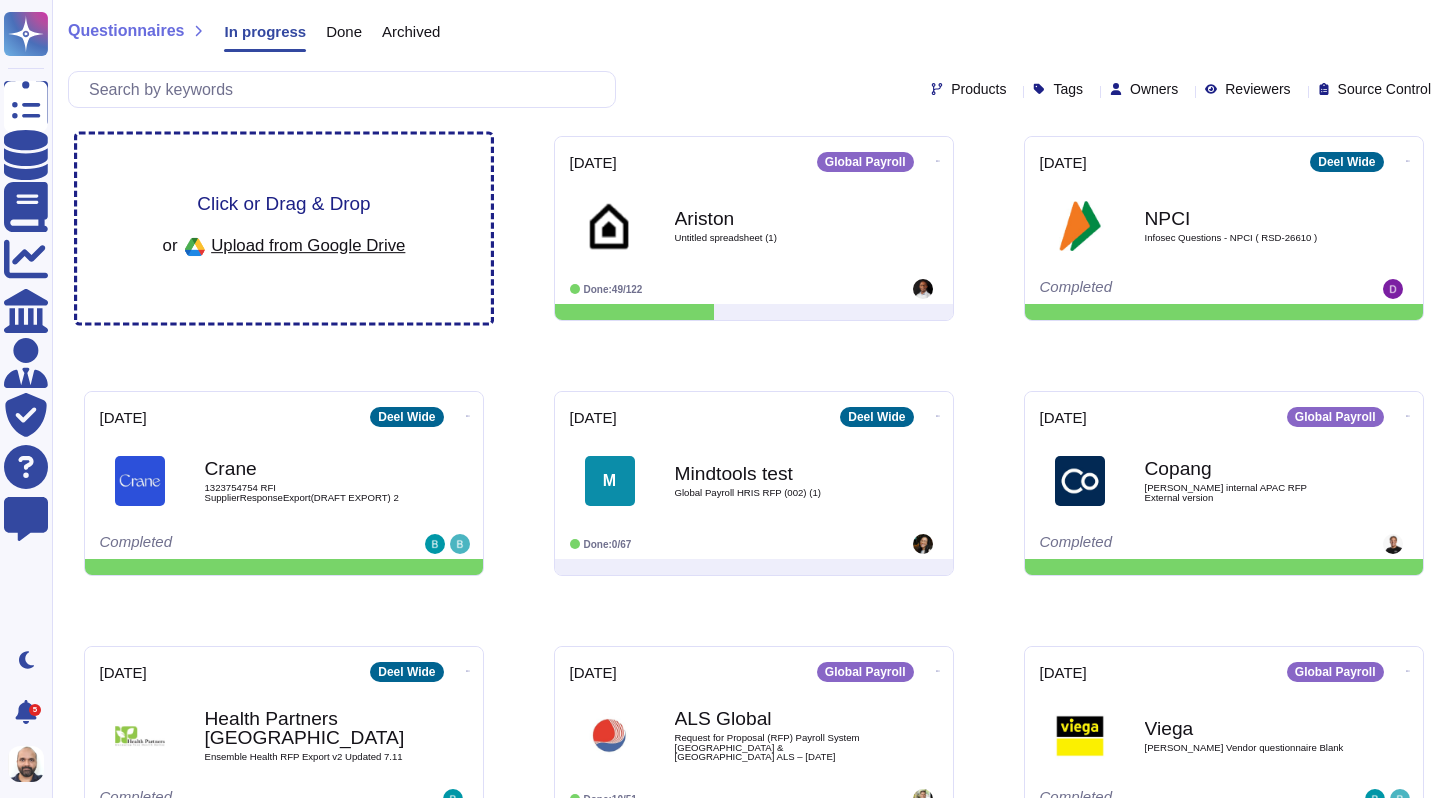 click on "Upload from Google Drive" at bounding box center [308, 245] 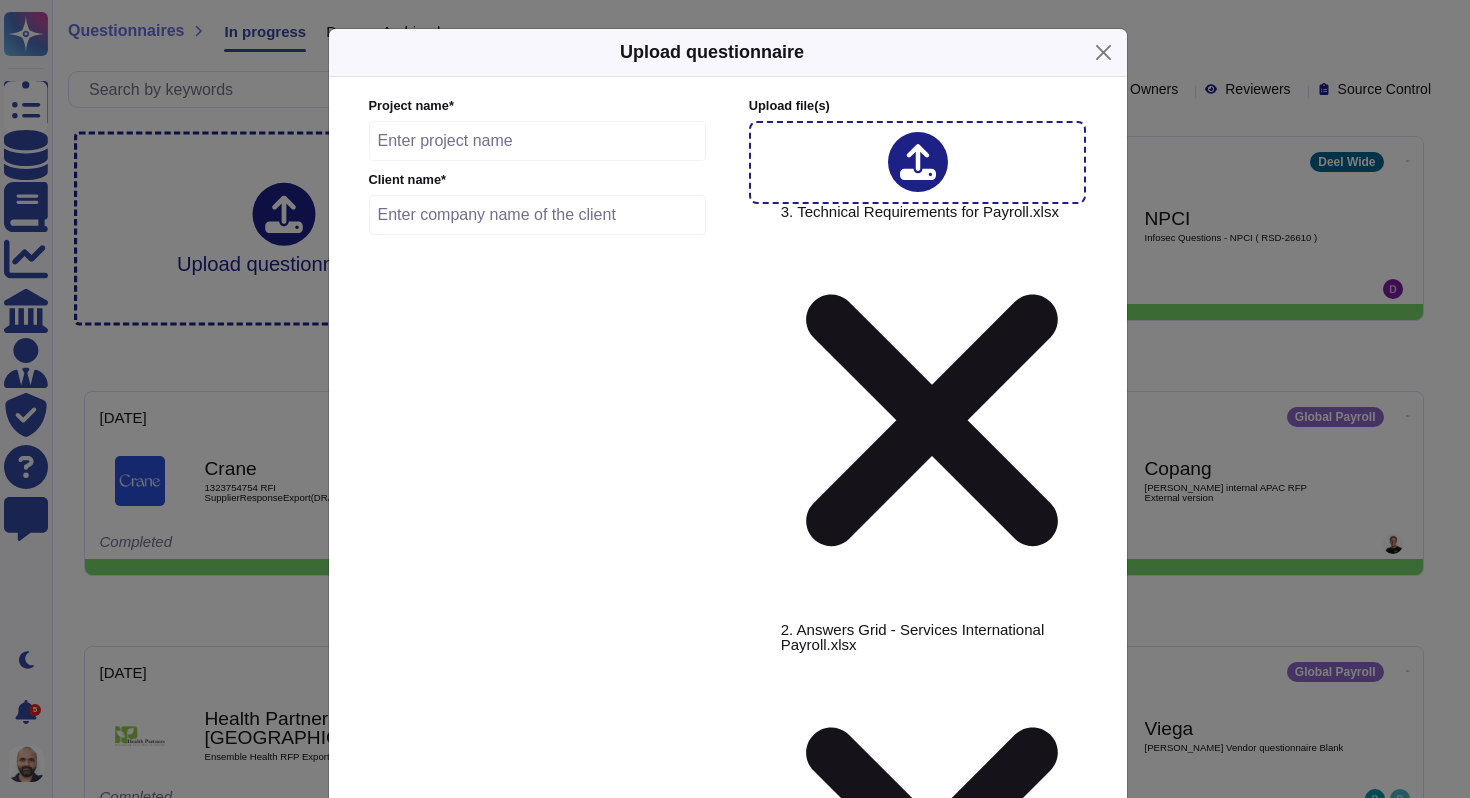 click at bounding box center [538, 141] 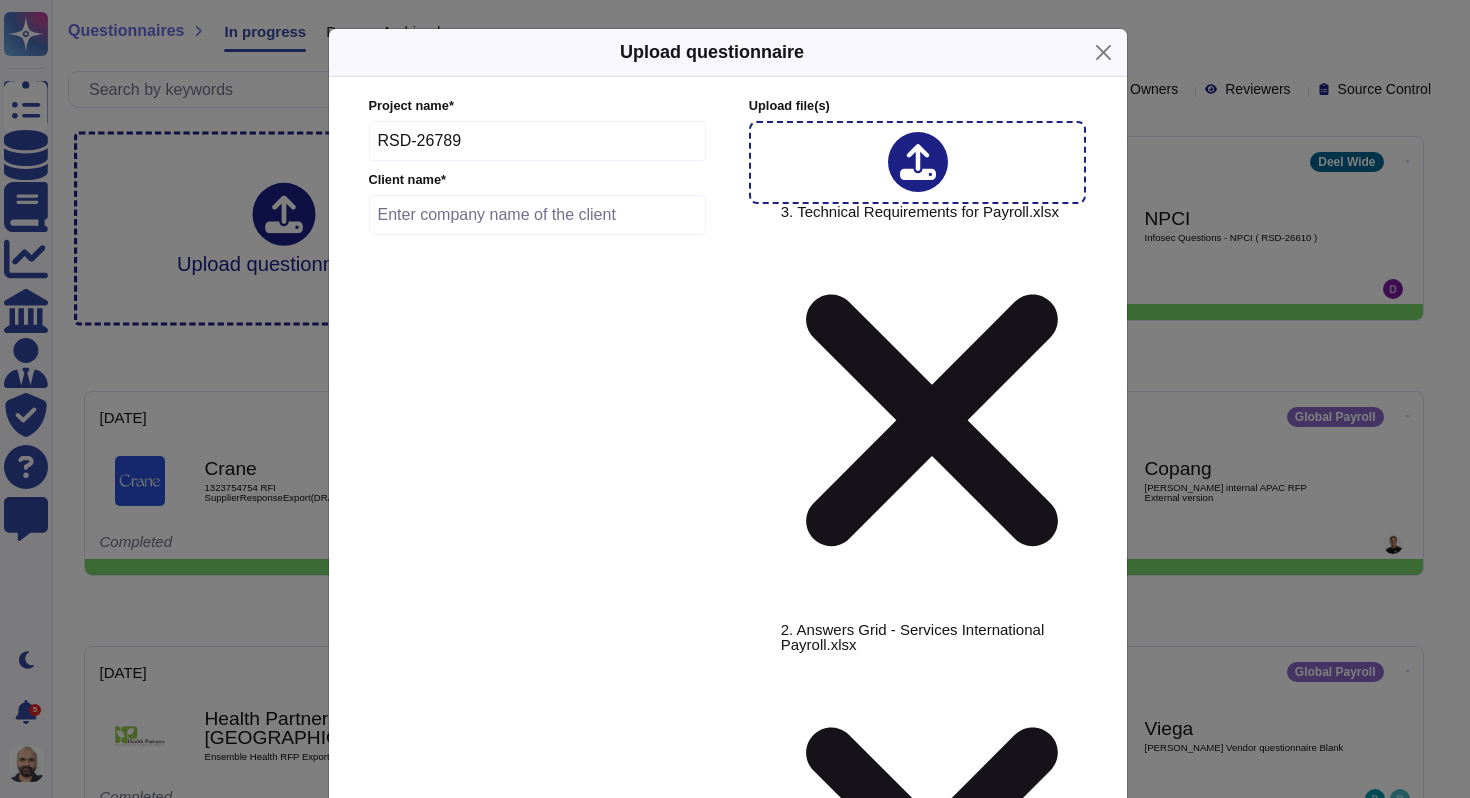 type on "RSD-26789" 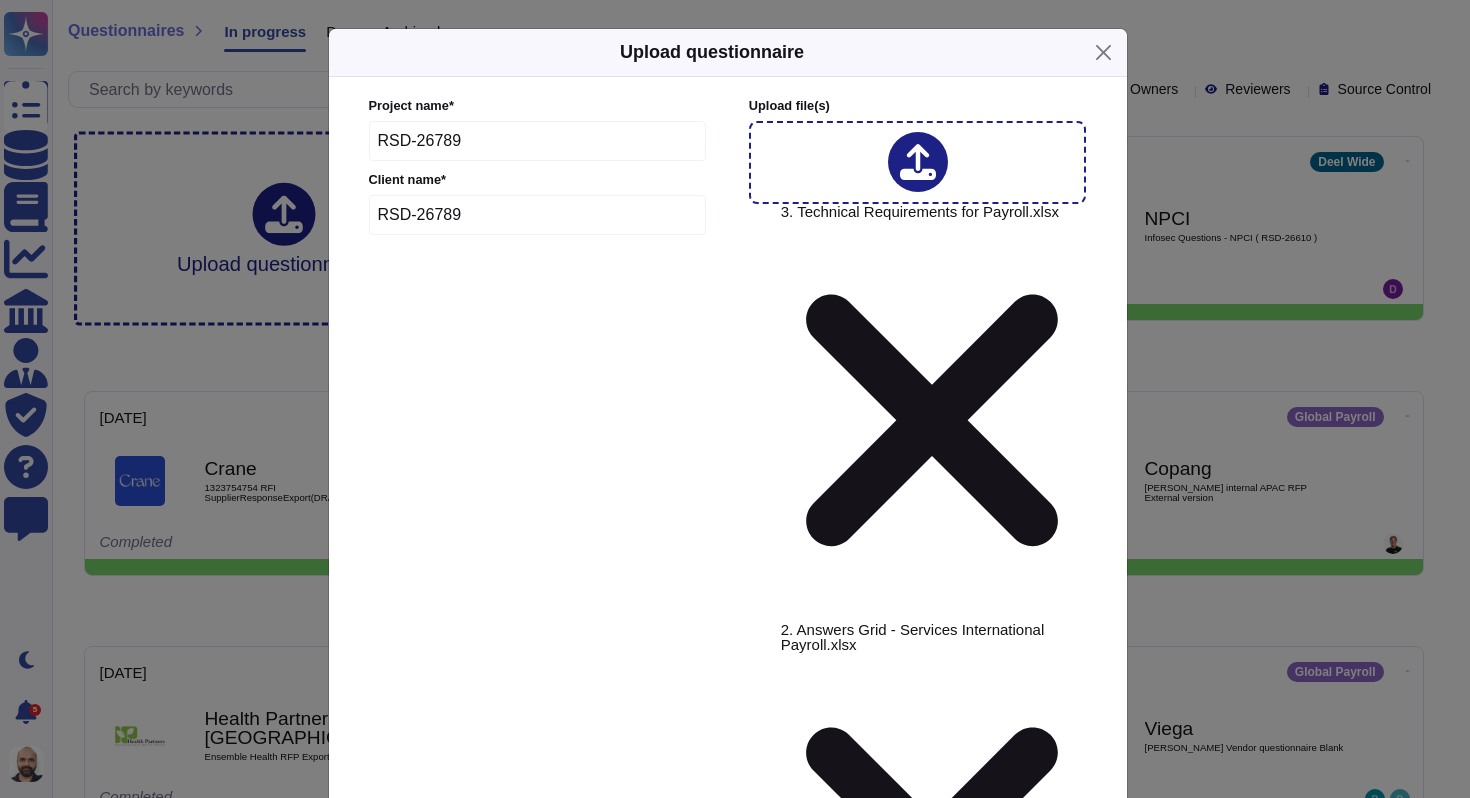 click on "Users" at bounding box center (805, 1196) 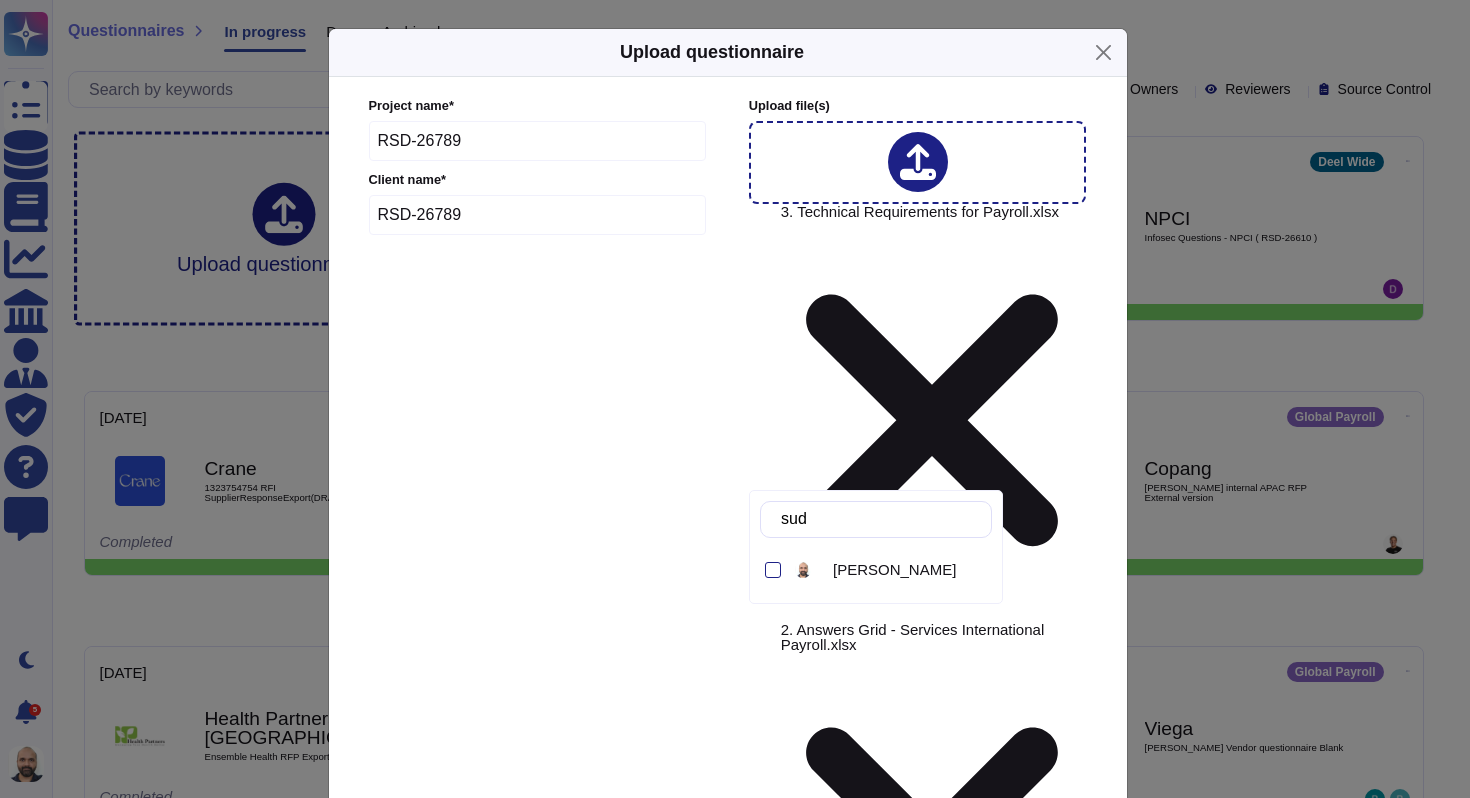 type on "sudh" 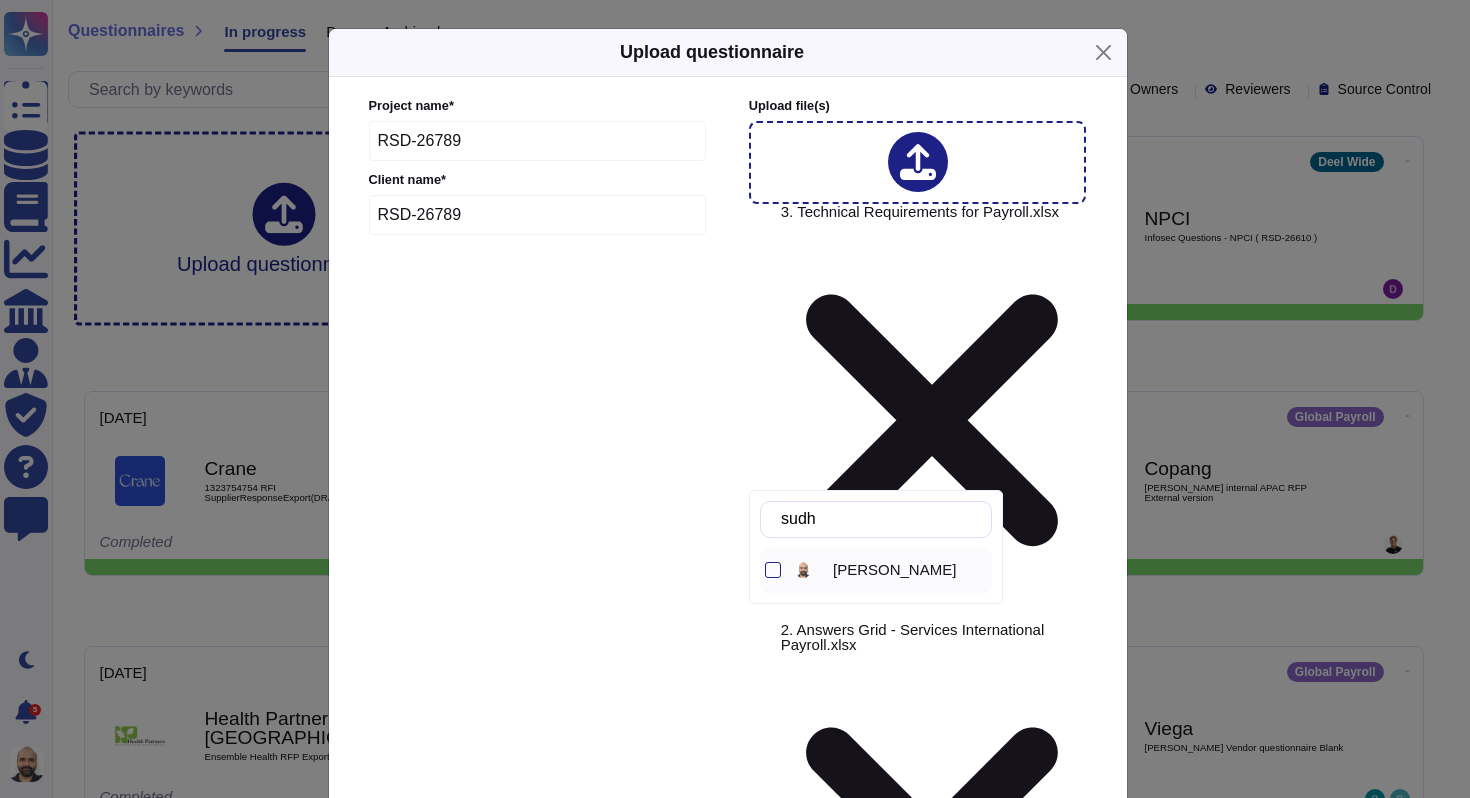 click on "[PERSON_NAME]" at bounding box center (894, 570) 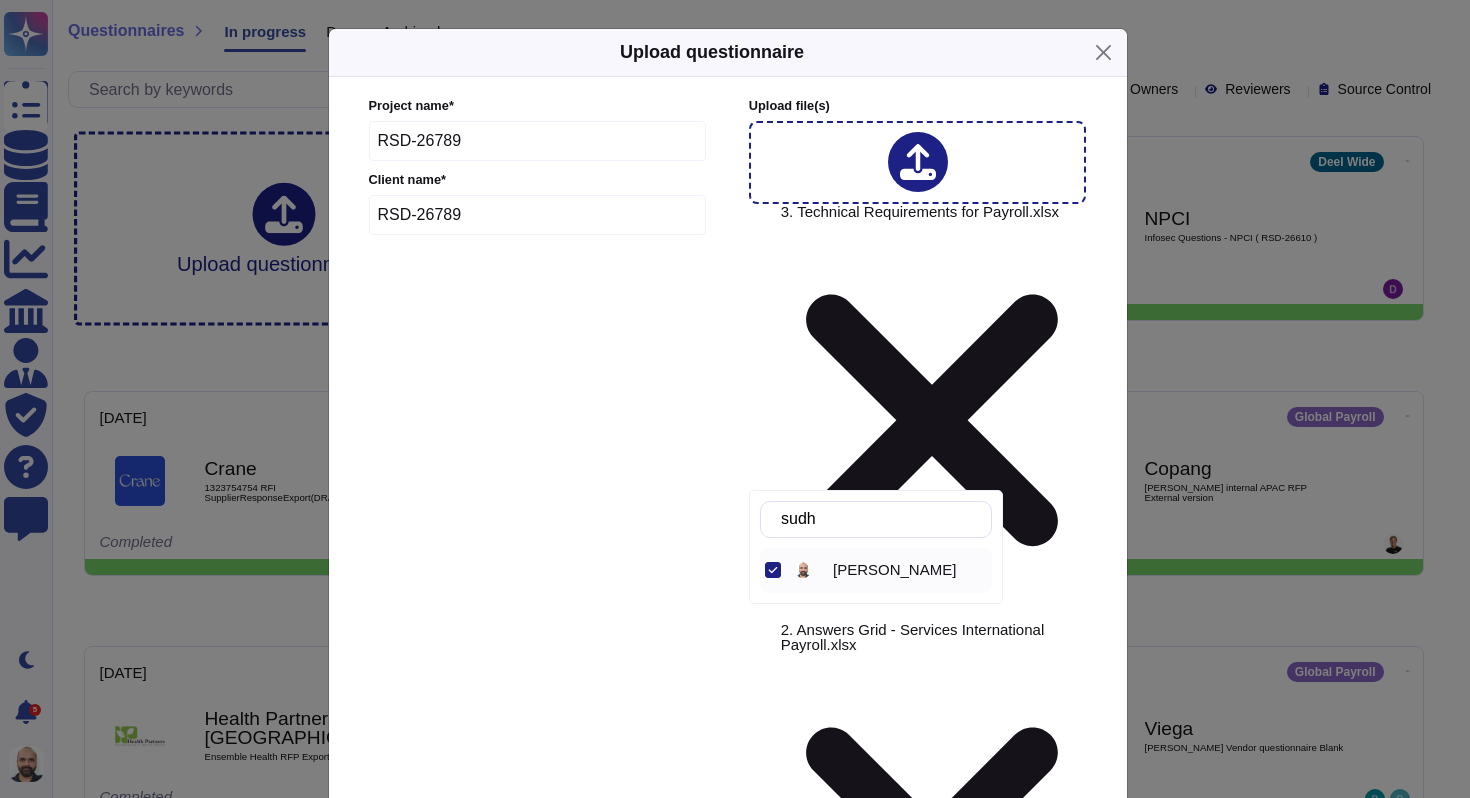 click 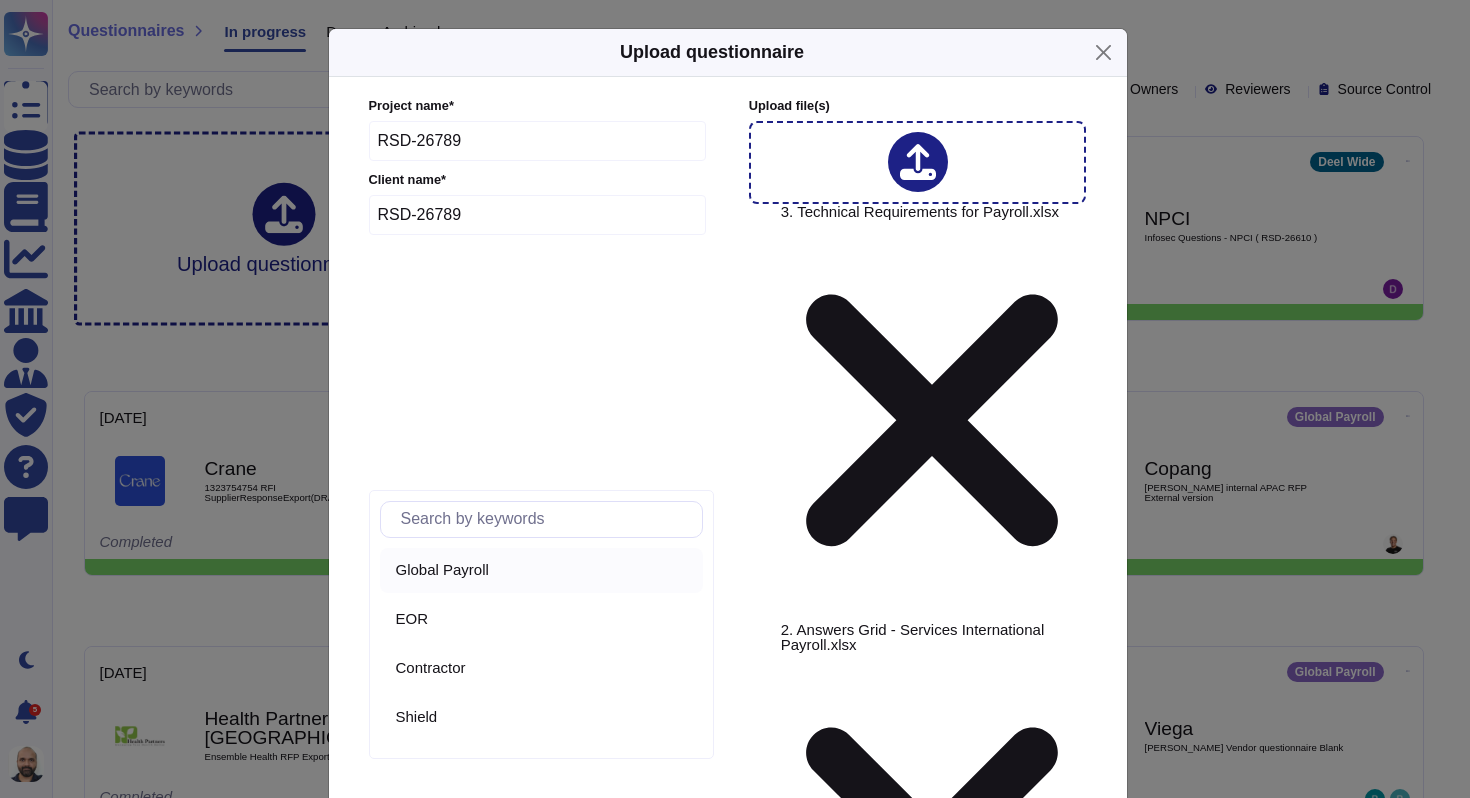 click on "Global Payroll" at bounding box center (541, 570) 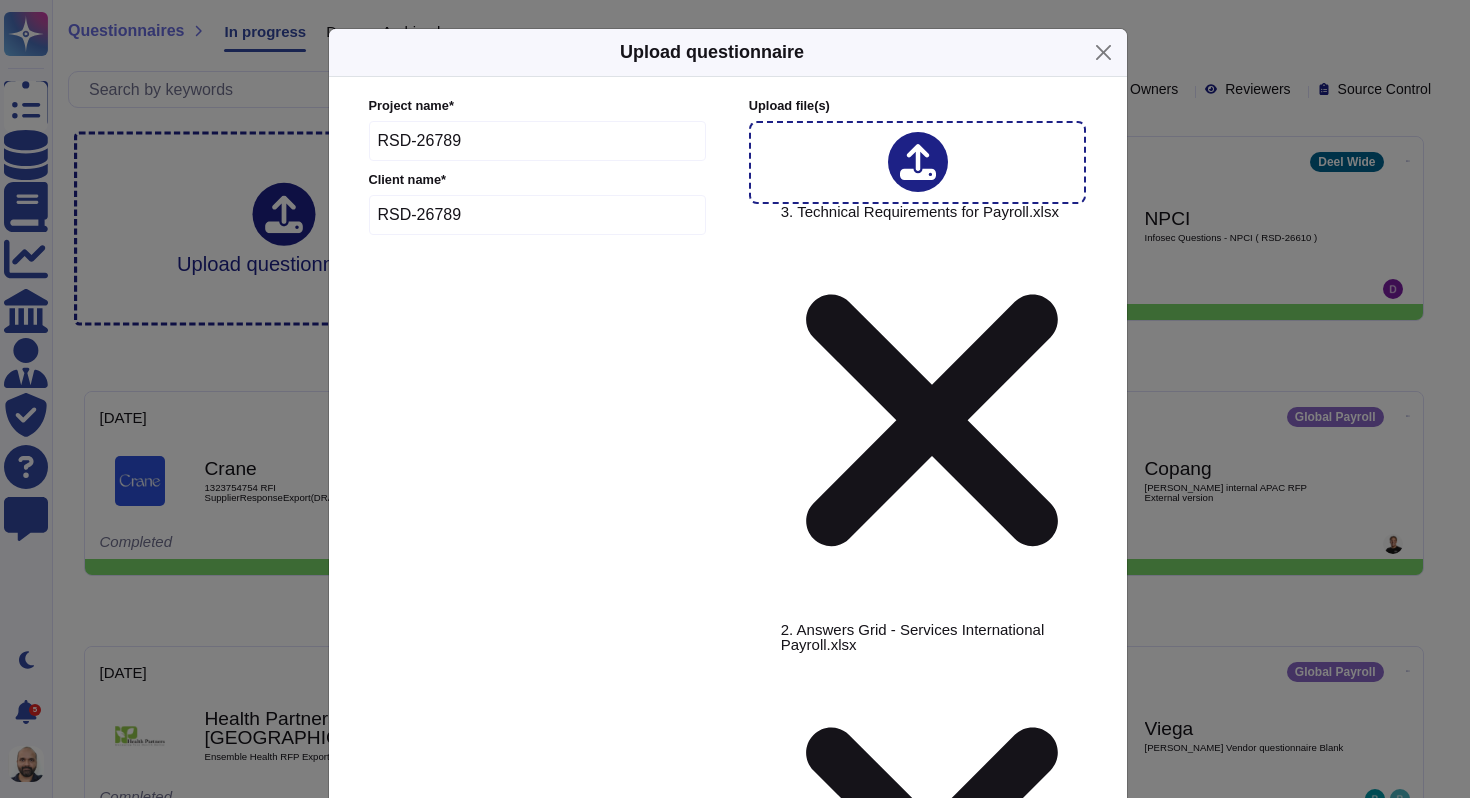 click on "Upload" at bounding box center [727, 1407] 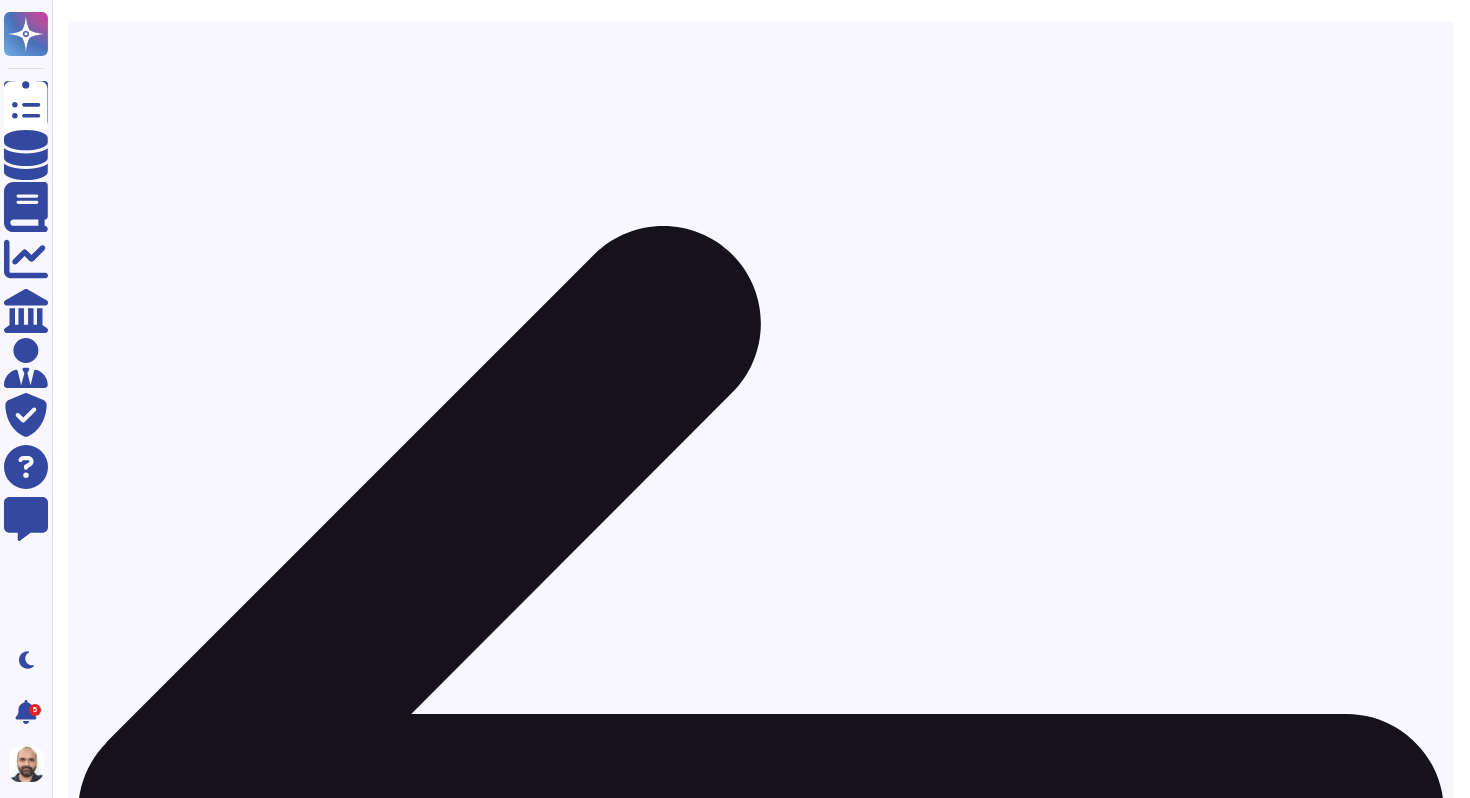 click on "R RSD-26789 3. Technical Requirements for Payroll" at bounding box center [761, 1806] 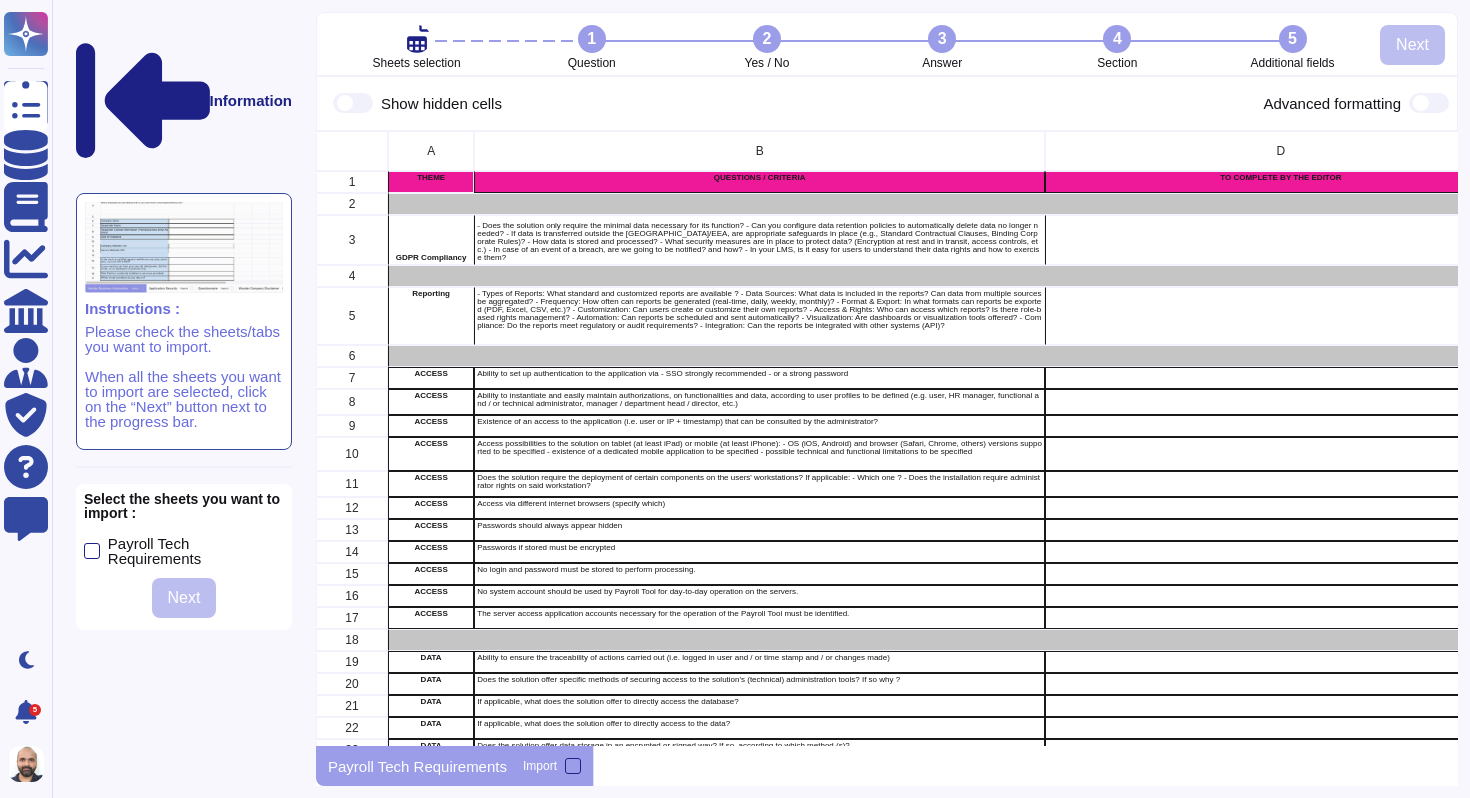 scroll, scrollTop: 15, scrollLeft: 16, axis: both 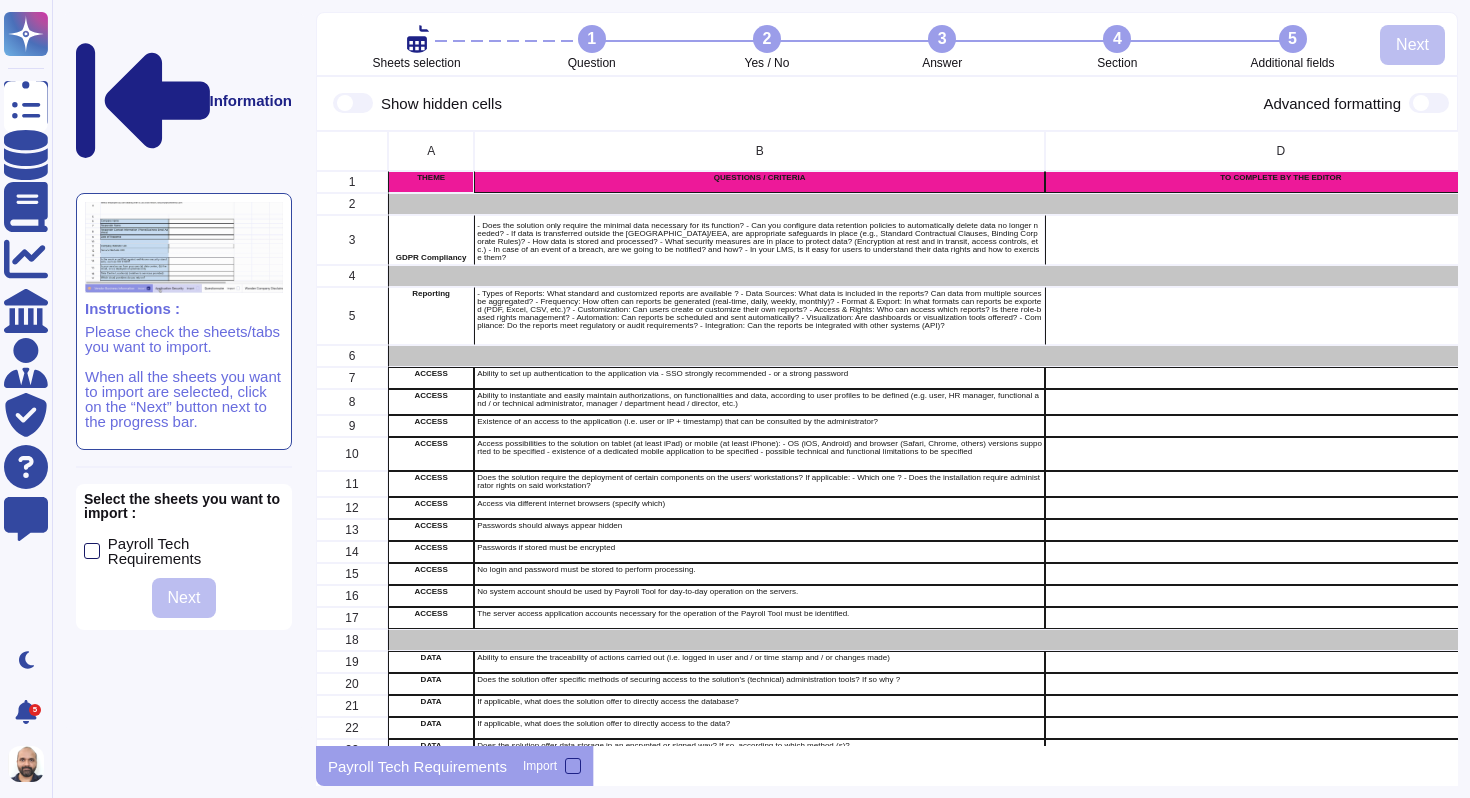click at bounding box center [92, 551] 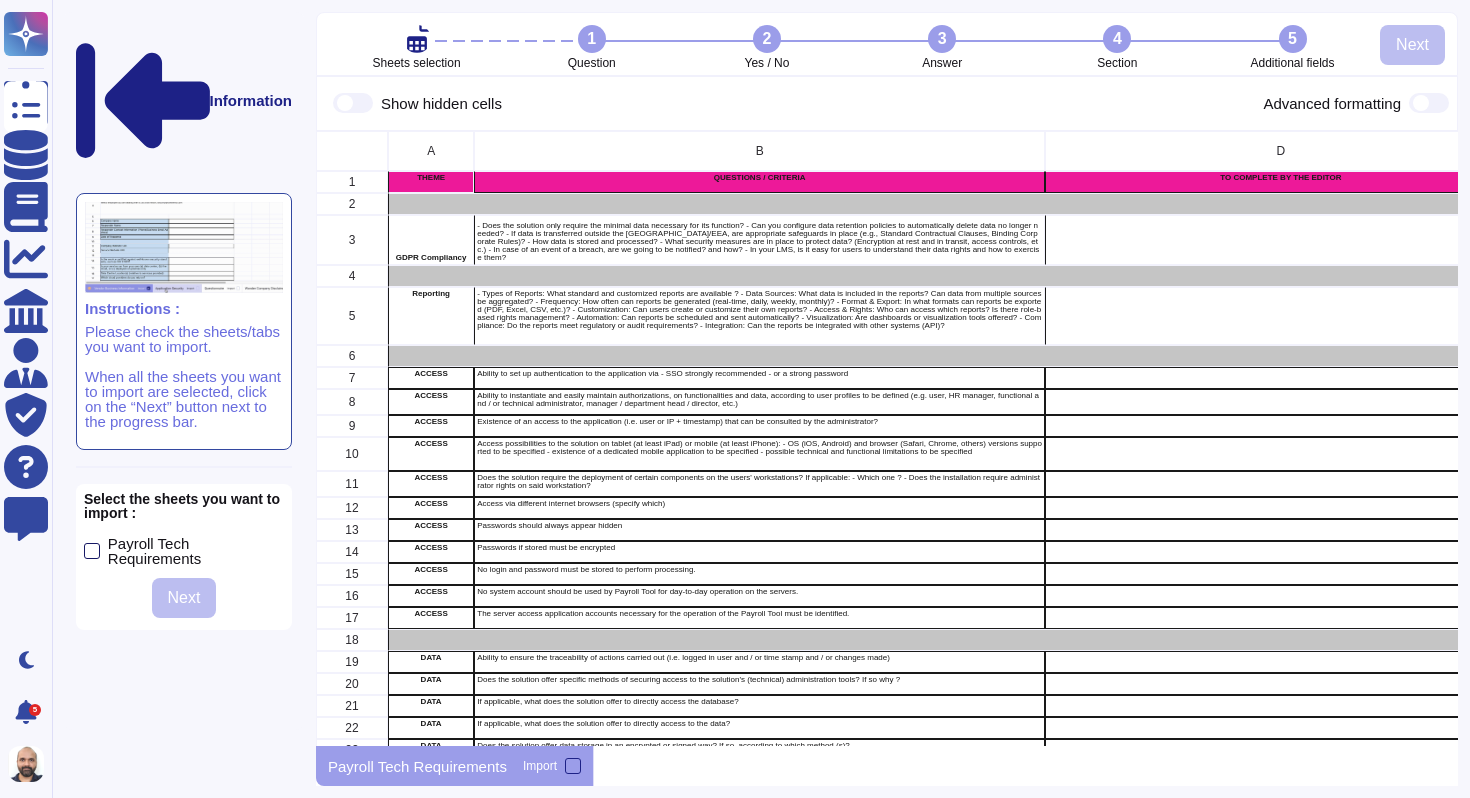 click on "Payroll Tech Requirements" at bounding box center (0, 0) 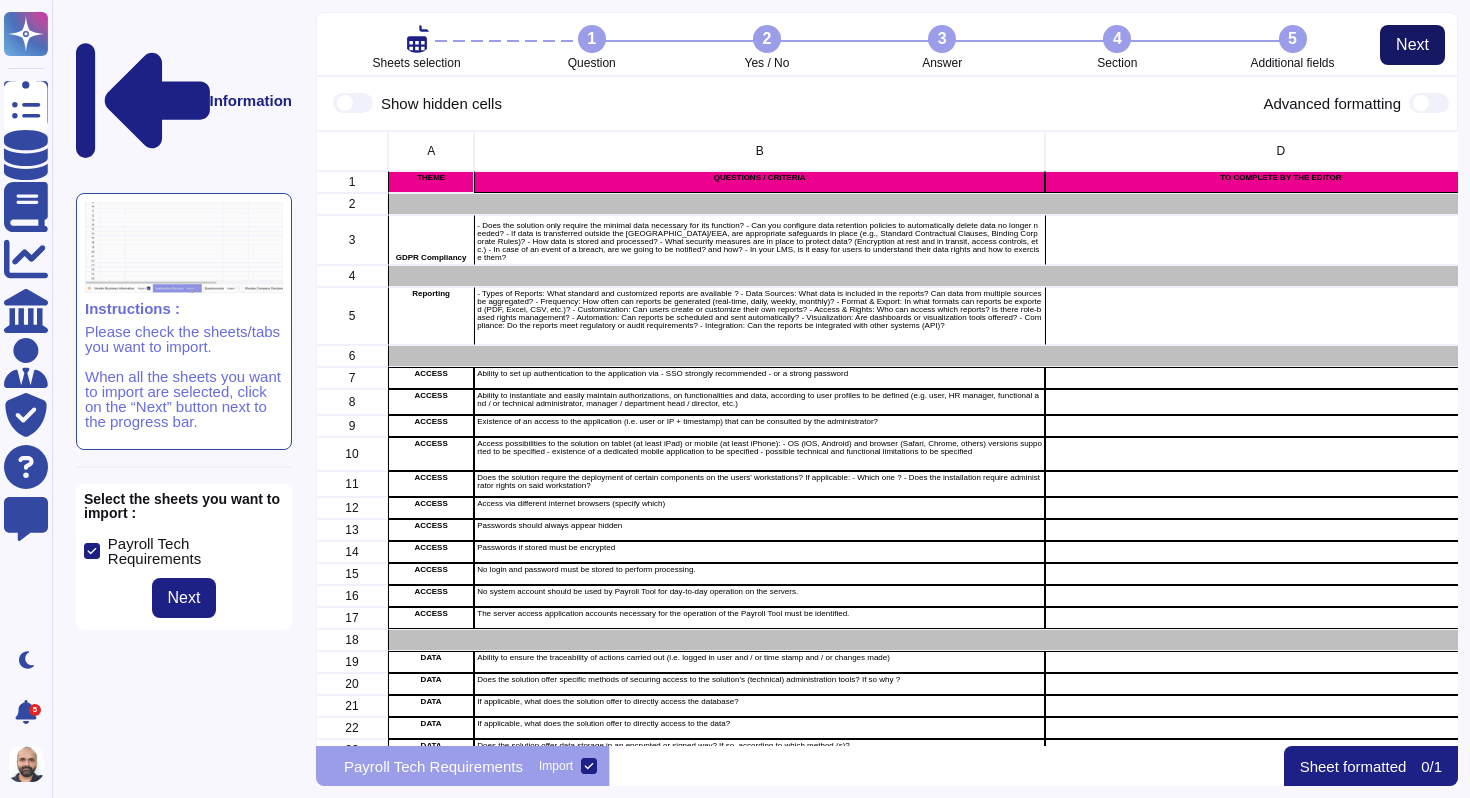 click on "Next" at bounding box center (1412, 45) 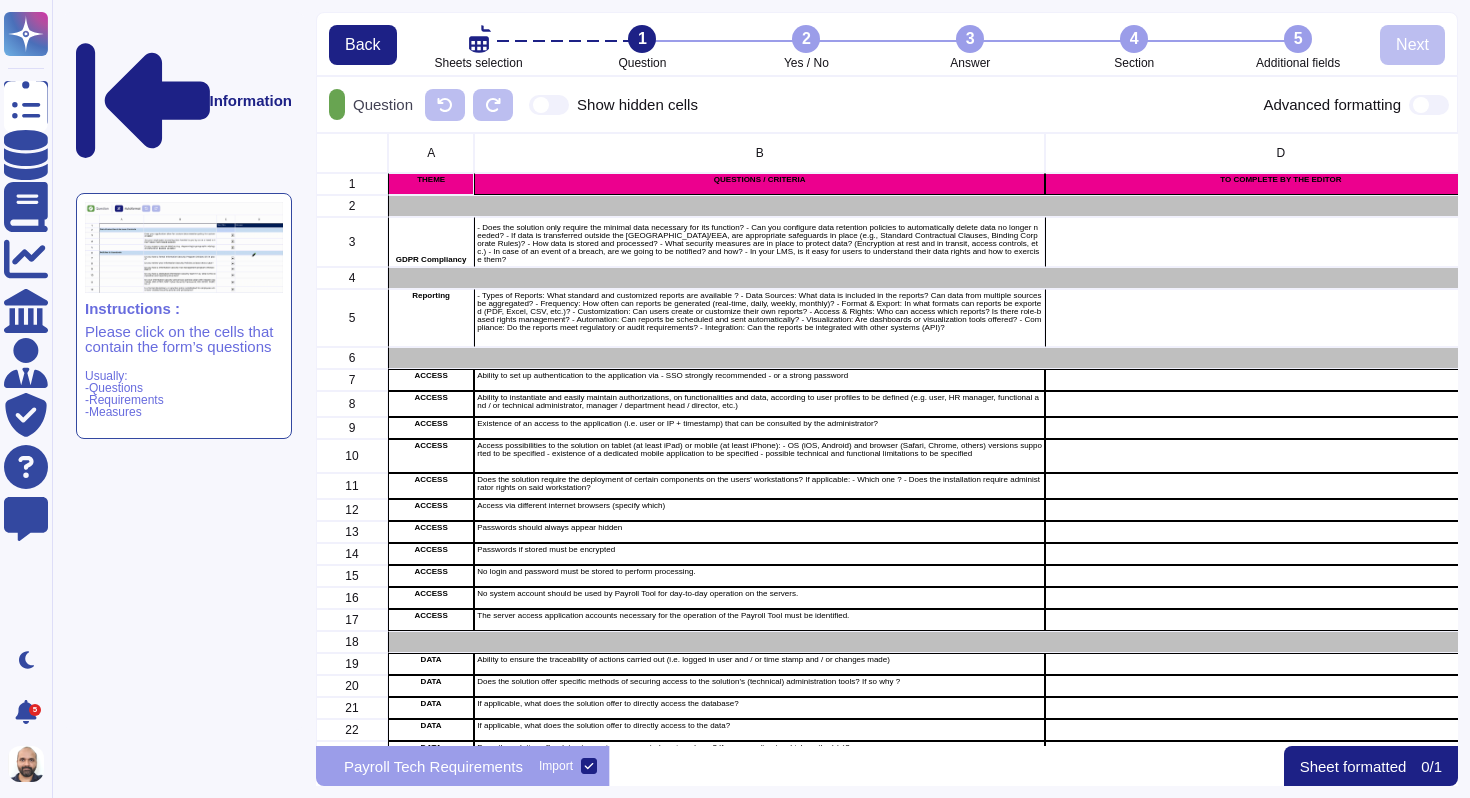scroll, scrollTop: 598, scrollLeft: 1127, axis: both 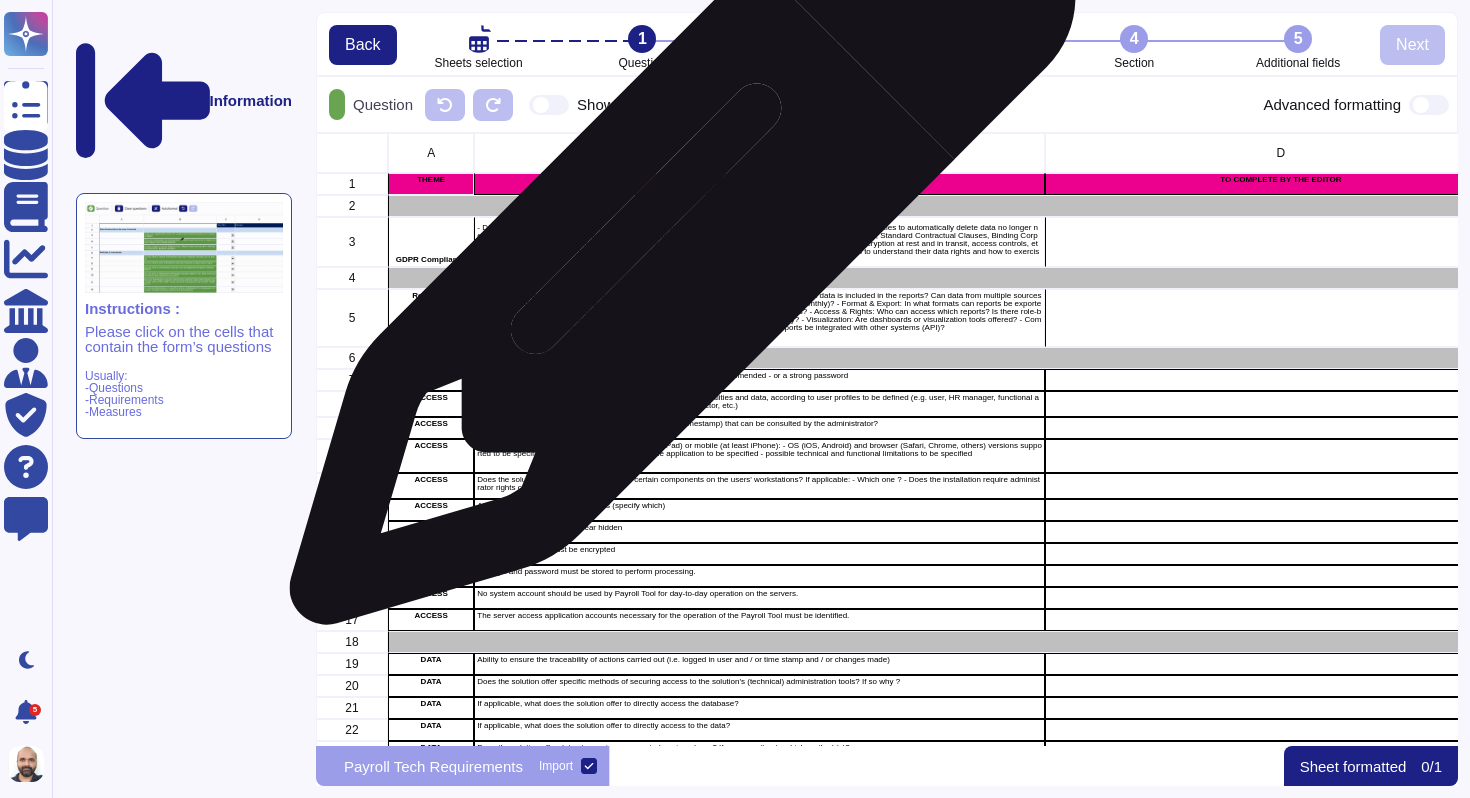 click on "- Does the solution only require the minimal data necessary for its function?
- Can you configure data retention policies to automatically delete data no longer needed?
- If data is transferred outside the [GEOGRAPHIC_DATA]/EEA, are appropriate safeguards in place (e.g., Standard Contractual Clauses, Binding Corporate Rules)?
- How data is stored and processed?
- What security measures are in place to protect data? (Encryption at rest and in transit, access controls, etc.)
- In case of an event of a breach, are we going to be notified? and how?
- In your LMS, is it easy for users to understand their data rights and how to exercise them?" at bounding box center [759, 244] 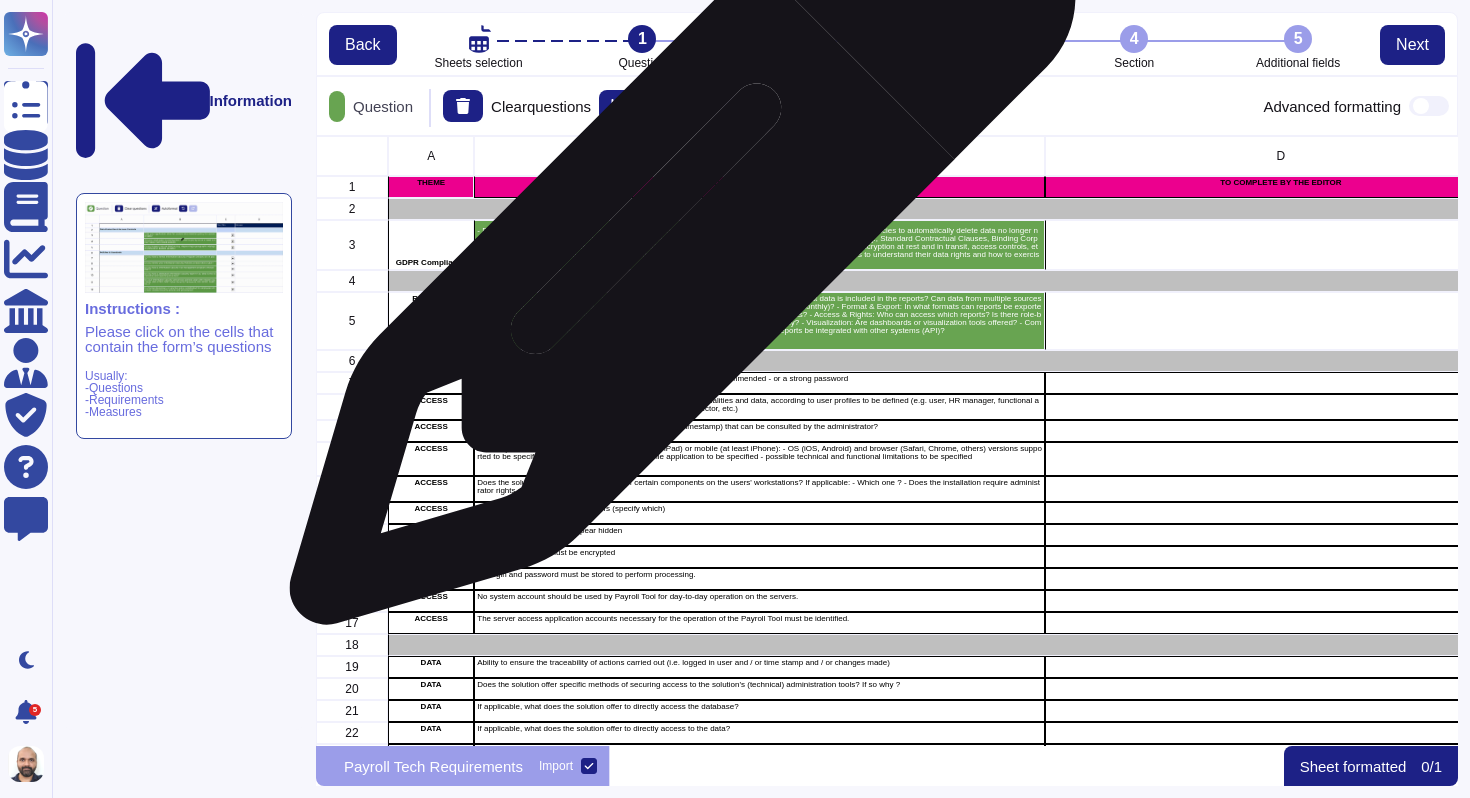 scroll, scrollTop: 595, scrollLeft: 1127, axis: both 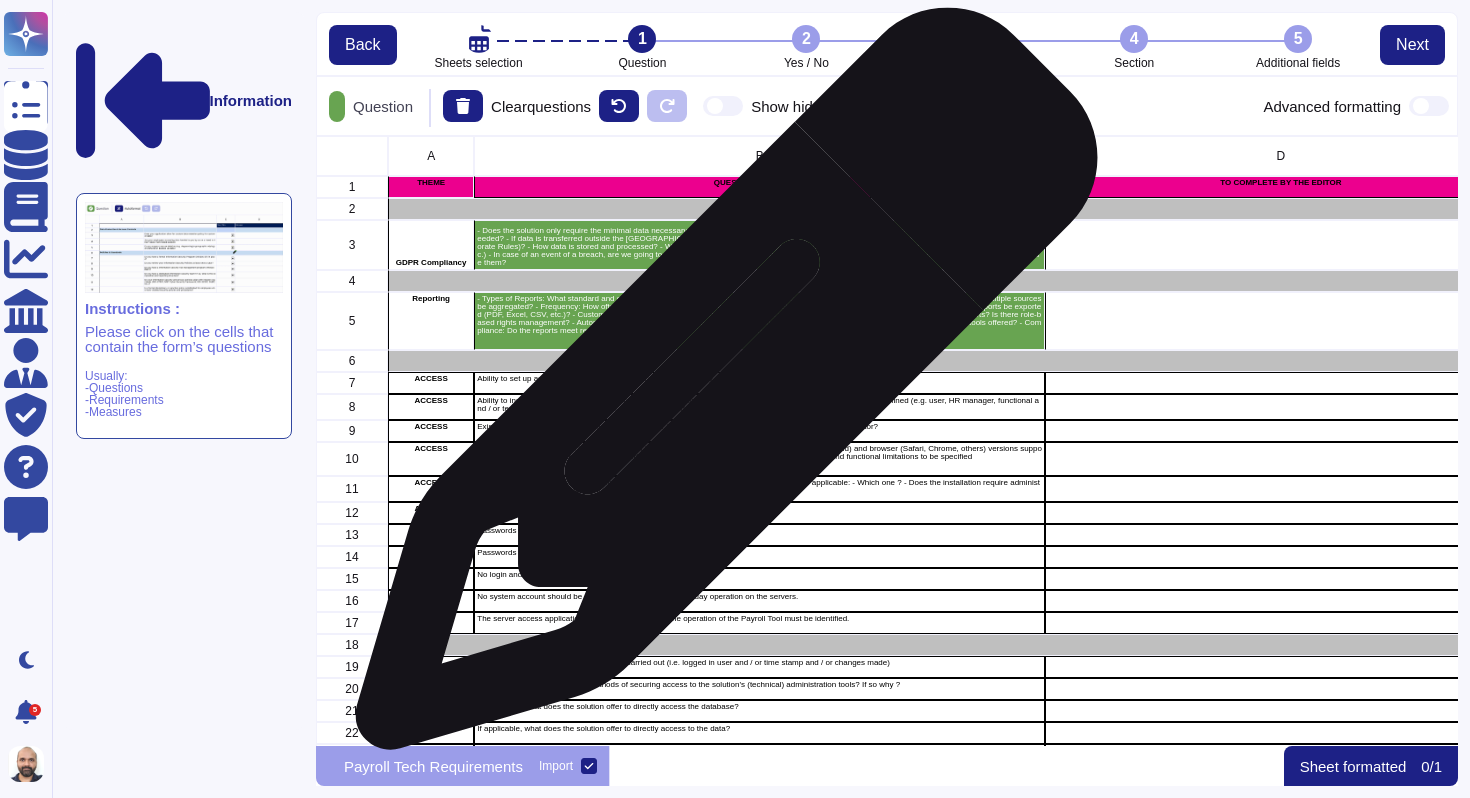 click on "Ability to set up authentication to the application via
- SSO strongly recommended
- or a strong password" at bounding box center [759, 383] 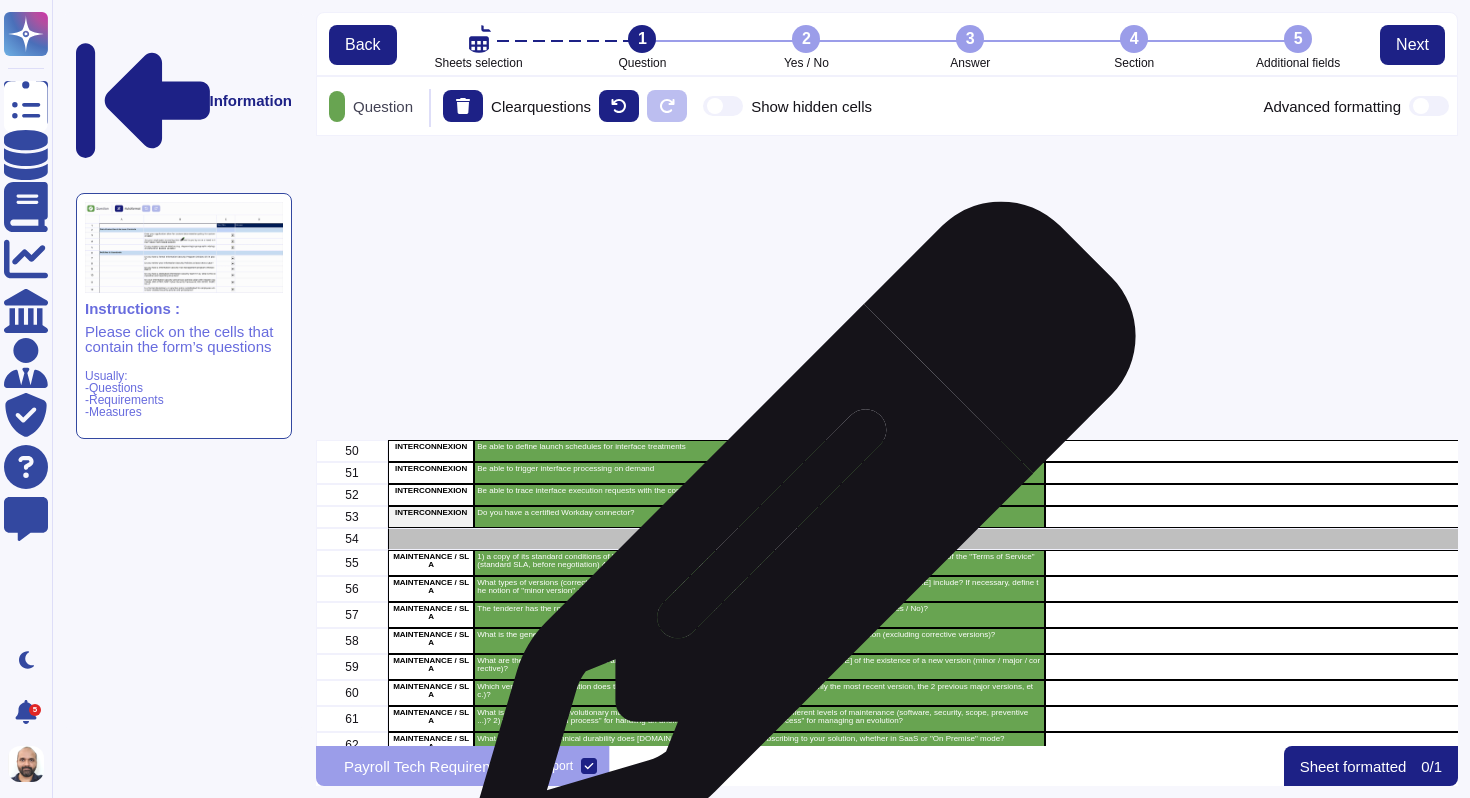 scroll, scrollTop: 0, scrollLeft: 0, axis: both 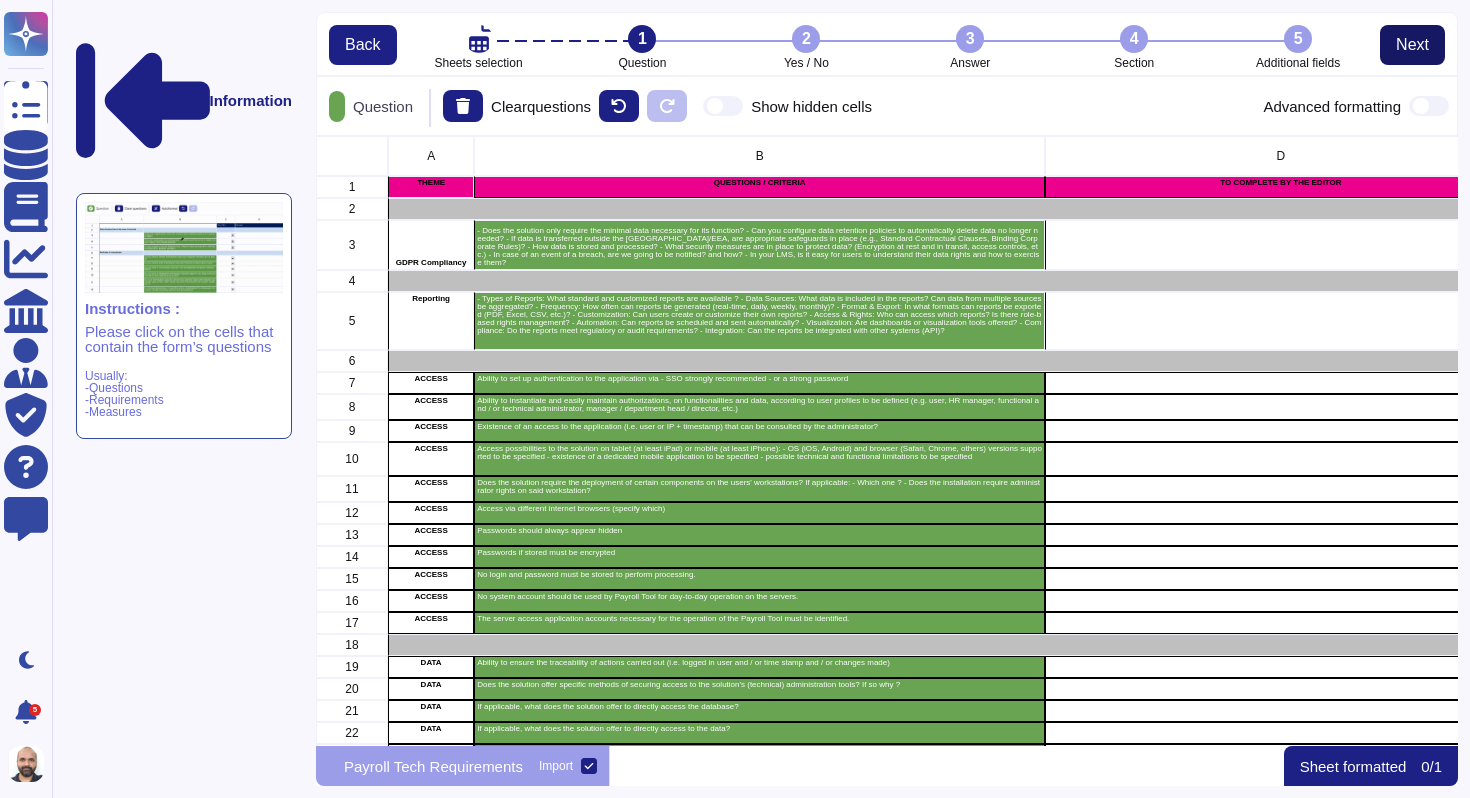 click on "Next" at bounding box center [1412, 45] 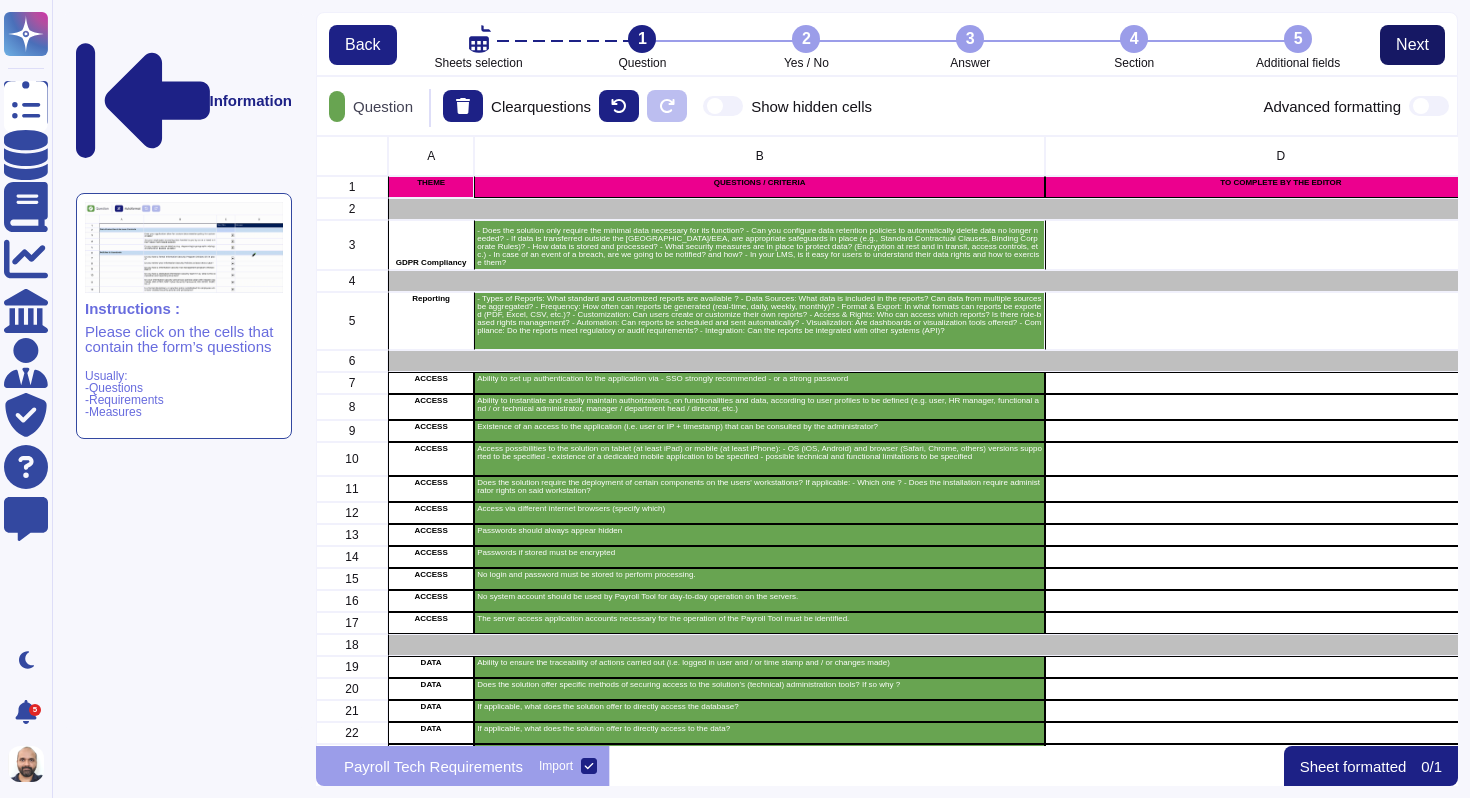 scroll, scrollTop: 16, scrollLeft: 16, axis: both 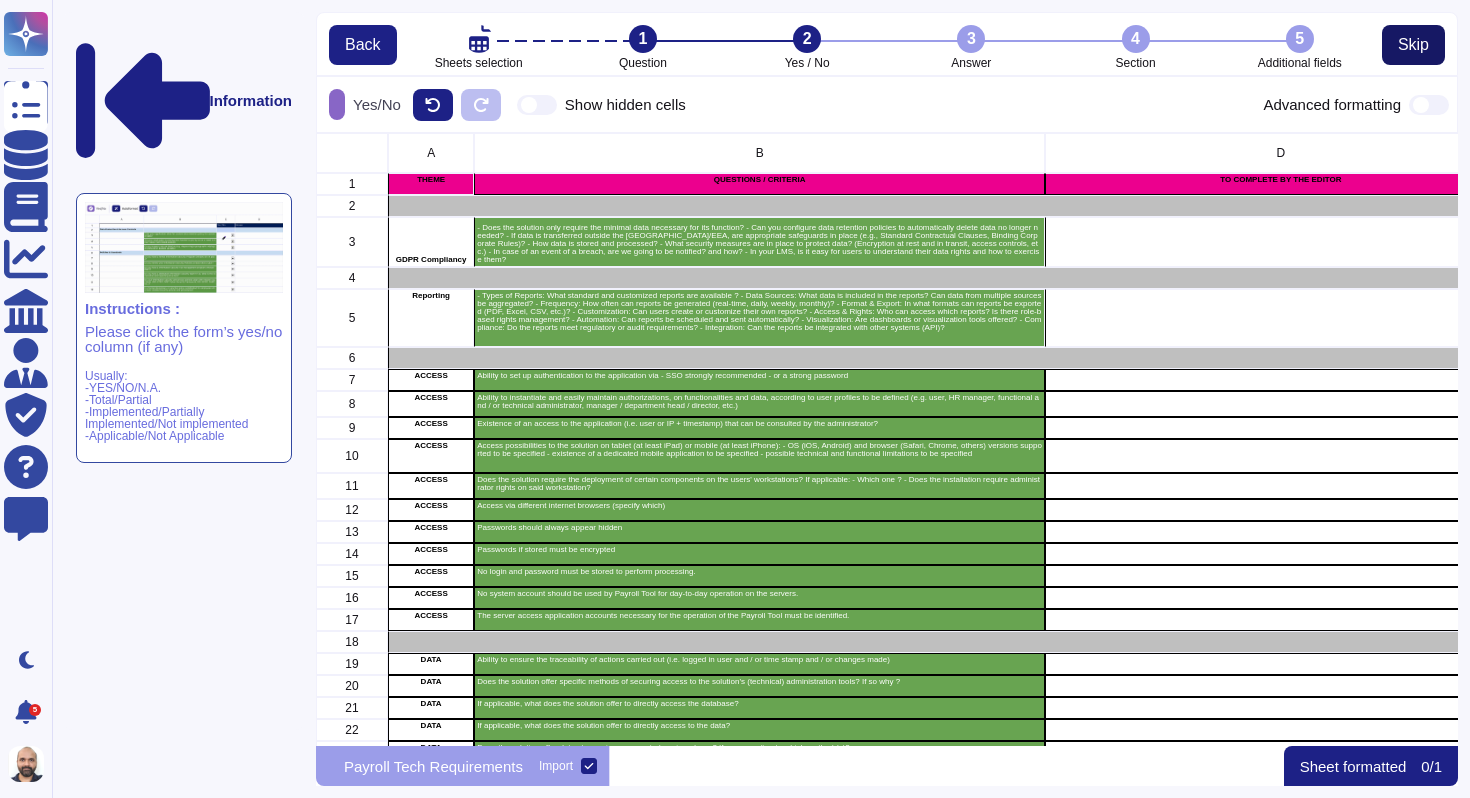 click on "Skip" at bounding box center [1413, 45] 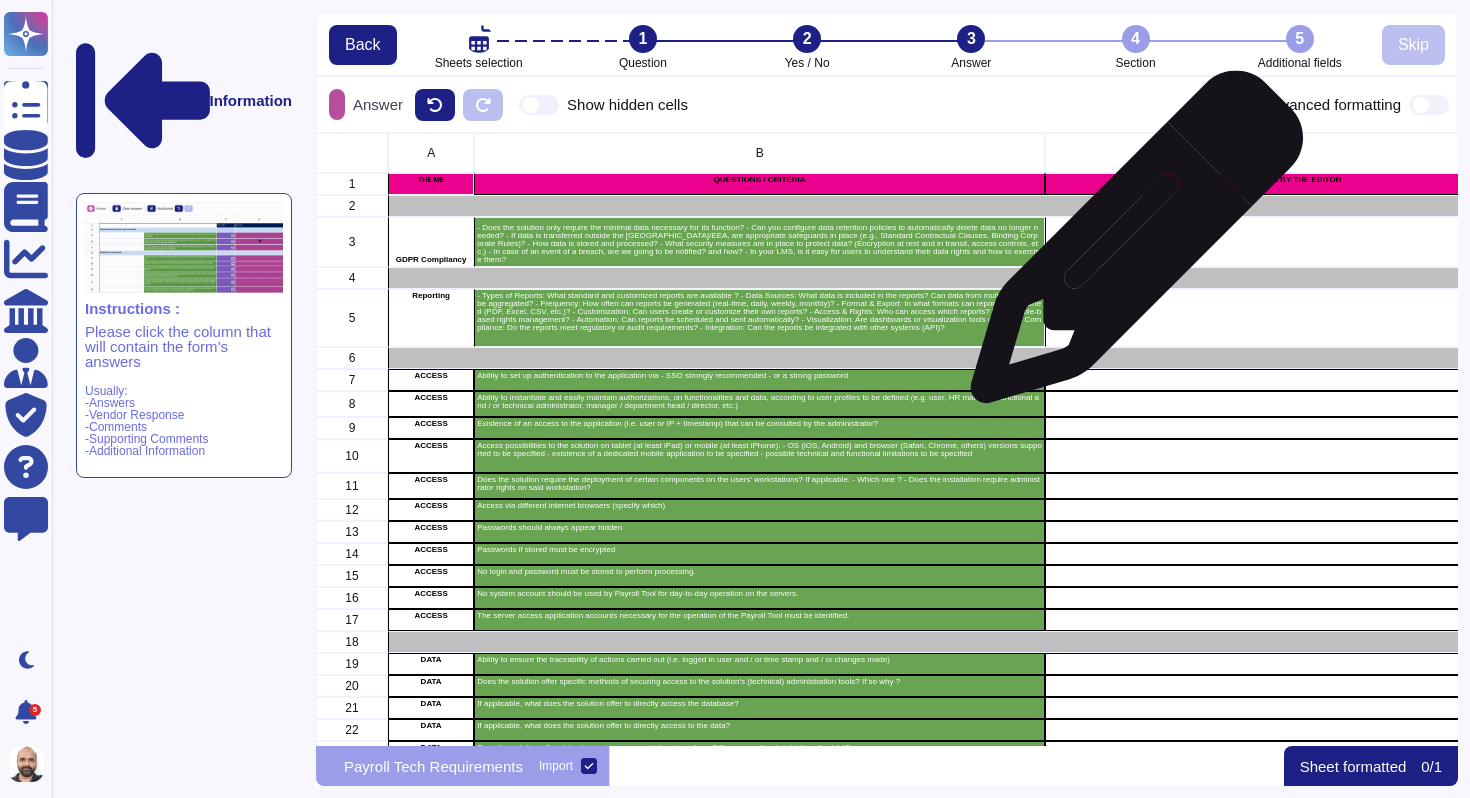 click at bounding box center [1281, 242] 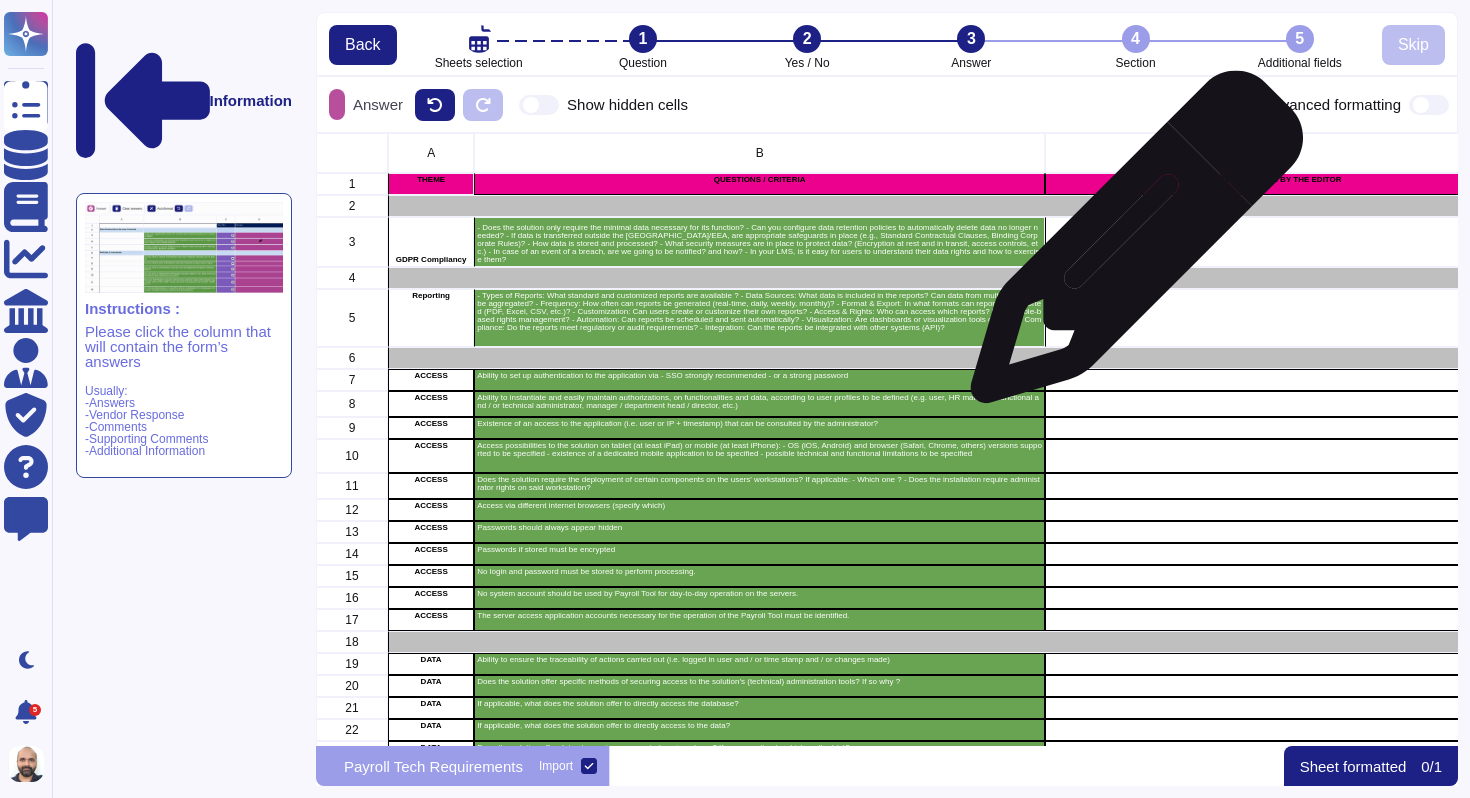 scroll, scrollTop: 595, scrollLeft: 1127, axis: both 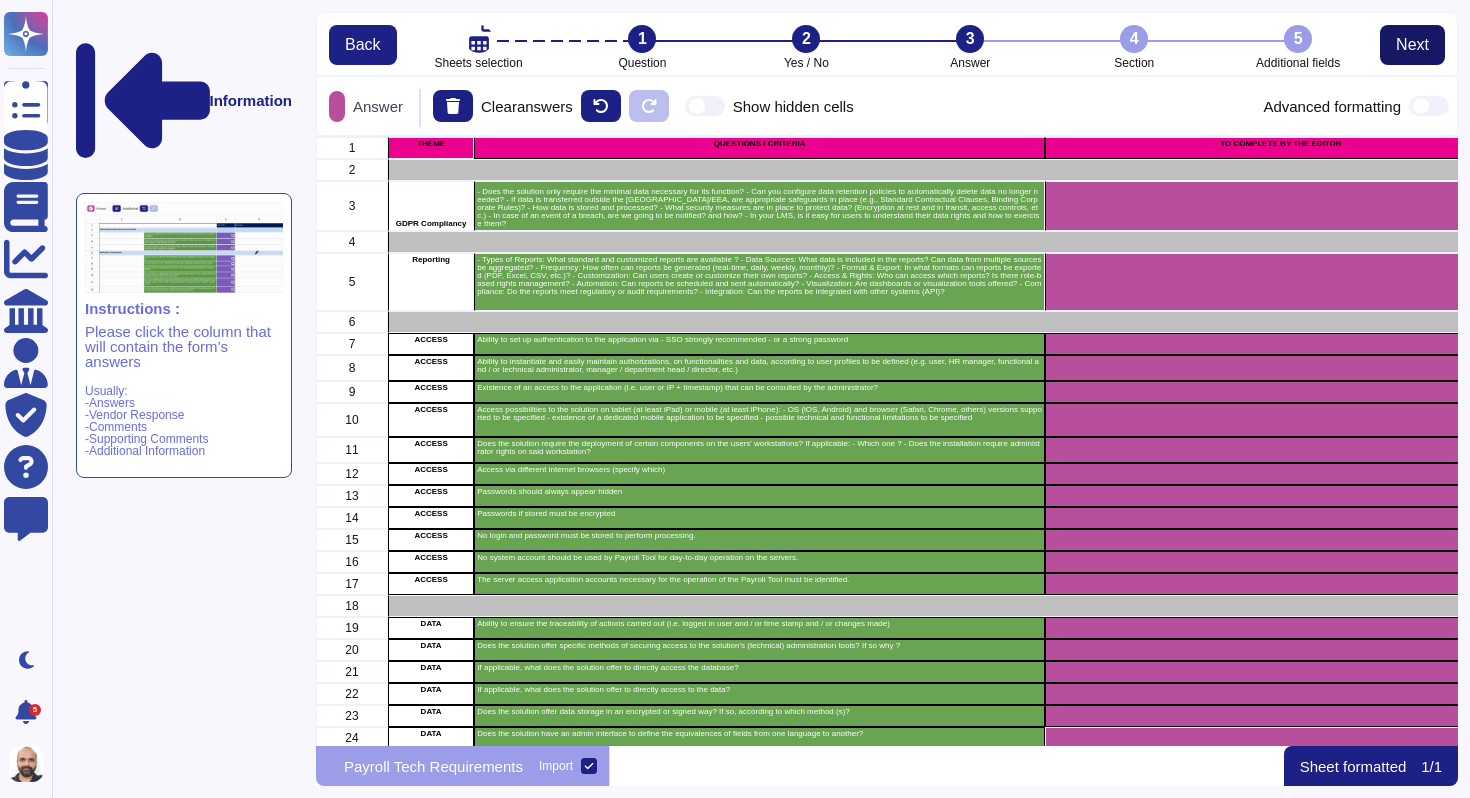 click on "Next" at bounding box center [1412, 45] 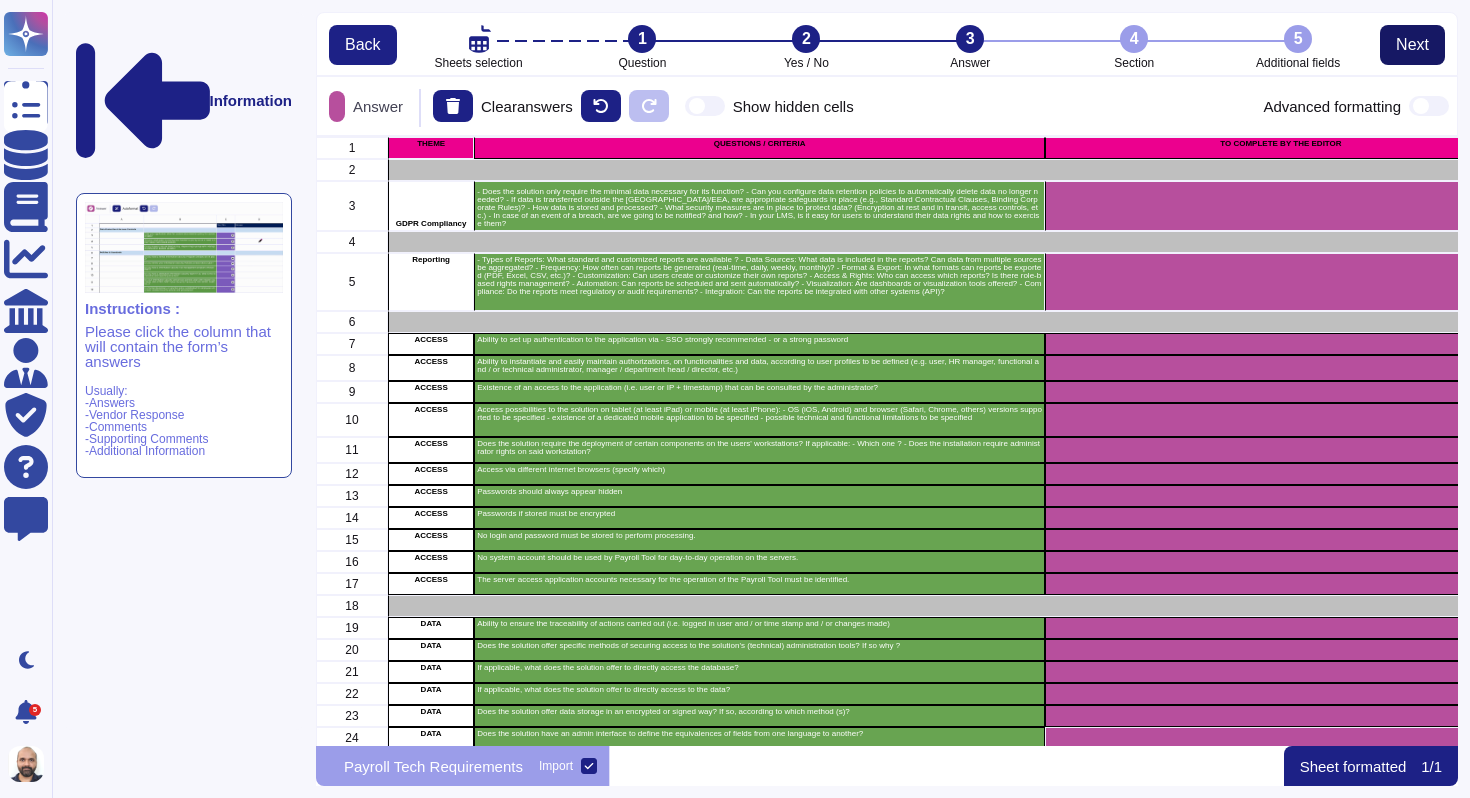 scroll, scrollTop: 16, scrollLeft: 16, axis: both 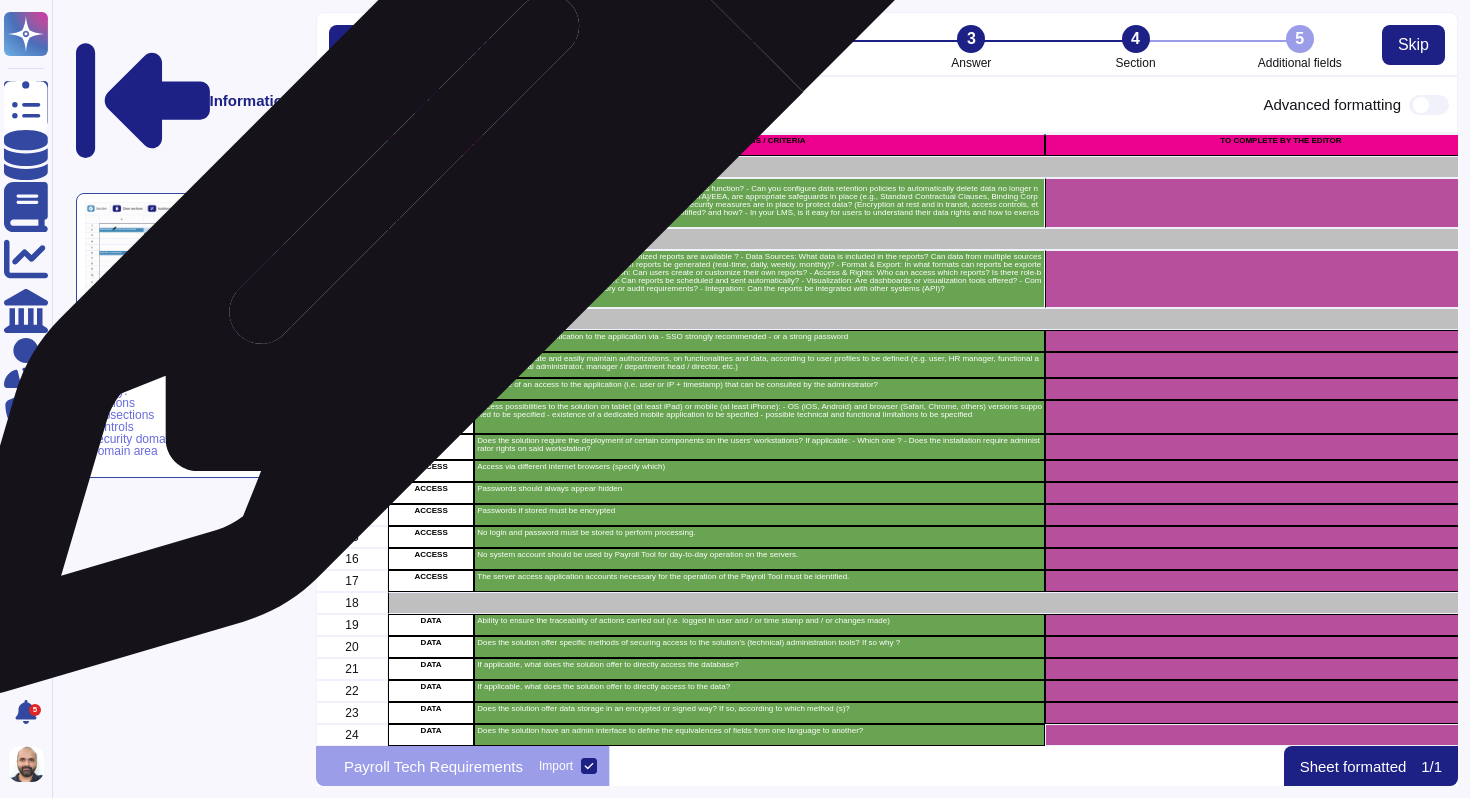 click on "GDPR Compliancy" at bounding box center (431, 203) 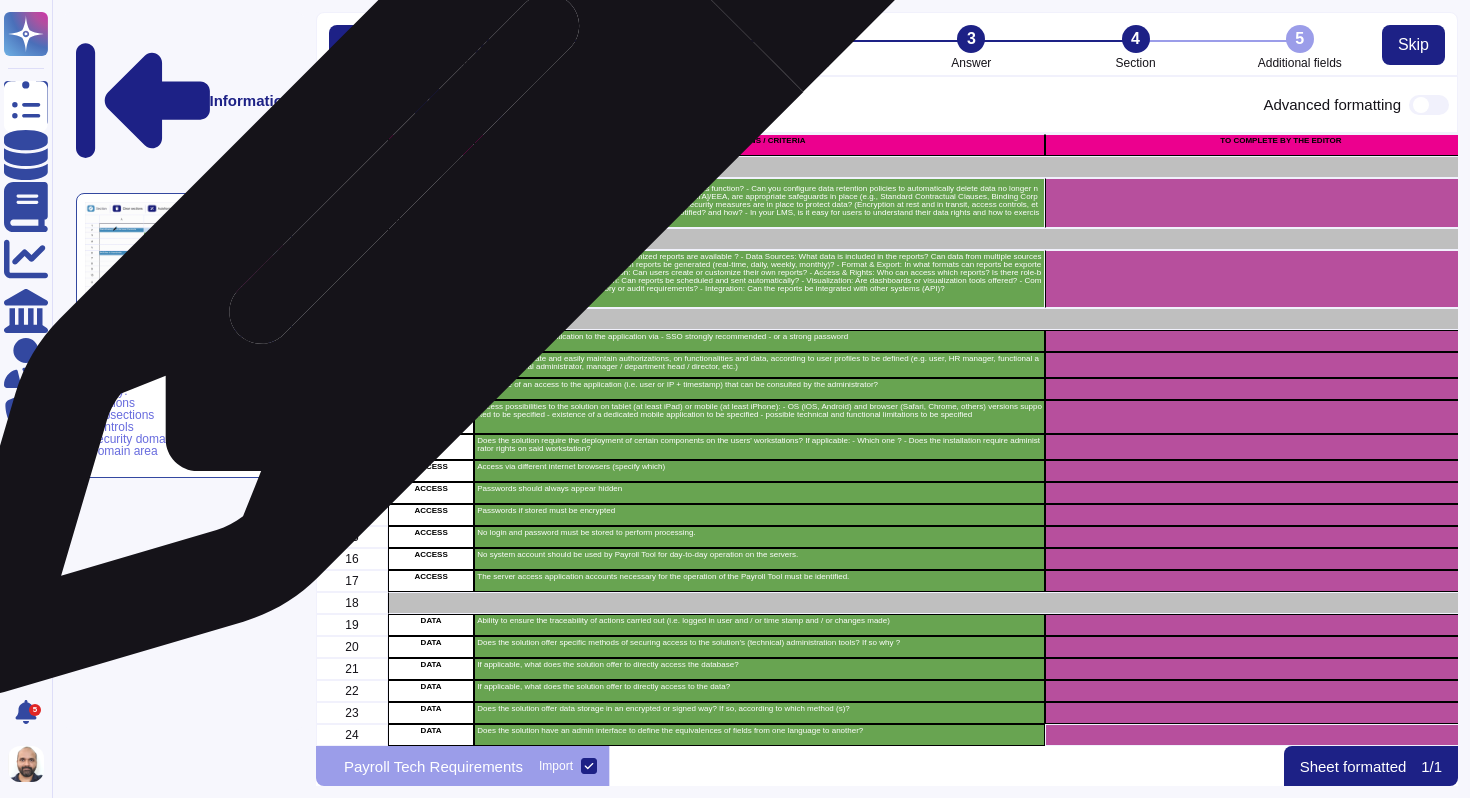scroll, scrollTop: 595, scrollLeft: 1127, axis: both 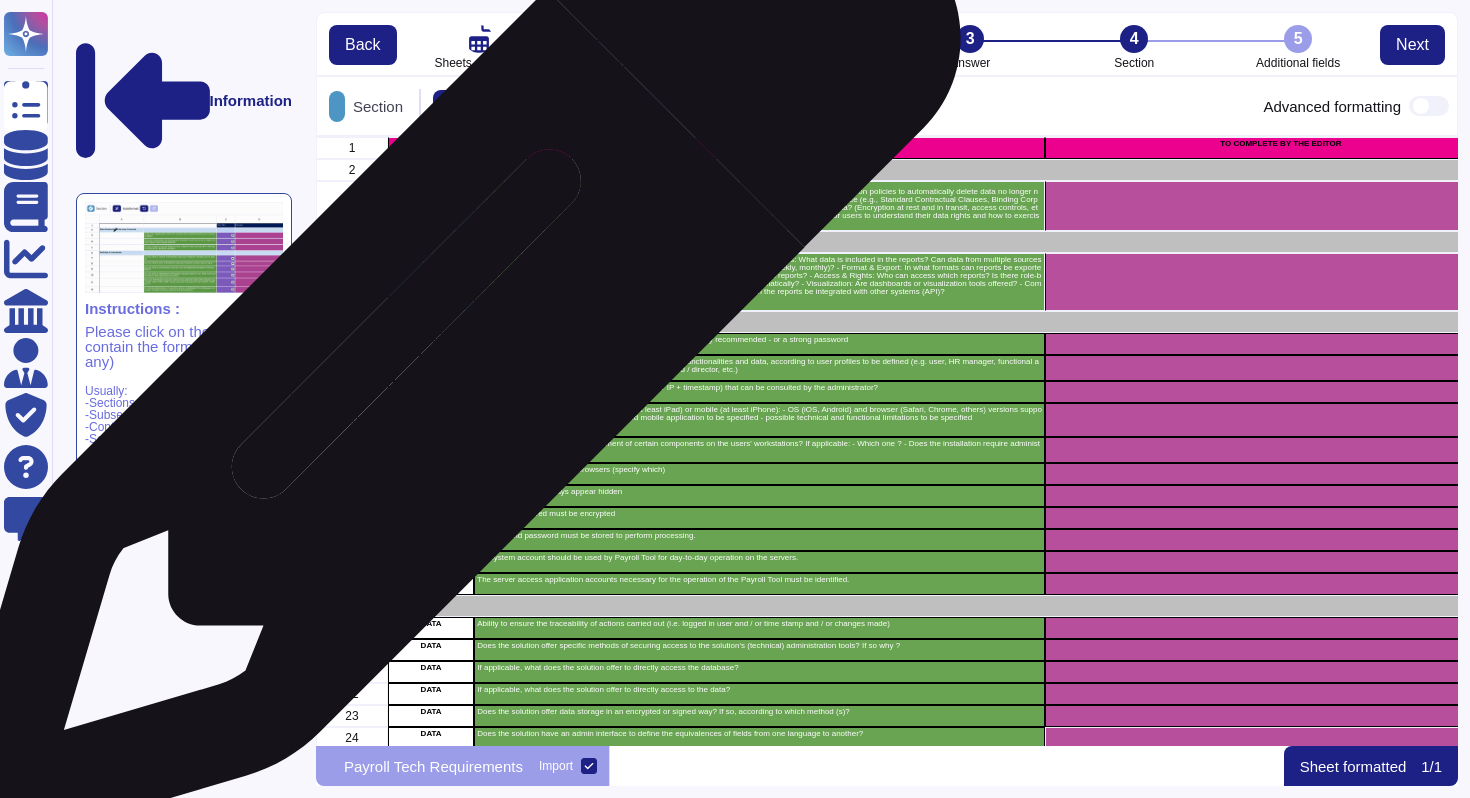 click on "ACCESS" at bounding box center [431, 344] 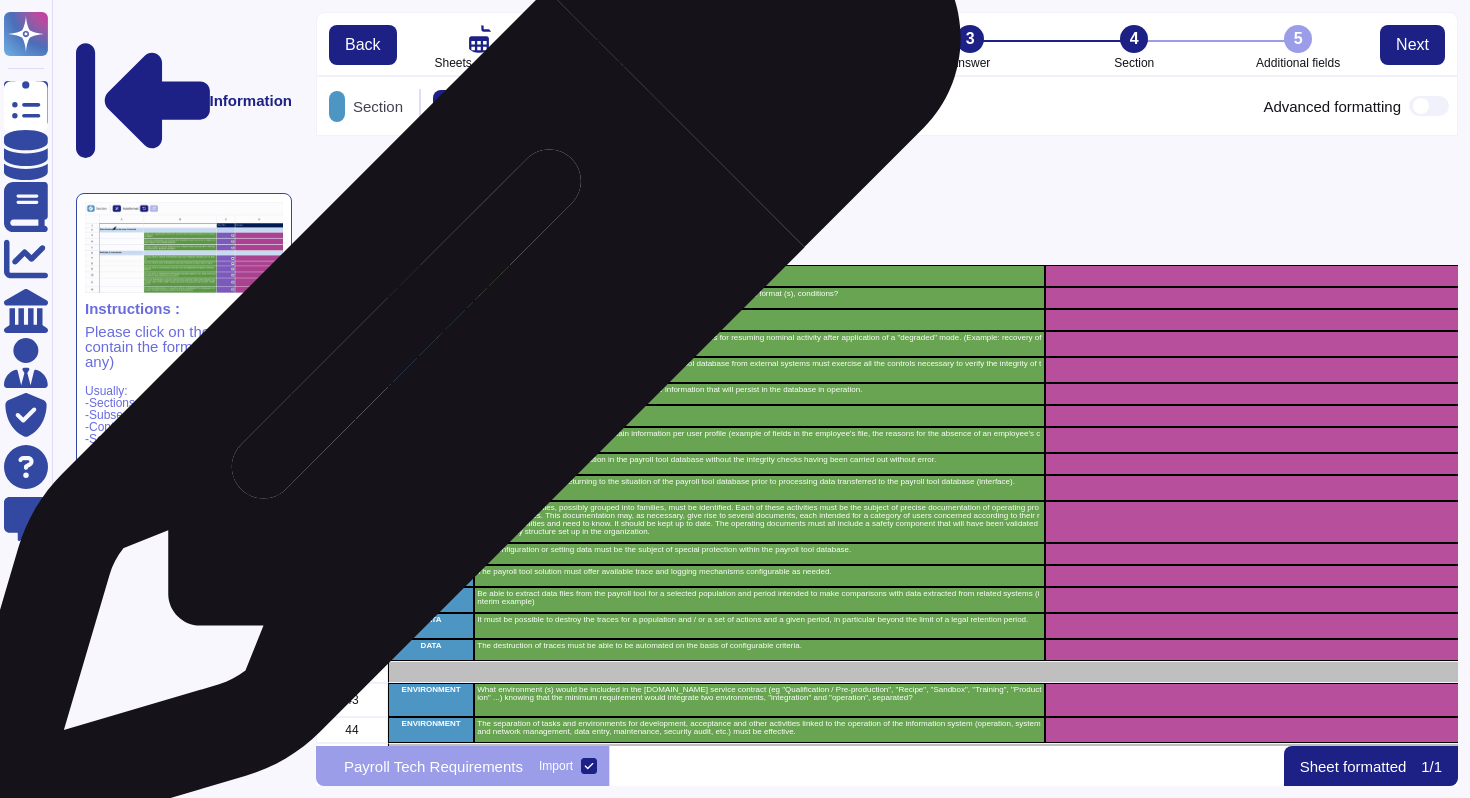 scroll, scrollTop: 0, scrollLeft: 0, axis: both 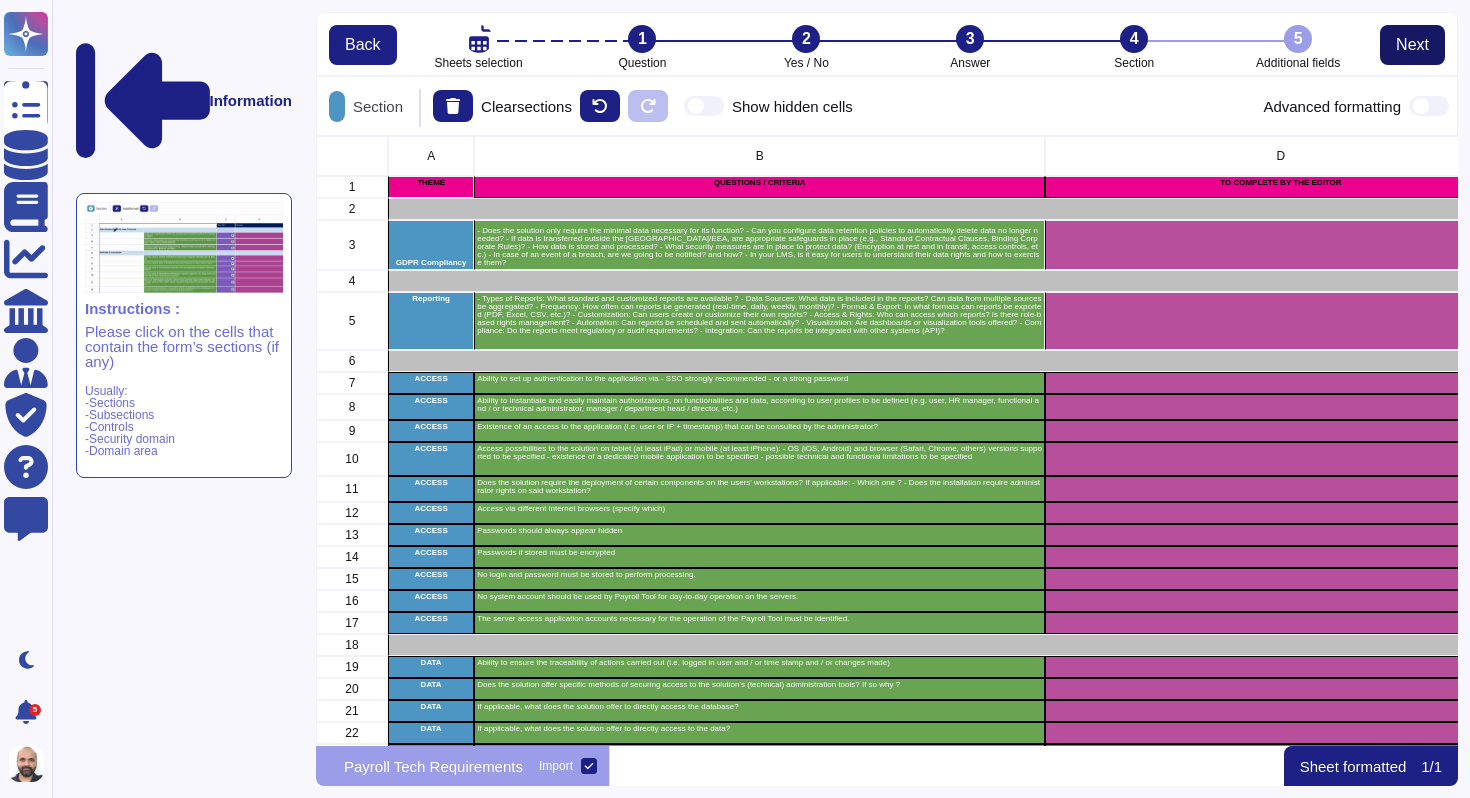 click on "Next" at bounding box center (1412, 45) 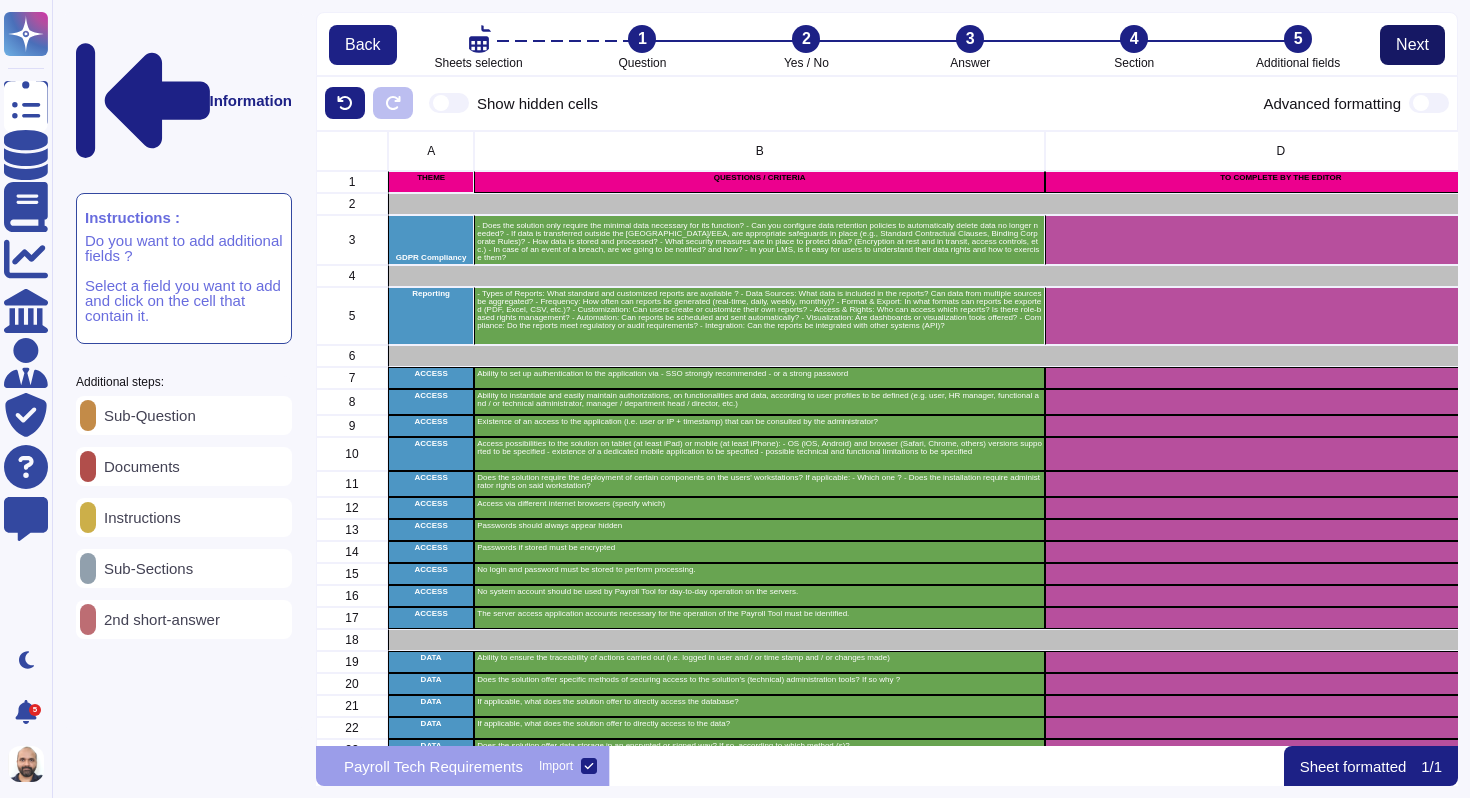 scroll, scrollTop: 15, scrollLeft: 16, axis: both 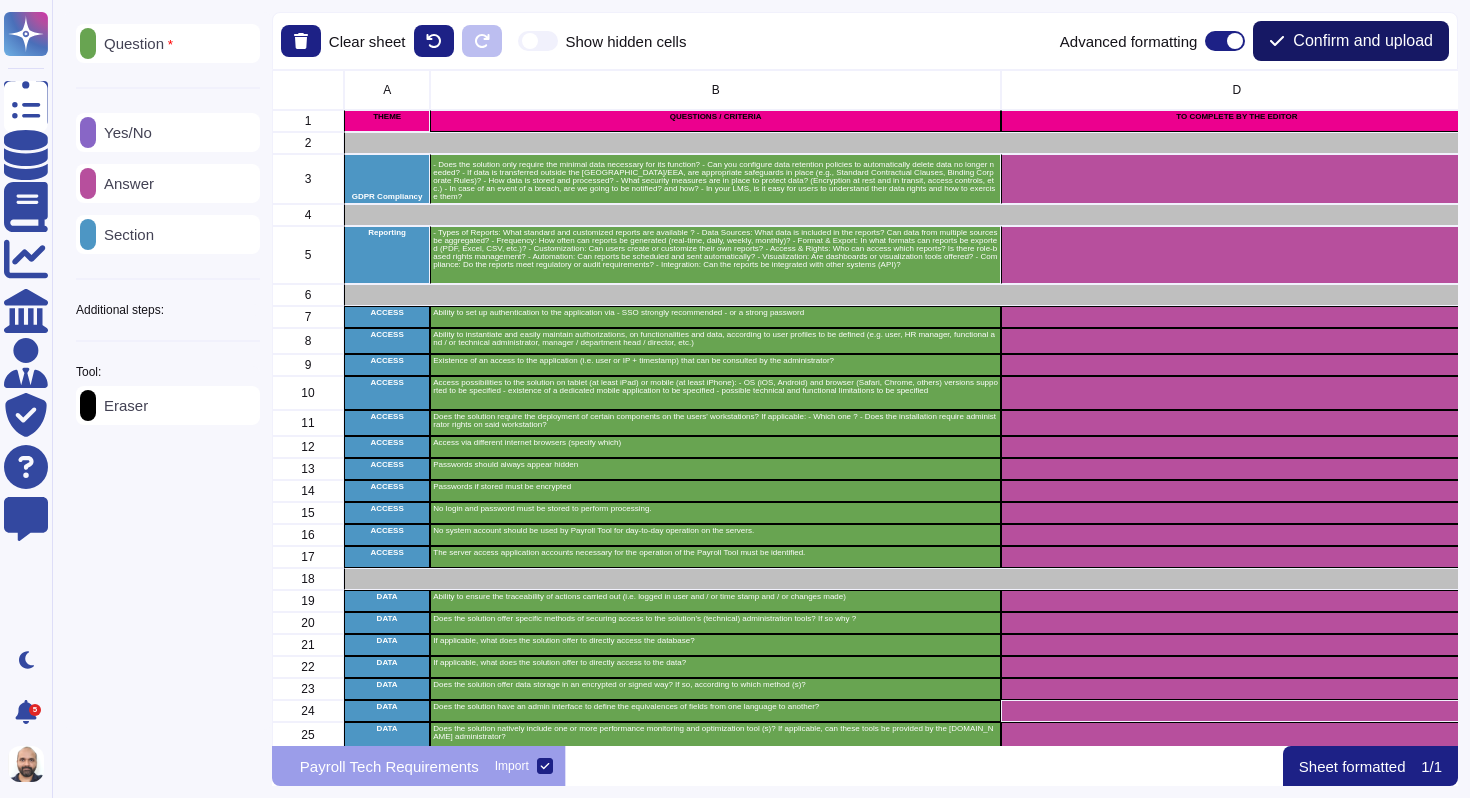 click on "Confirm and upload" at bounding box center (1363, 41) 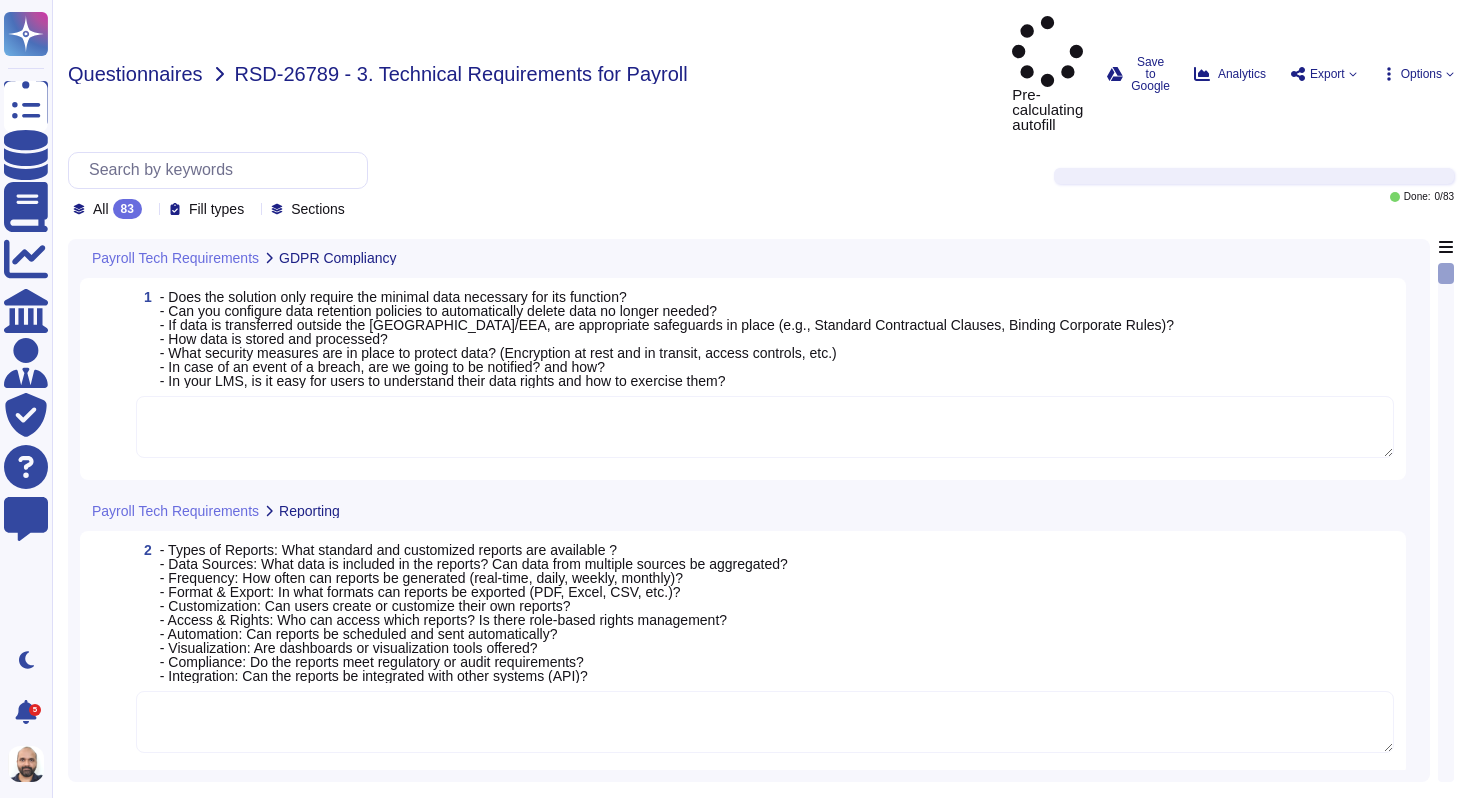 click on "Questionnaires" at bounding box center [135, 74] 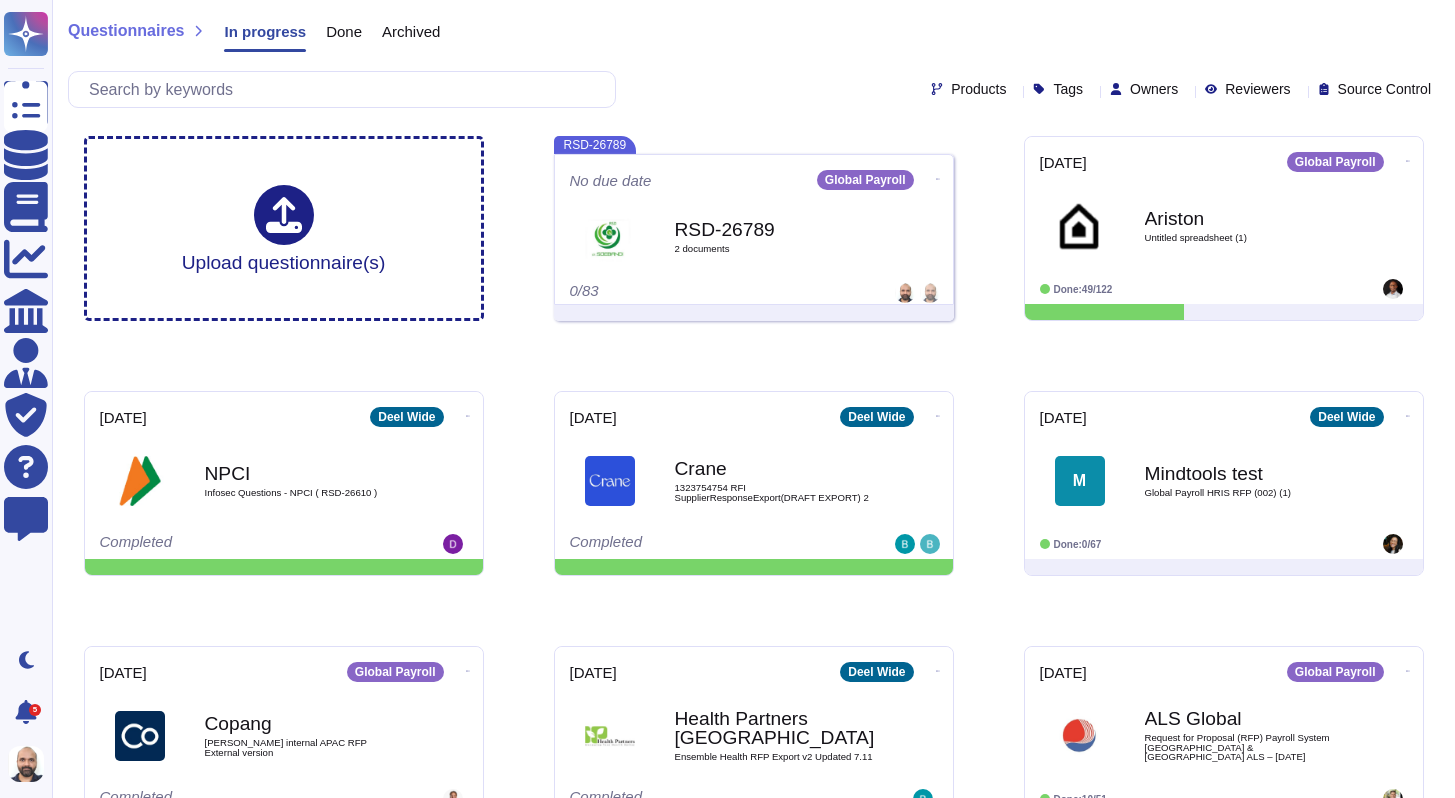 click on "2   document s" at bounding box center (775, 249) 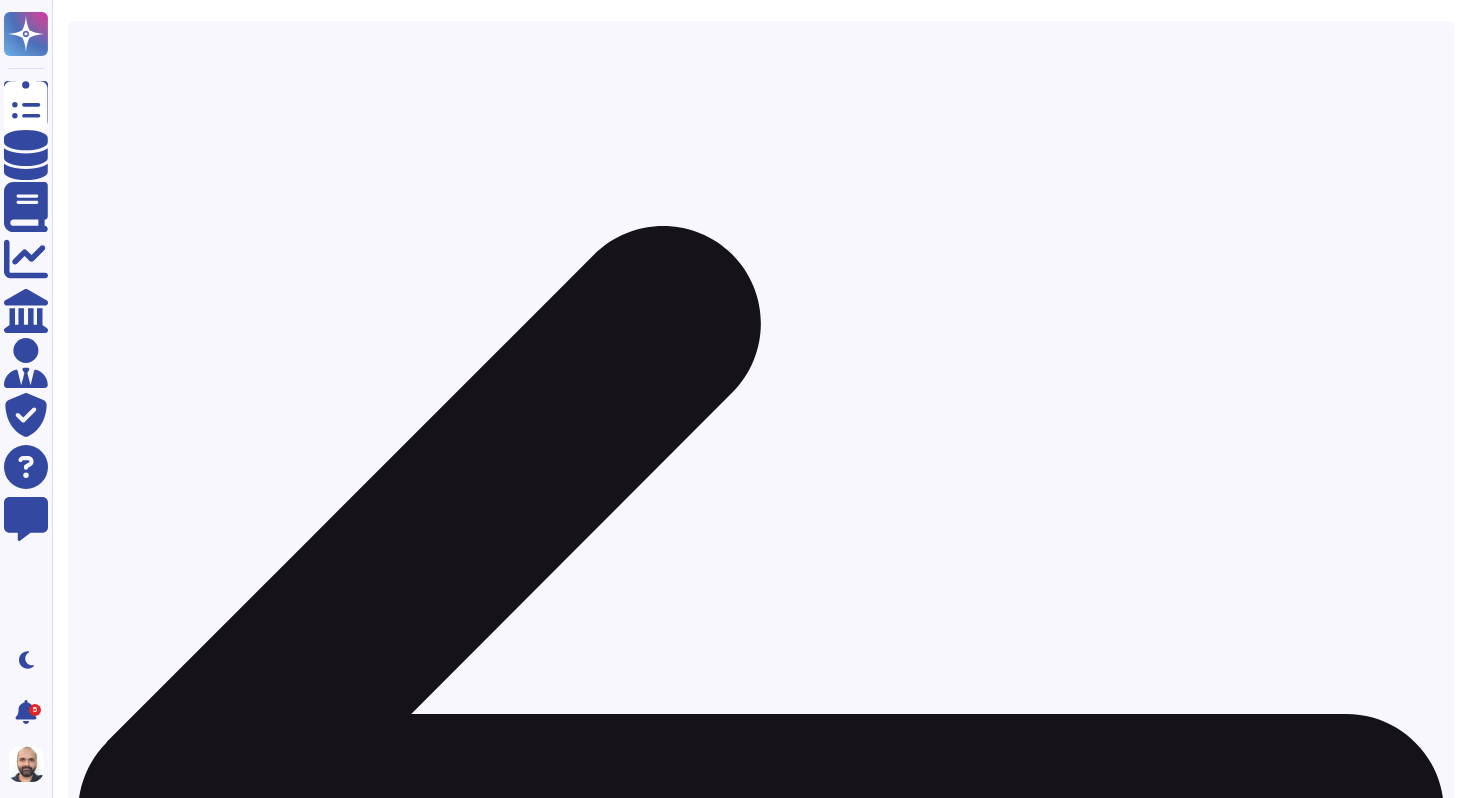 click on "RSD-26789 2. Answers Grid - Services International Payroll" at bounding box center [1252, 1806] 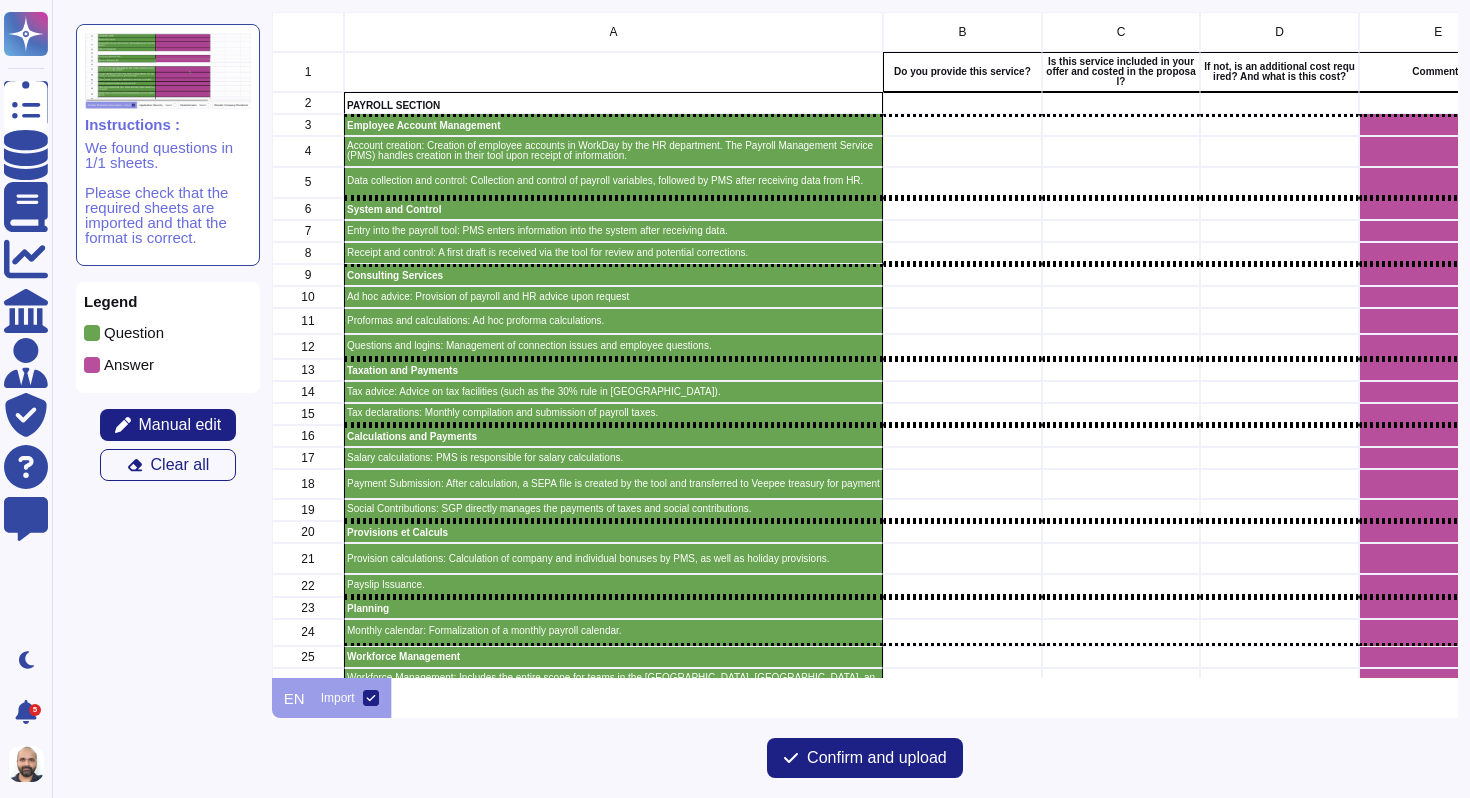 scroll, scrollTop: 16, scrollLeft: 16, axis: both 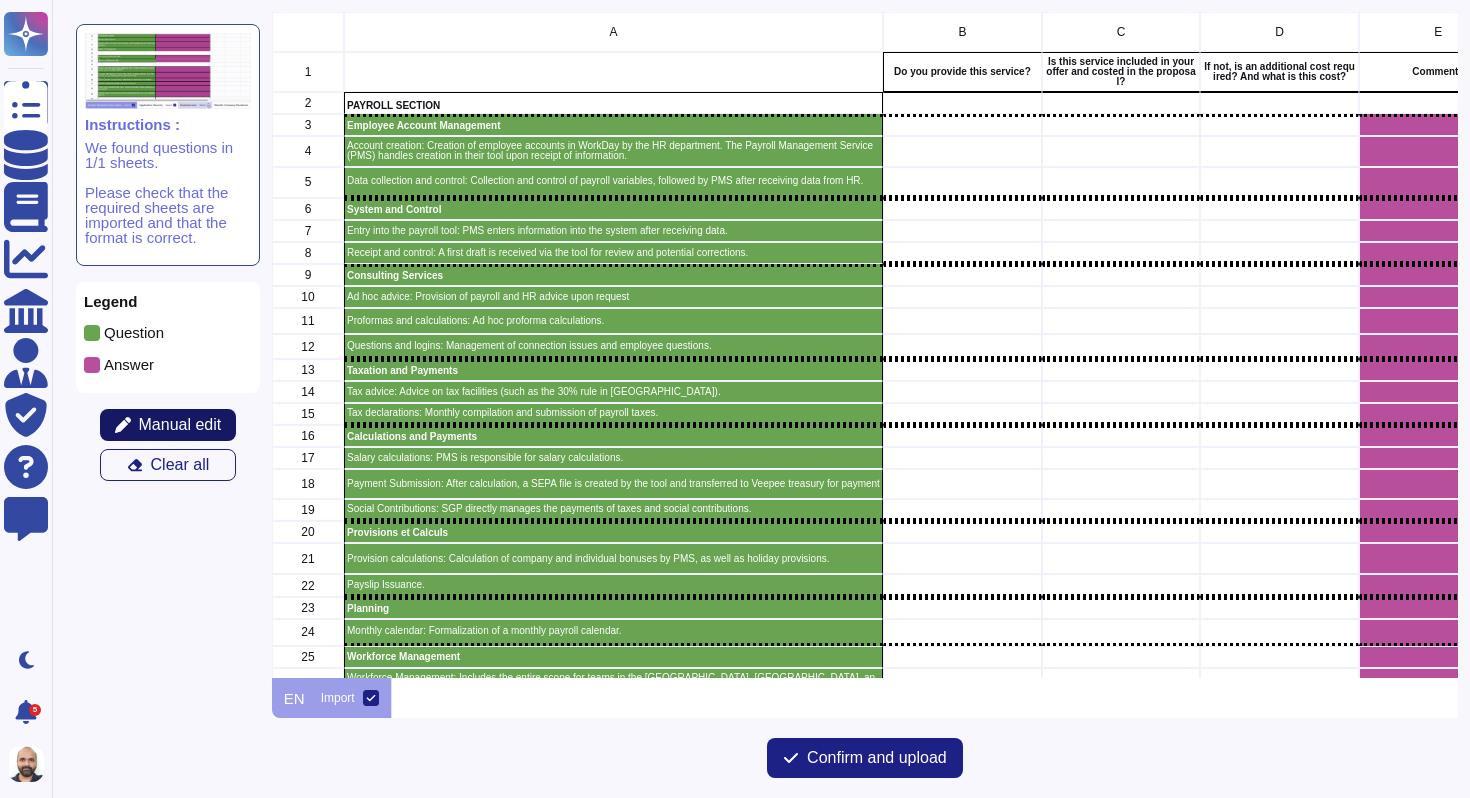 click on "Manual edit" at bounding box center [180, 425] 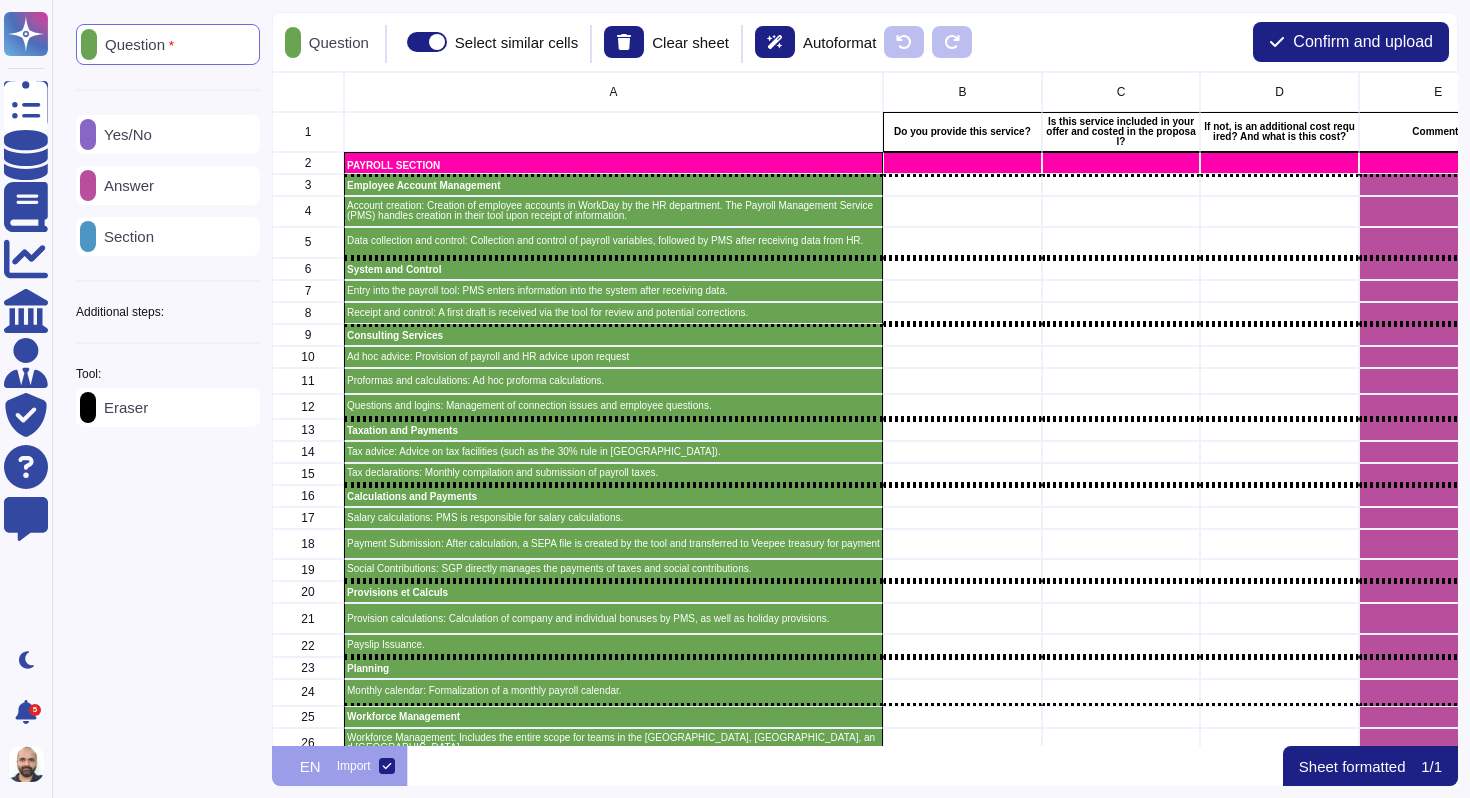 scroll, scrollTop: 16, scrollLeft: 16, axis: both 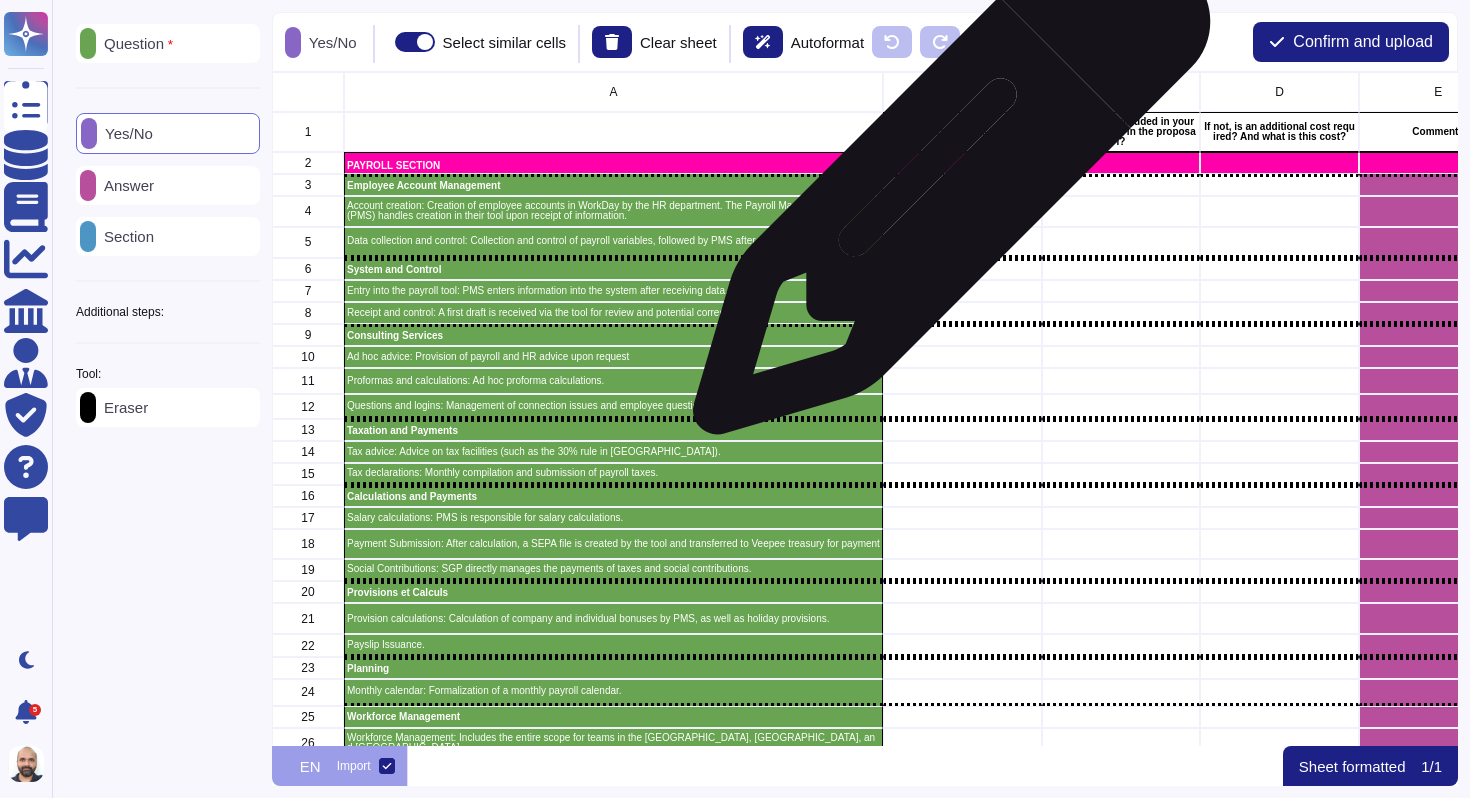 click at bounding box center (962, 185) 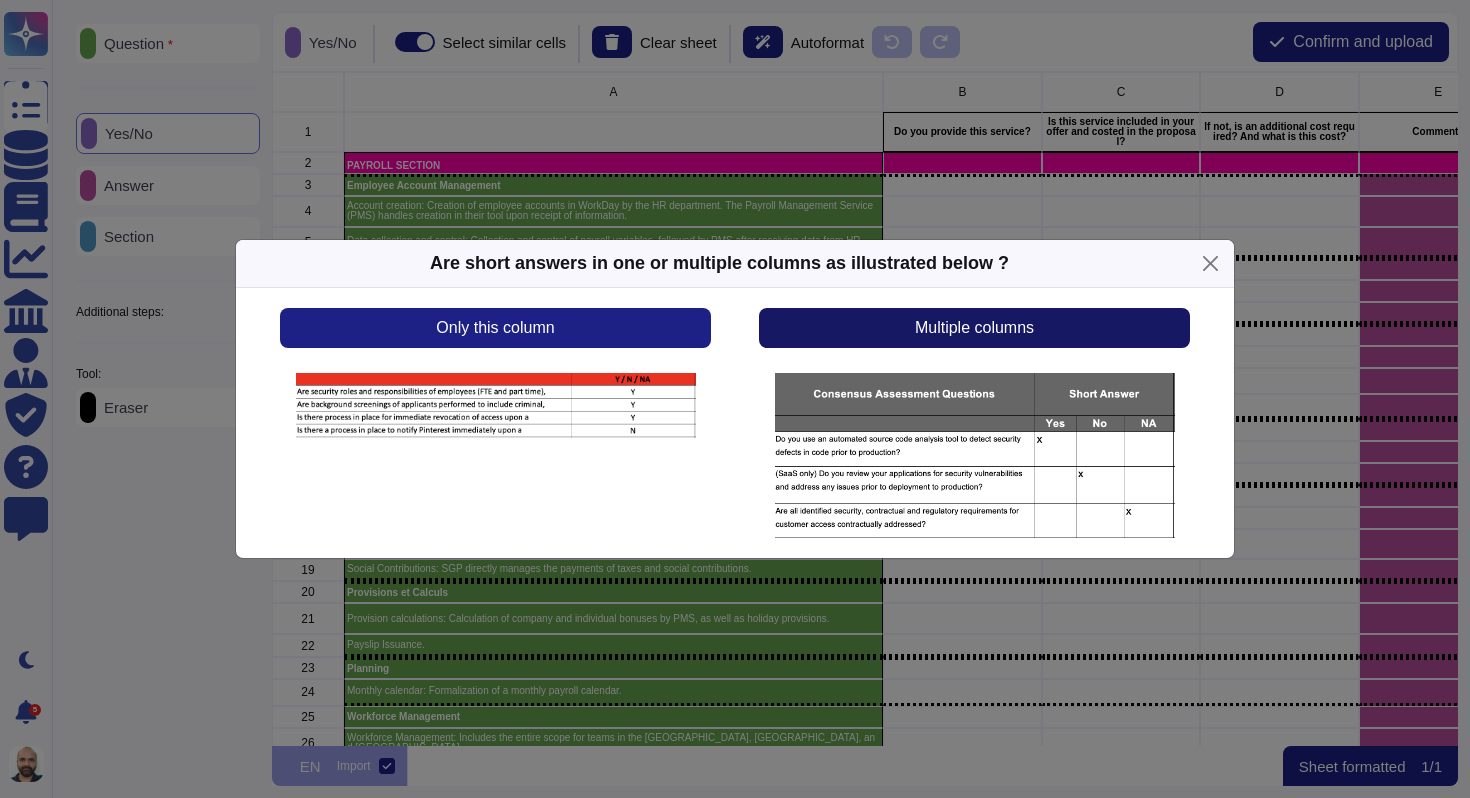 click on "Multiple columns" at bounding box center [974, 328] 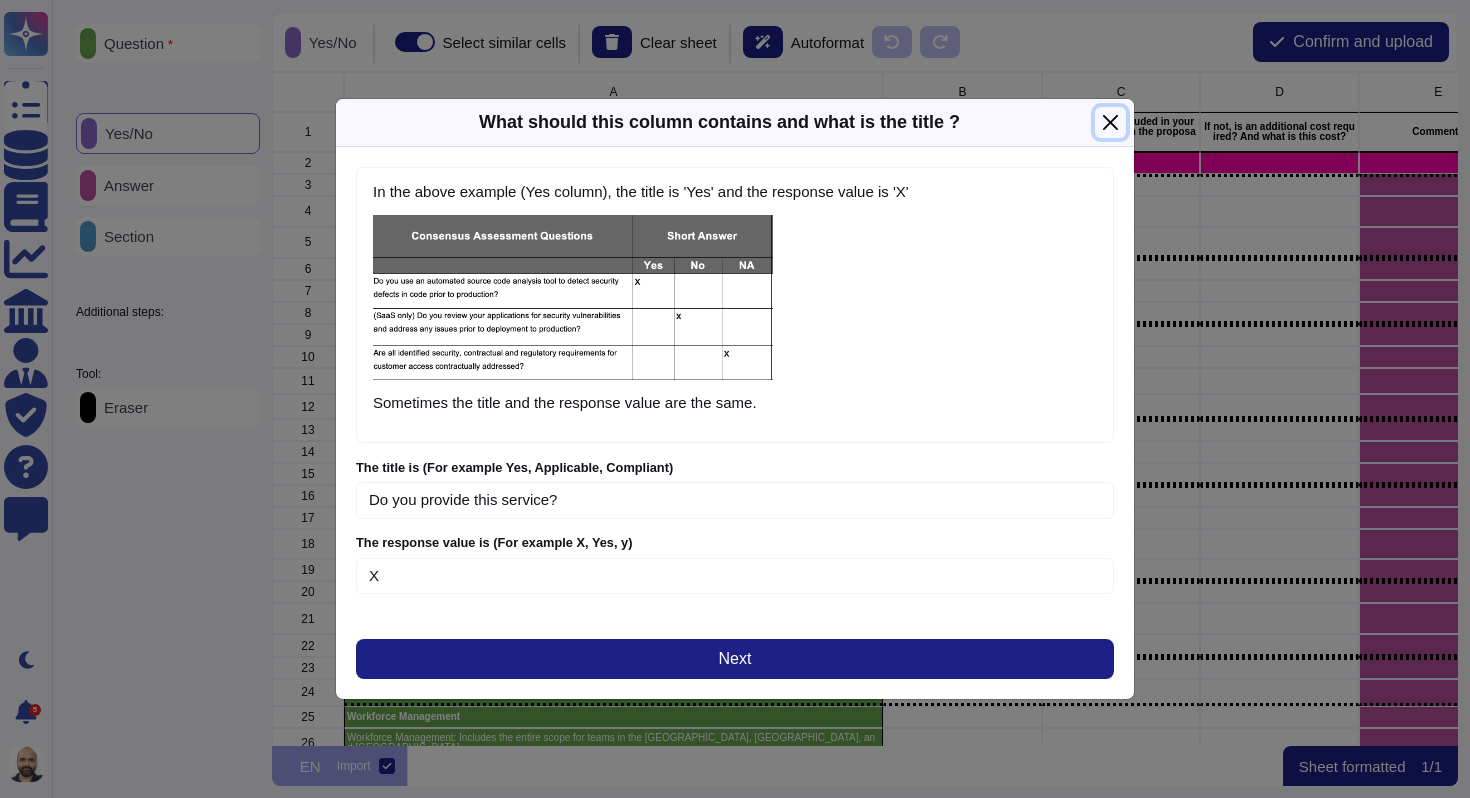 click at bounding box center (1110, 122) 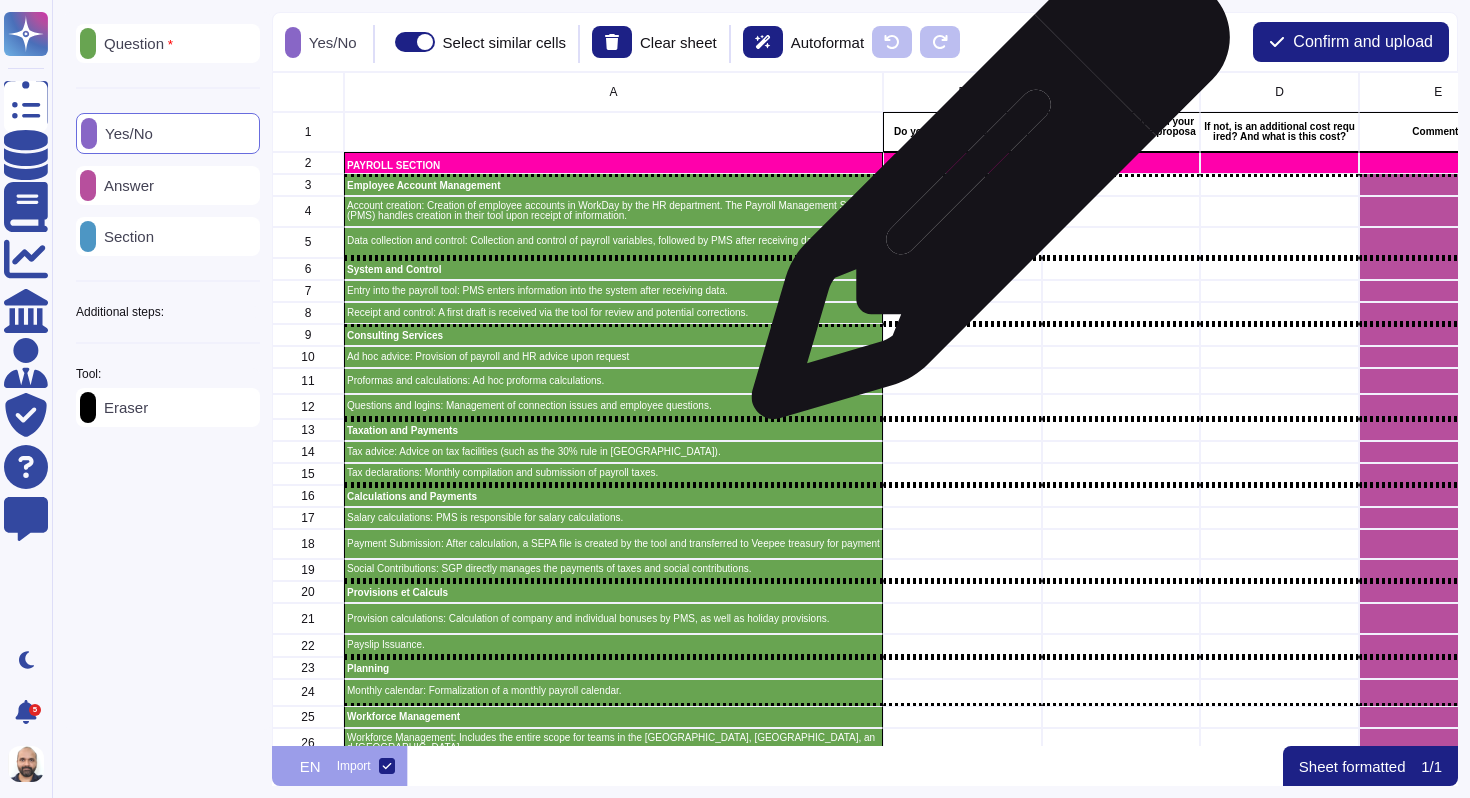 click at bounding box center [962, 185] 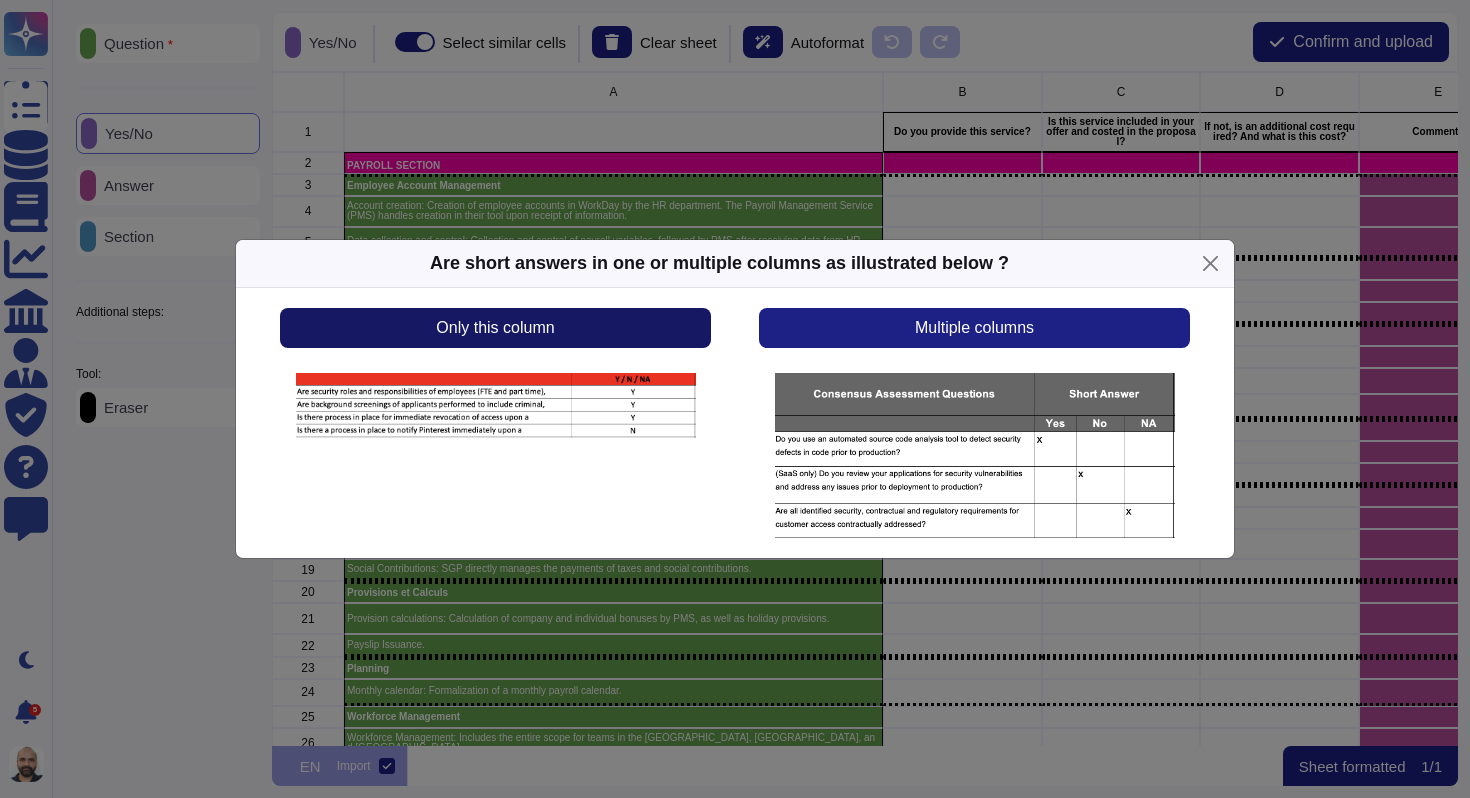 click on "Only this column" at bounding box center (495, 328) 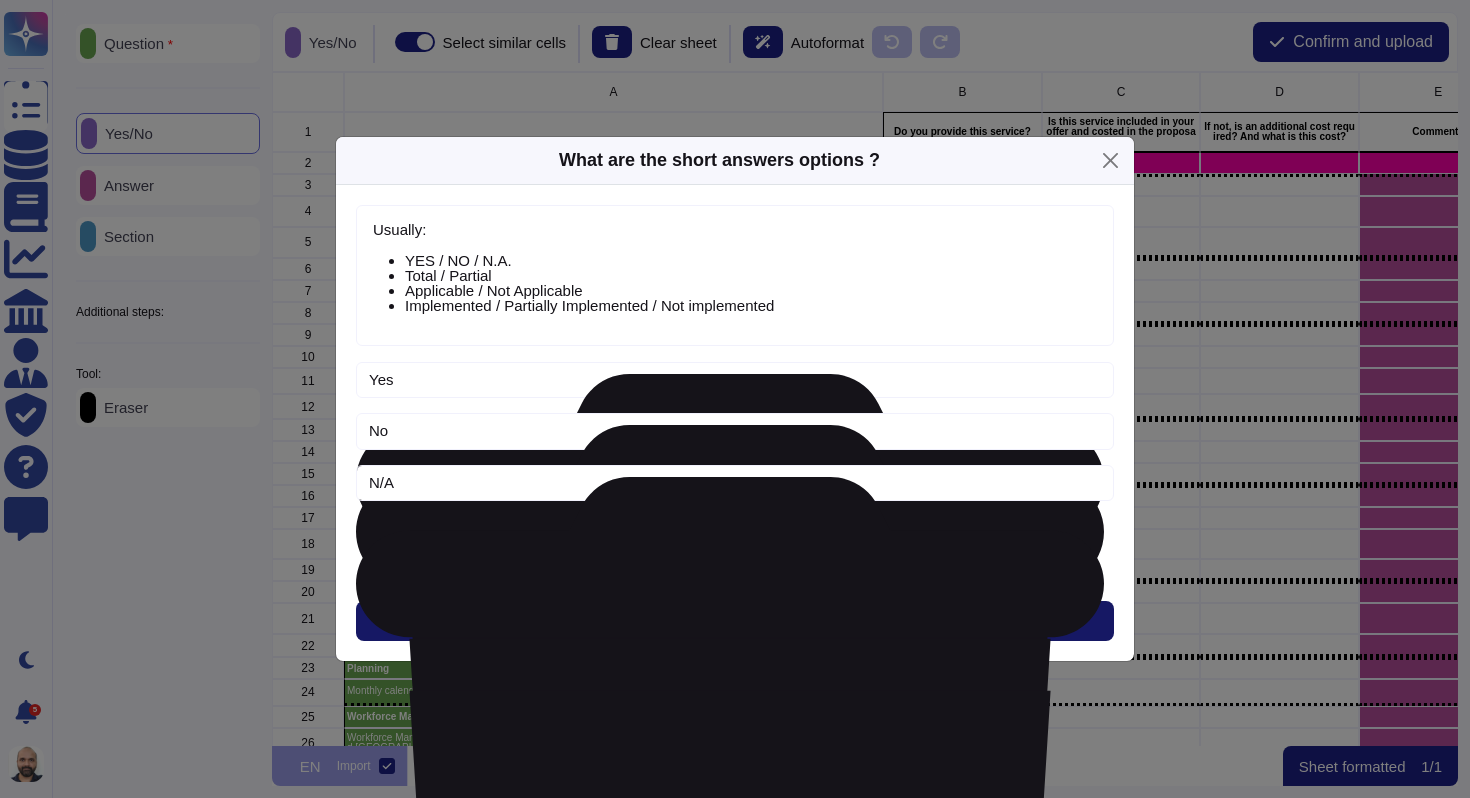 click on "Next" at bounding box center [735, 621] 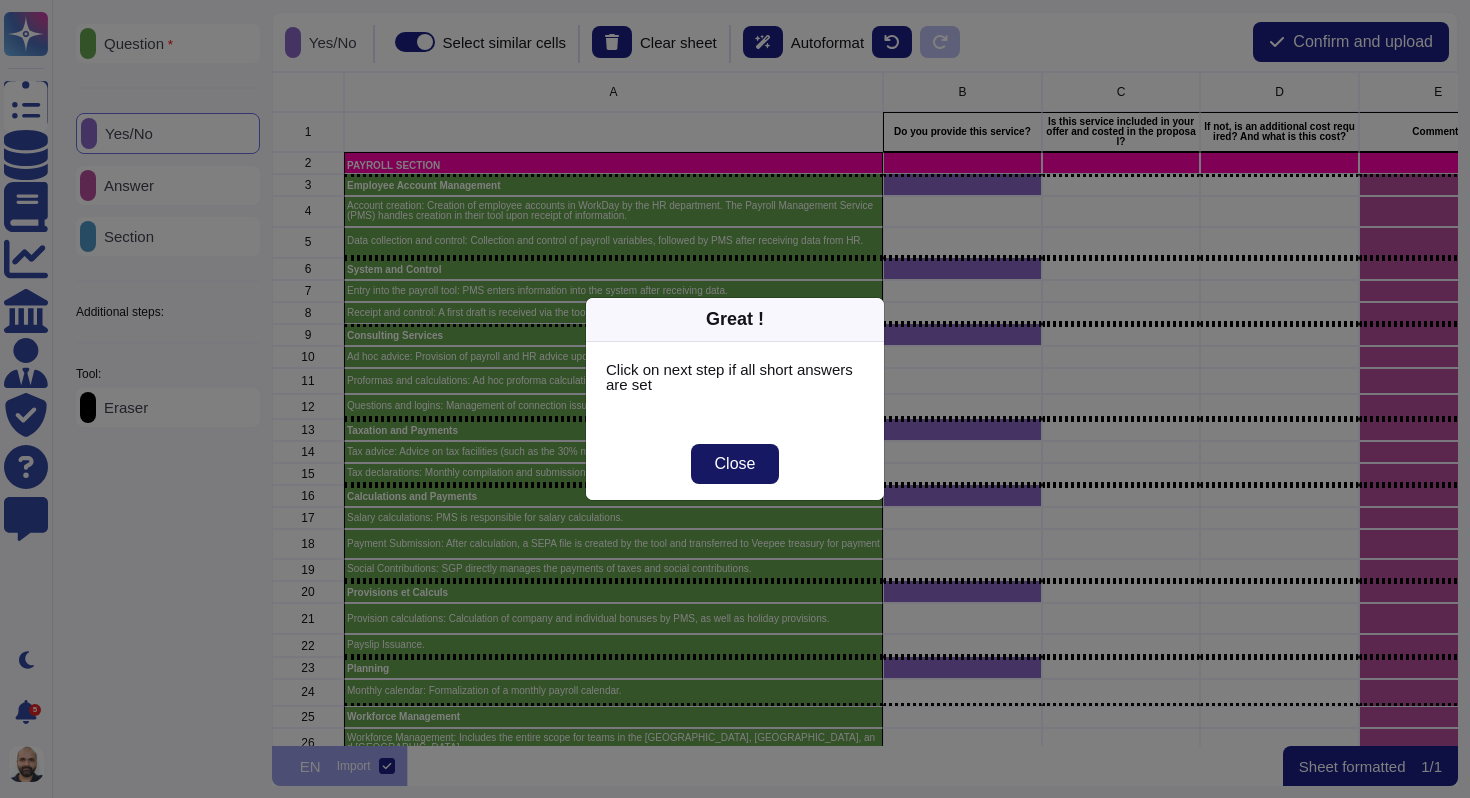 click on "Close" at bounding box center [735, 464] 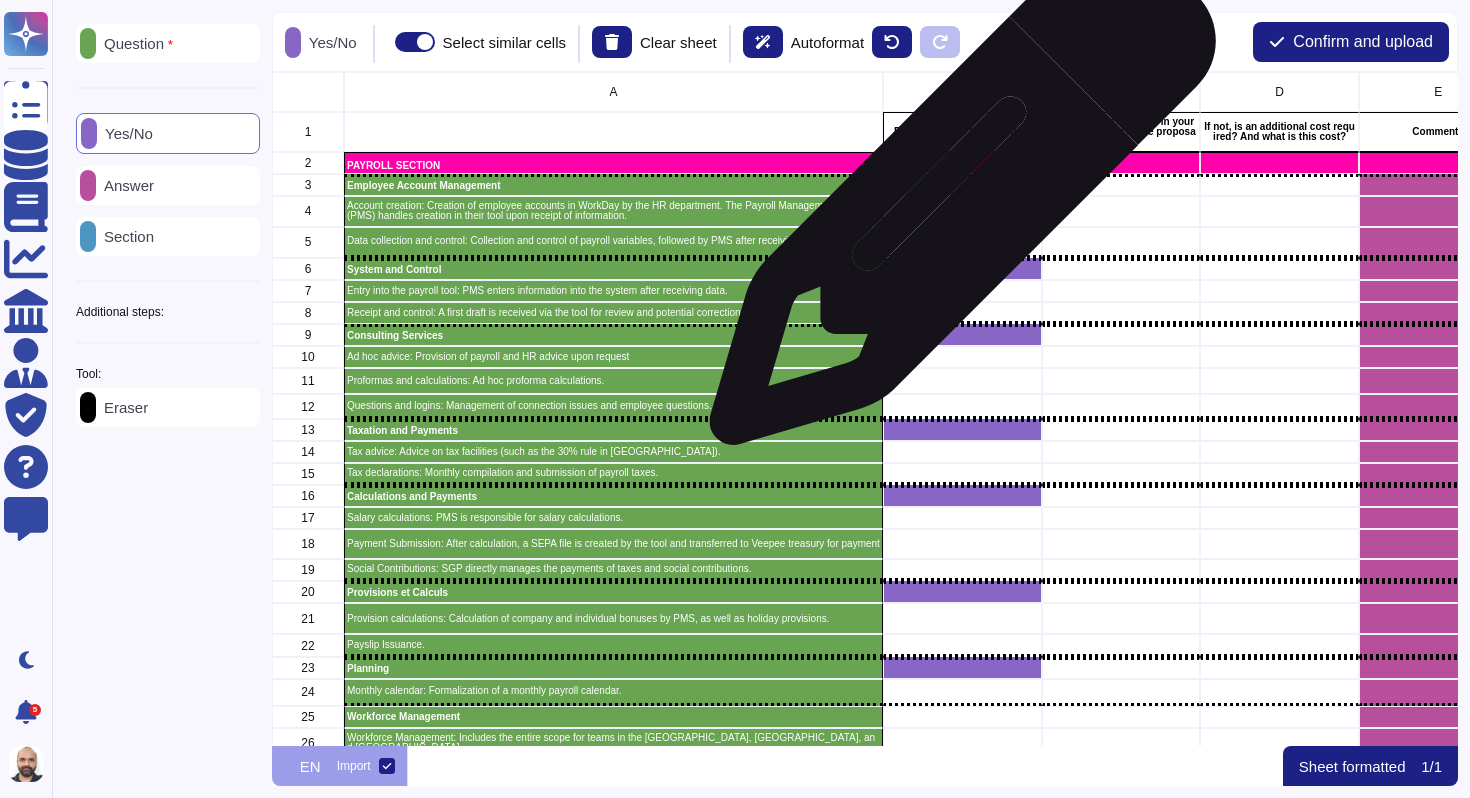 click at bounding box center (962, 211) 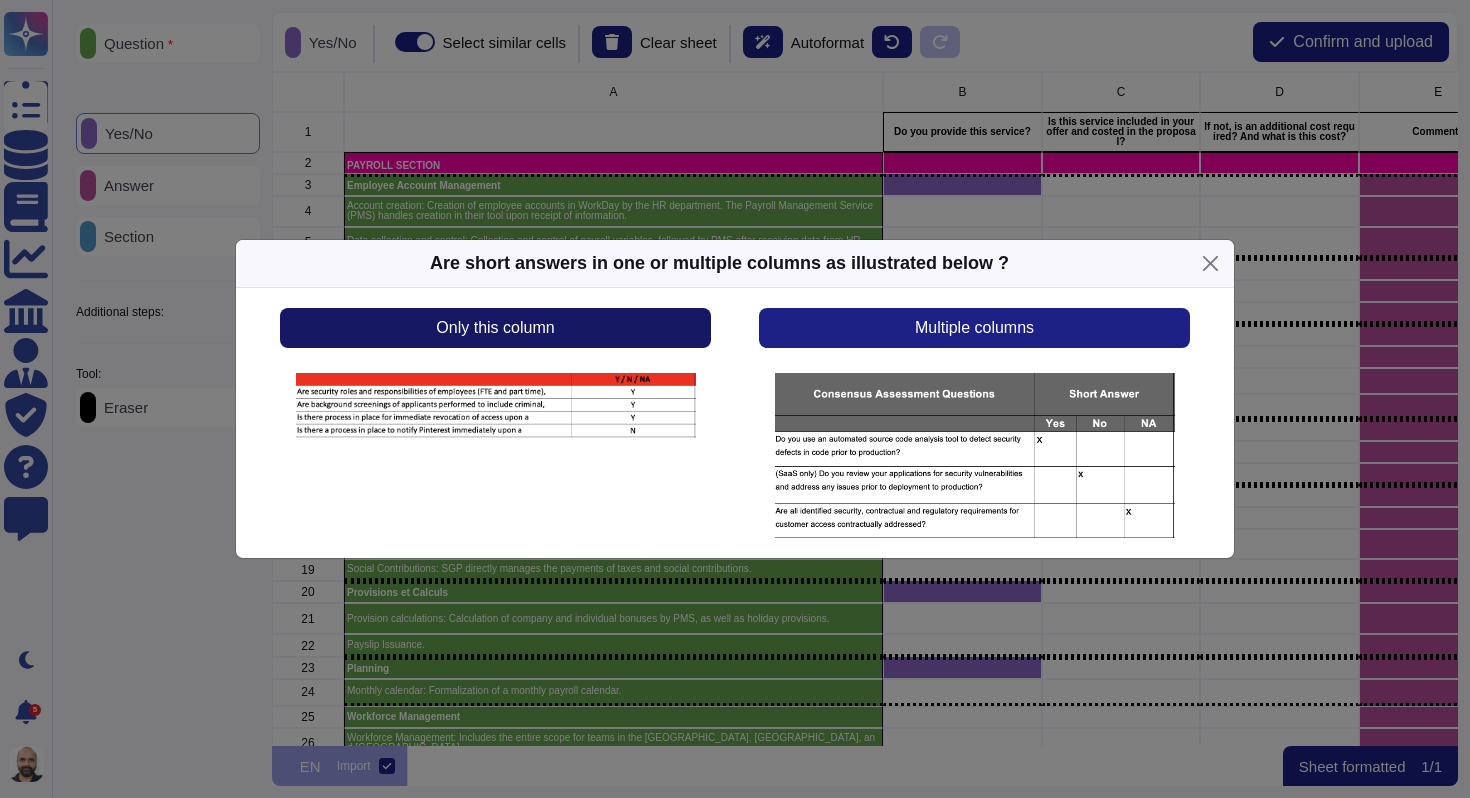 click on "Only this column" at bounding box center (495, 328) 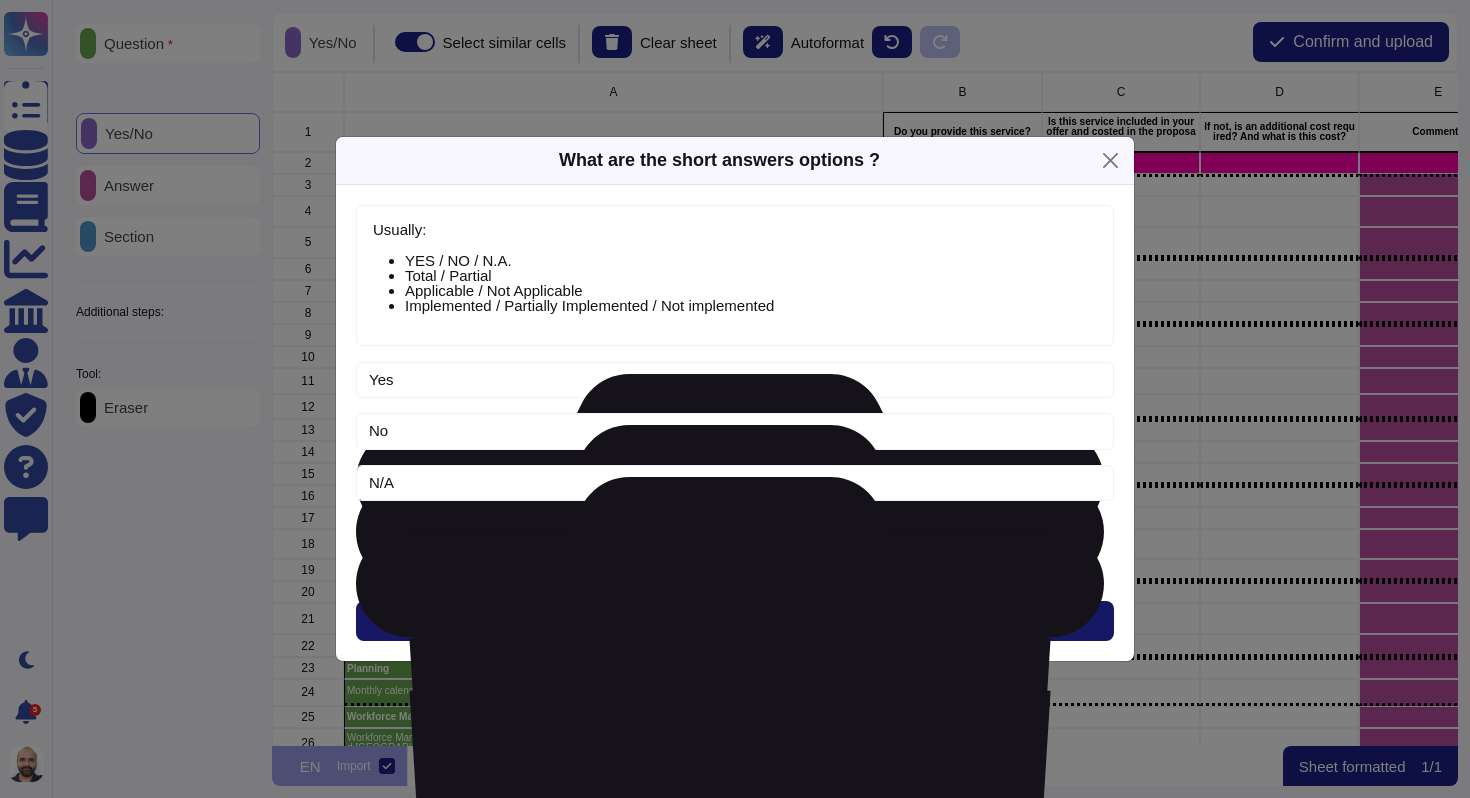 click on "Next" at bounding box center (735, 621) 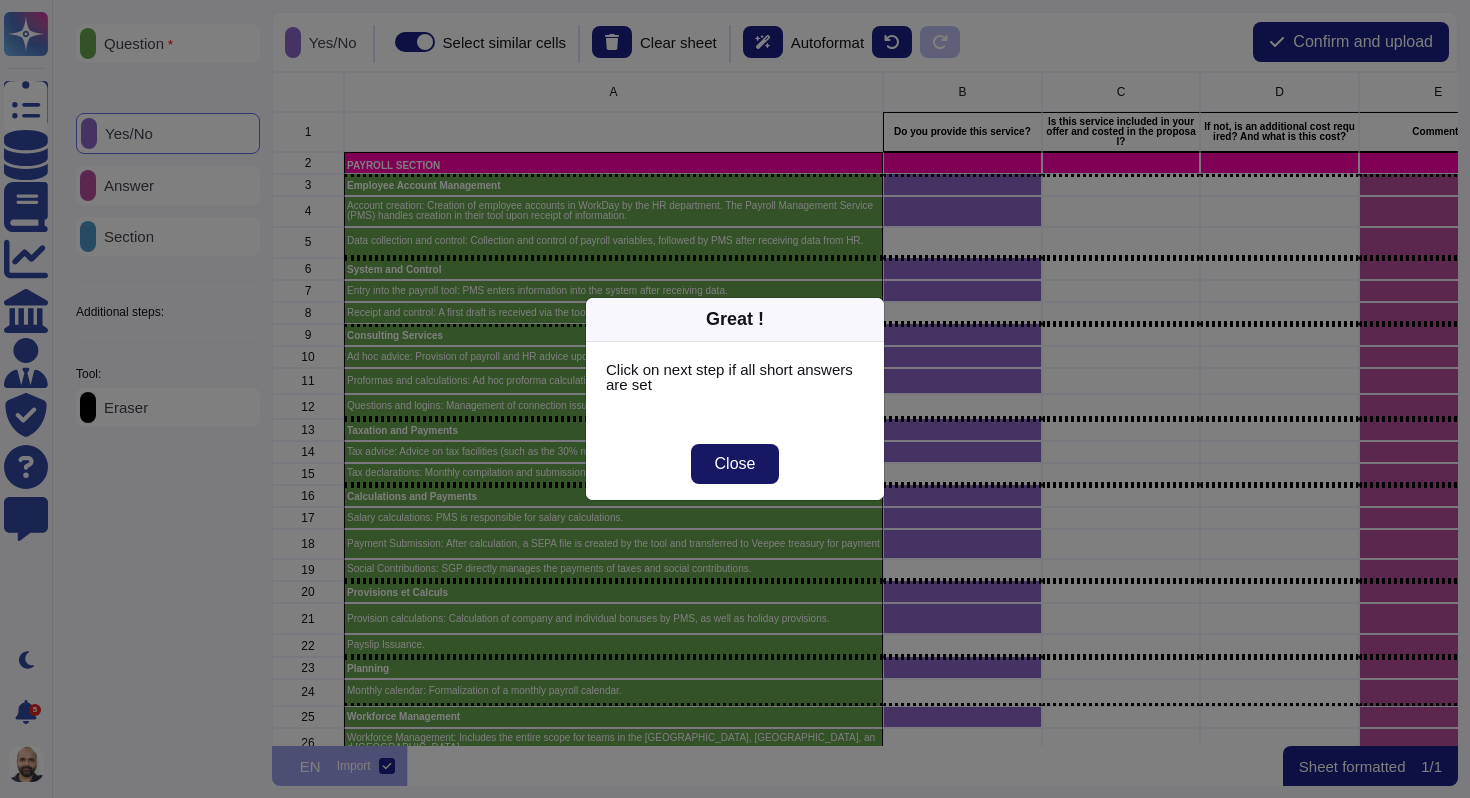 click on "Close" at bounding box center (735, 464) 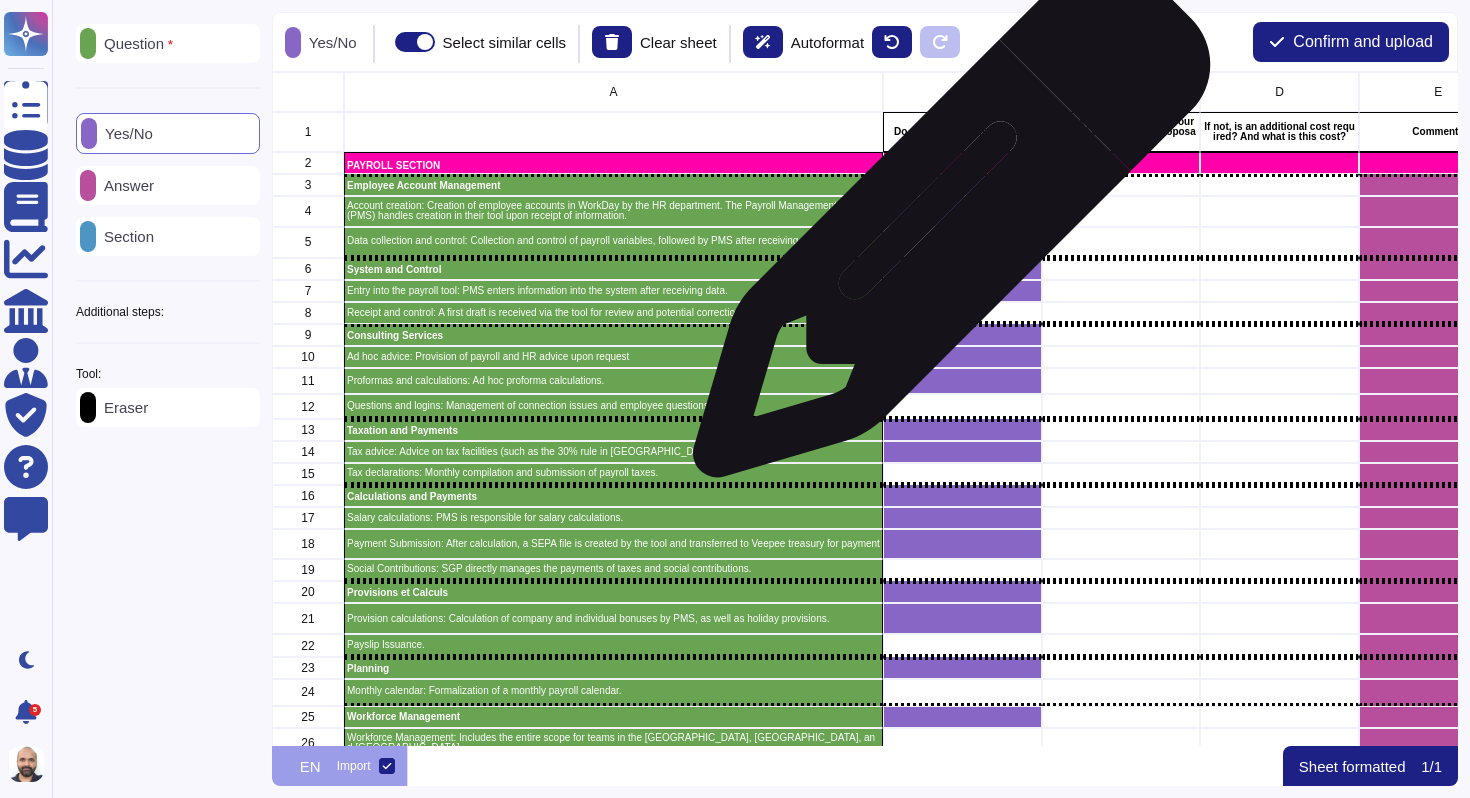 click at bounding box center [962, 242] 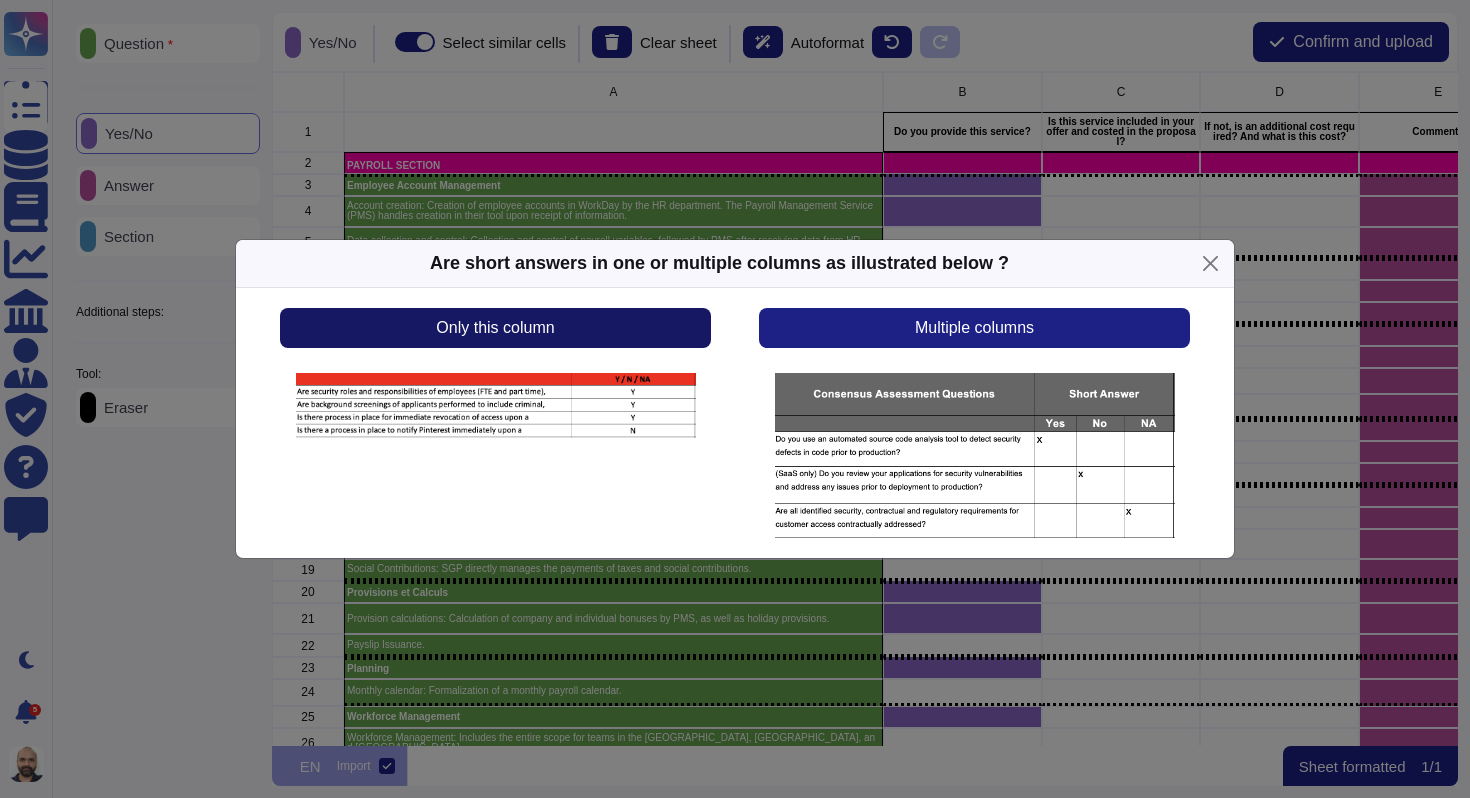 click on "Only this column" at bounding box center [495, 328] 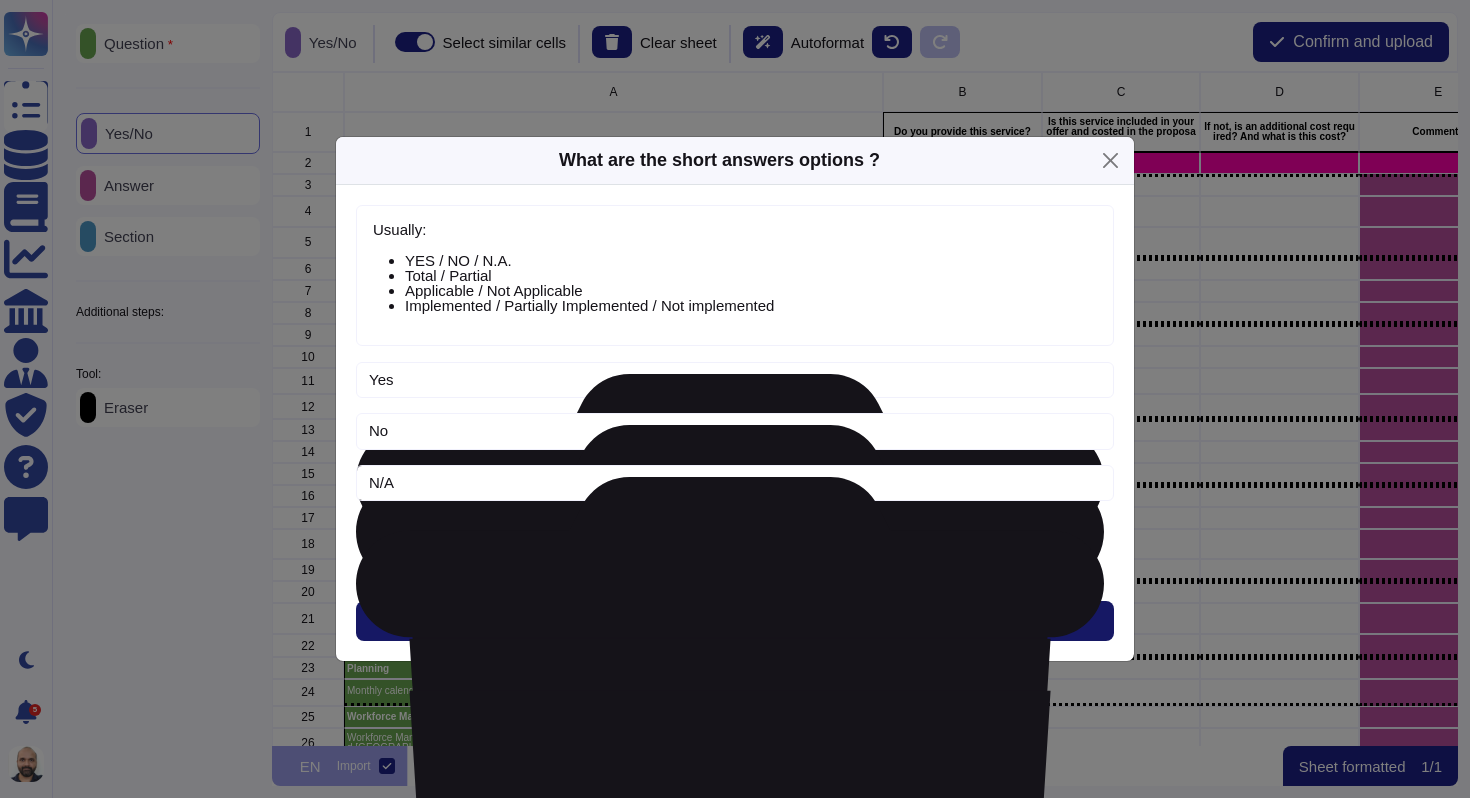 click on "Next" at bounding box center (735, 621) 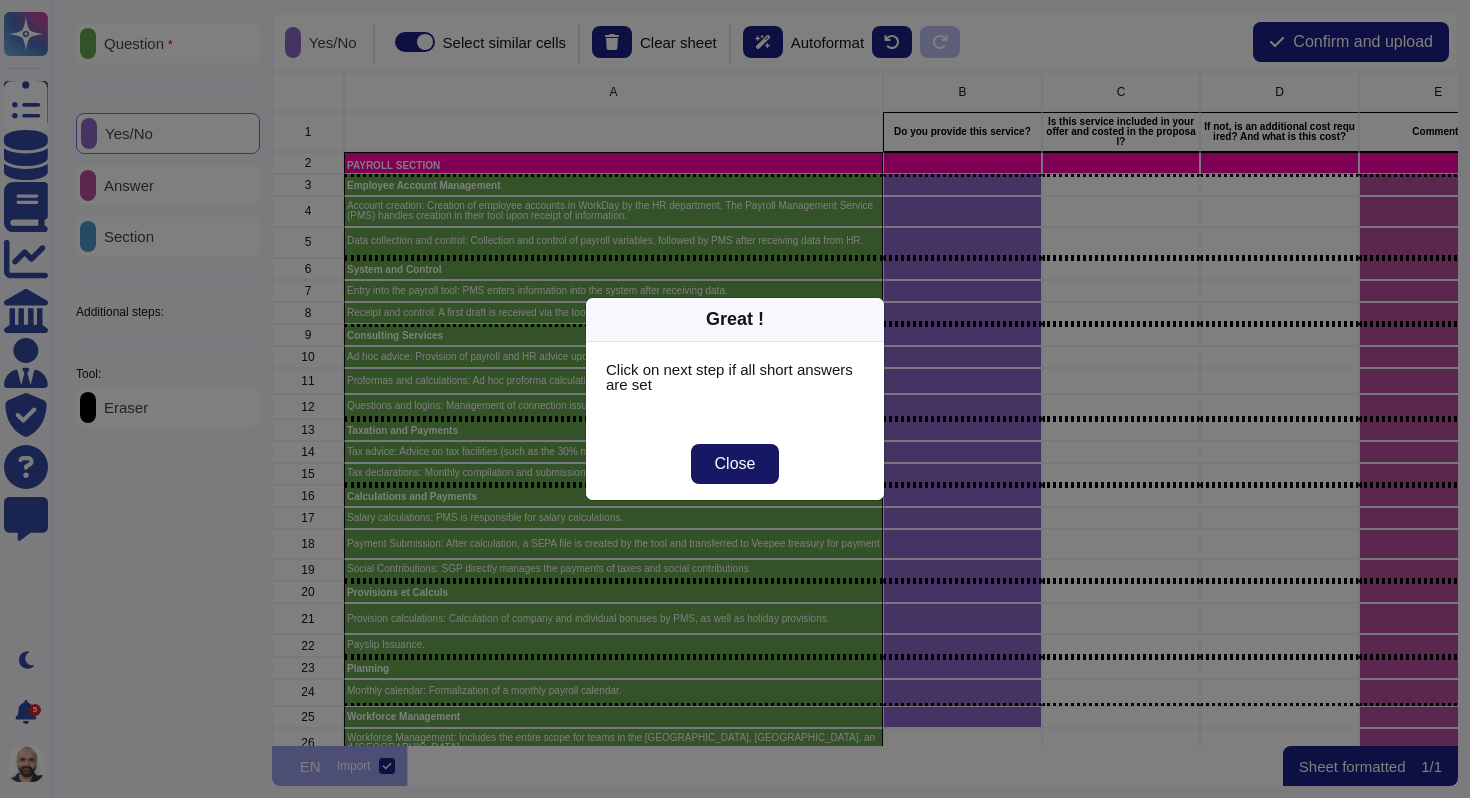 click on "Close" at bounding box center [735, 464] 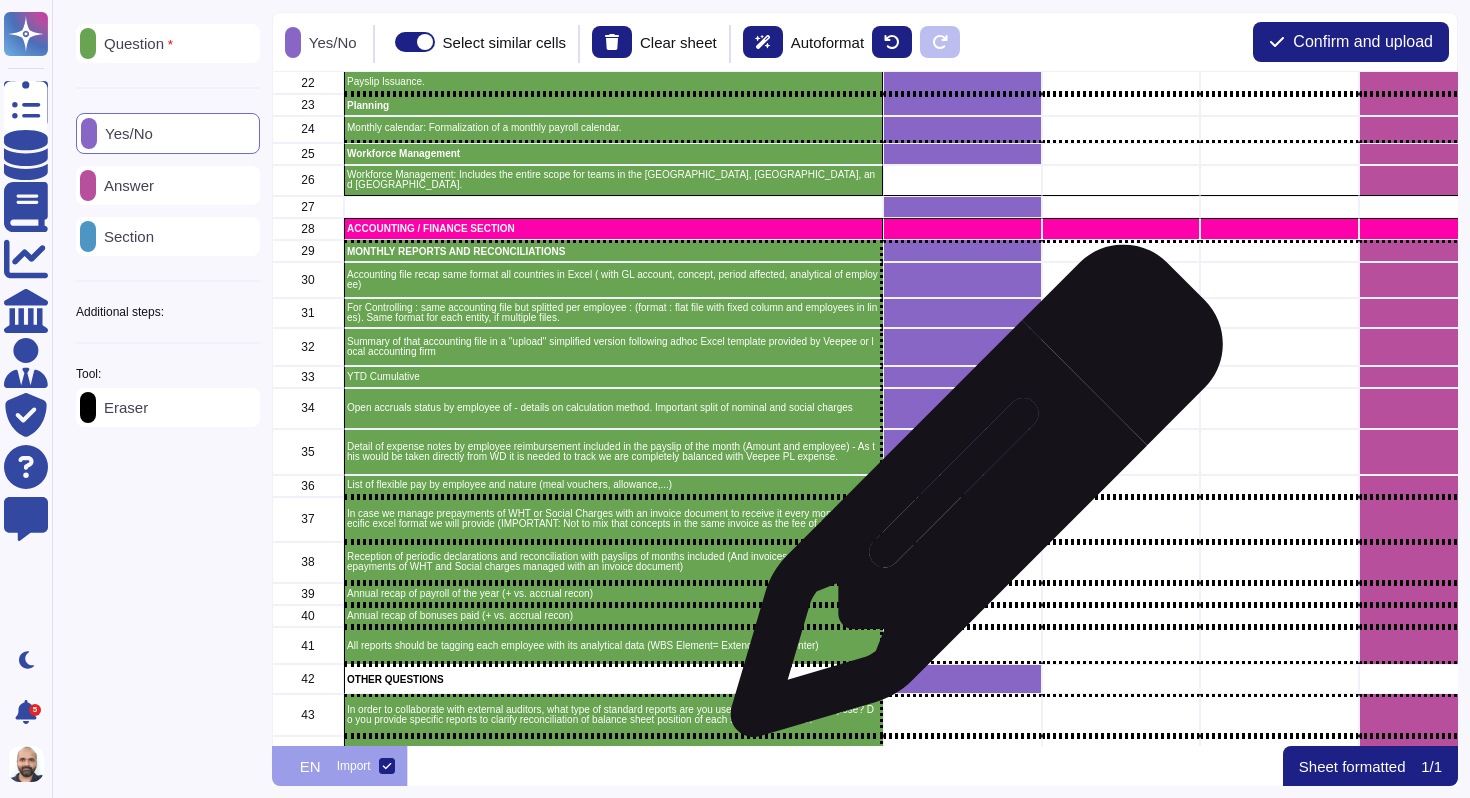 scroll, scrollTop: 585, scrollLeft: 0, axis: vertical 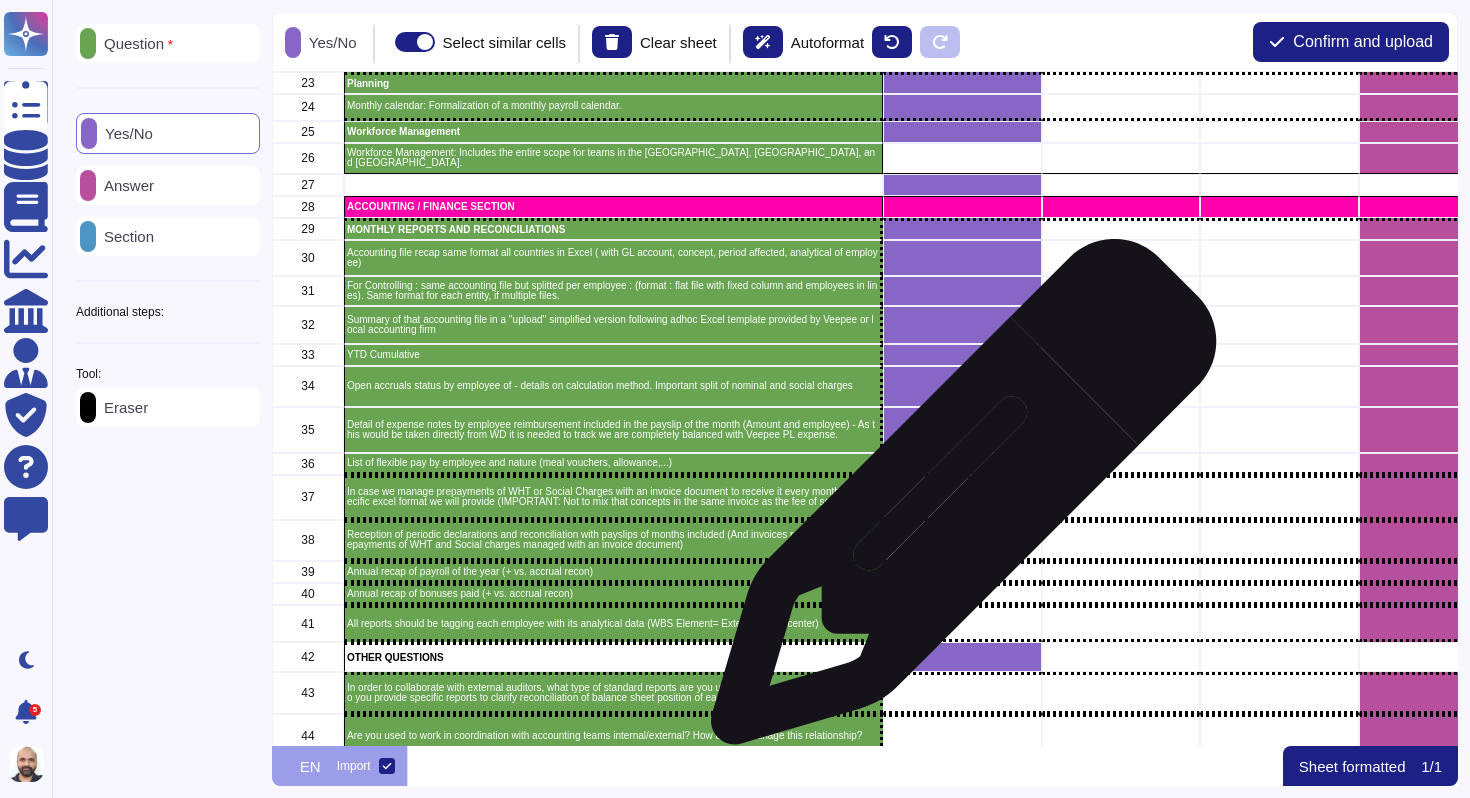 click at bounding box center [962, 497] 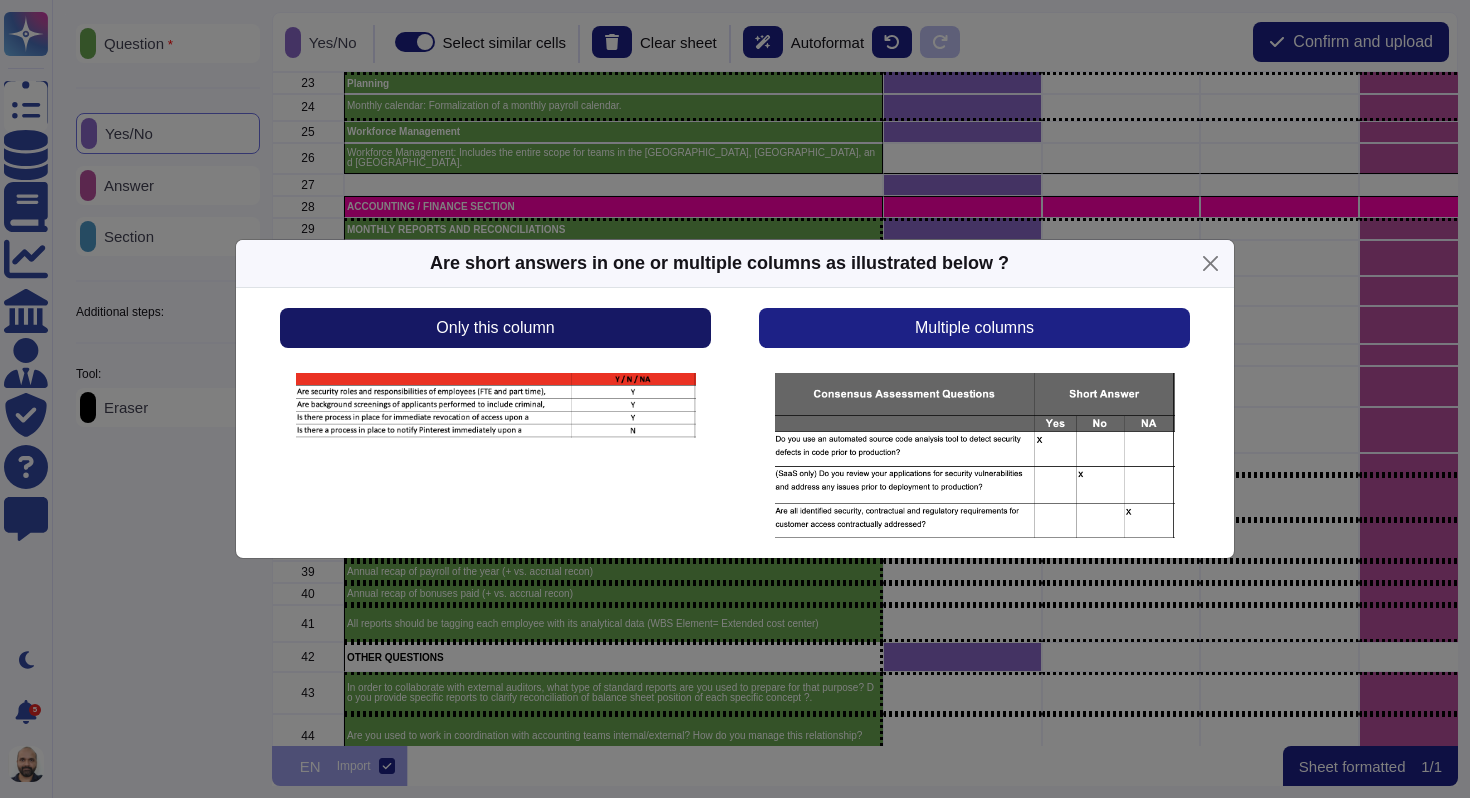 click on "Only this column" at bounding box center (495, 328) 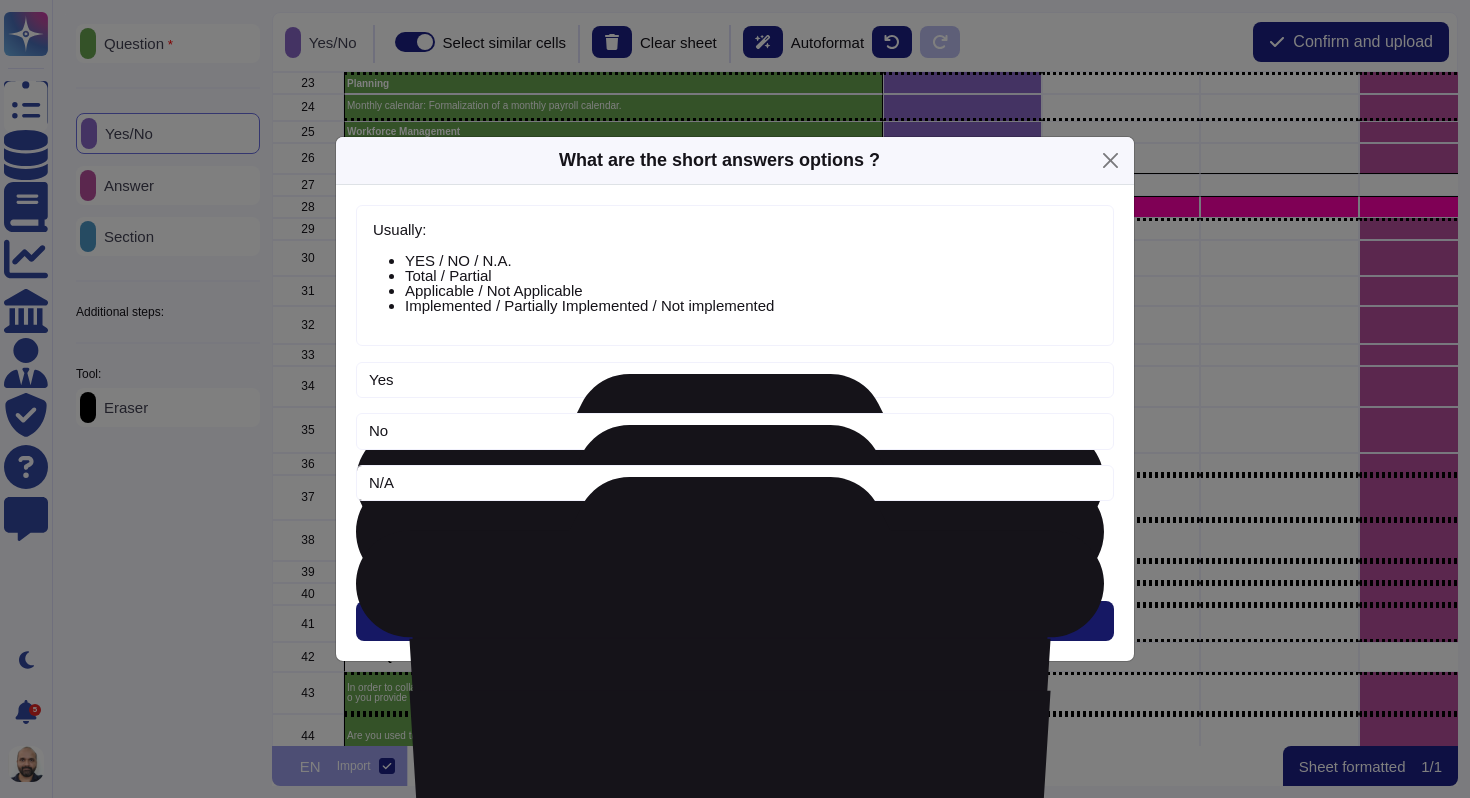 click on "Next" at bounding box center [735, 621] 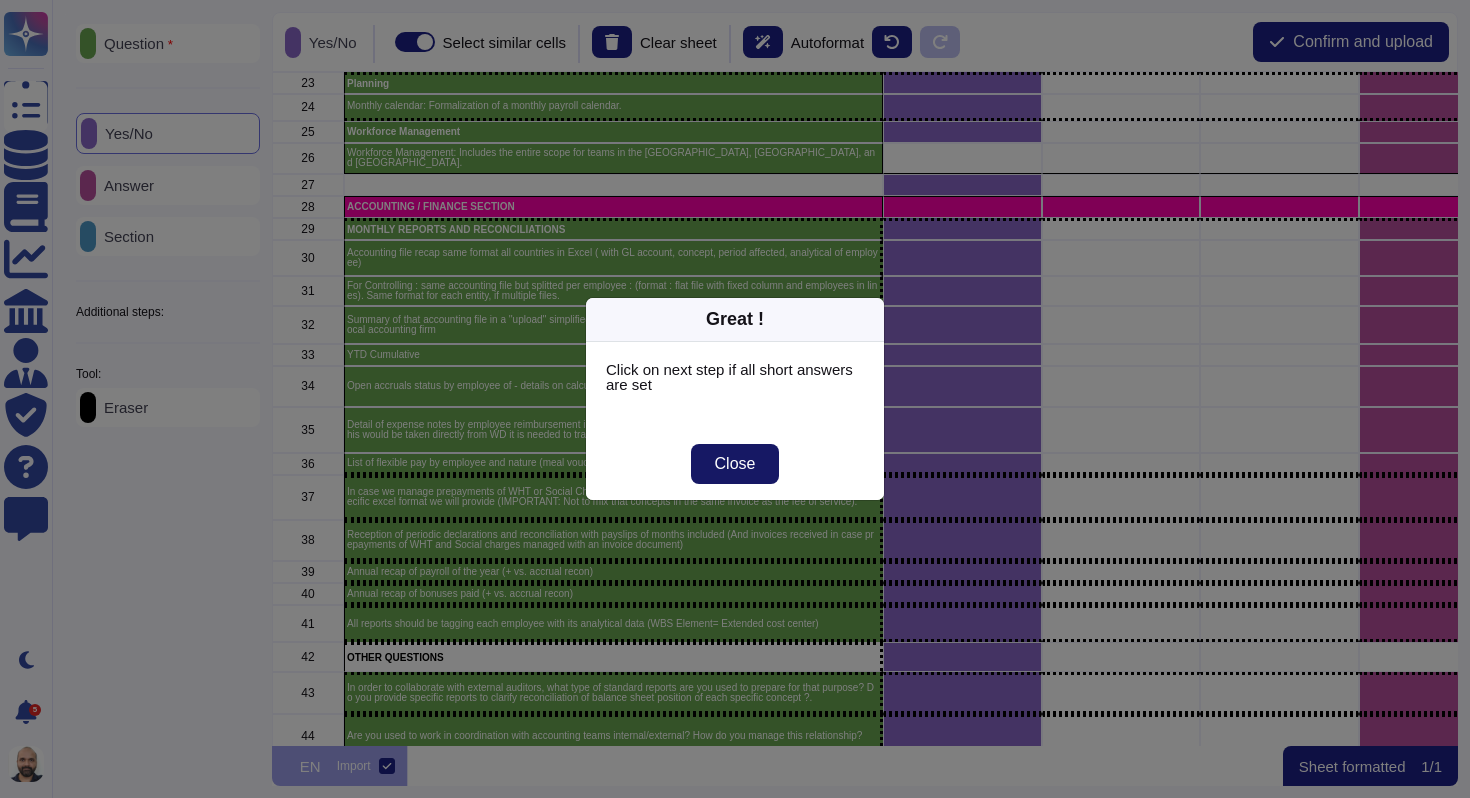 click on "Close" at bounding box center [735, 464] 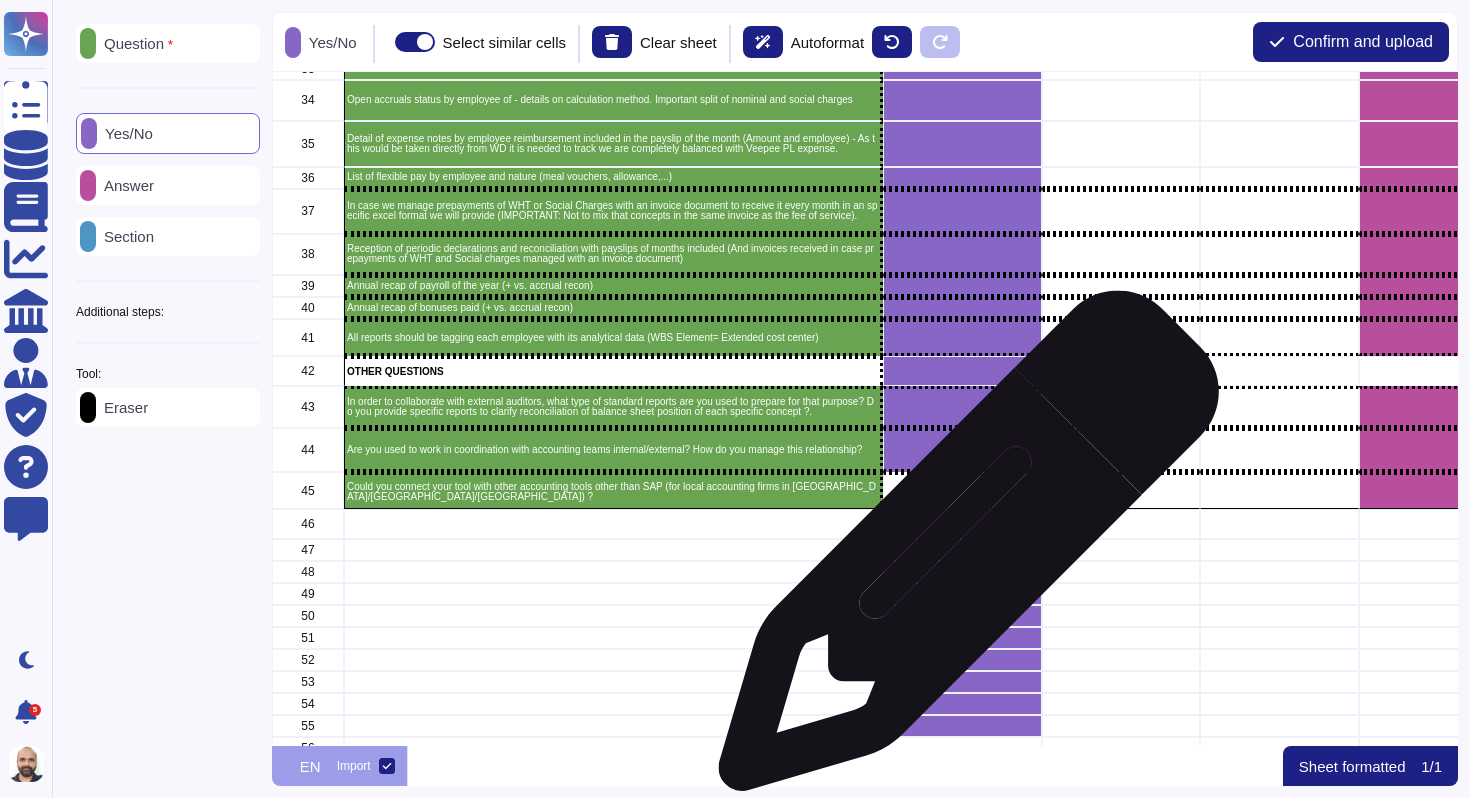 scroll, scrollTop: 899, scrollLeft: 0, axis: vertical 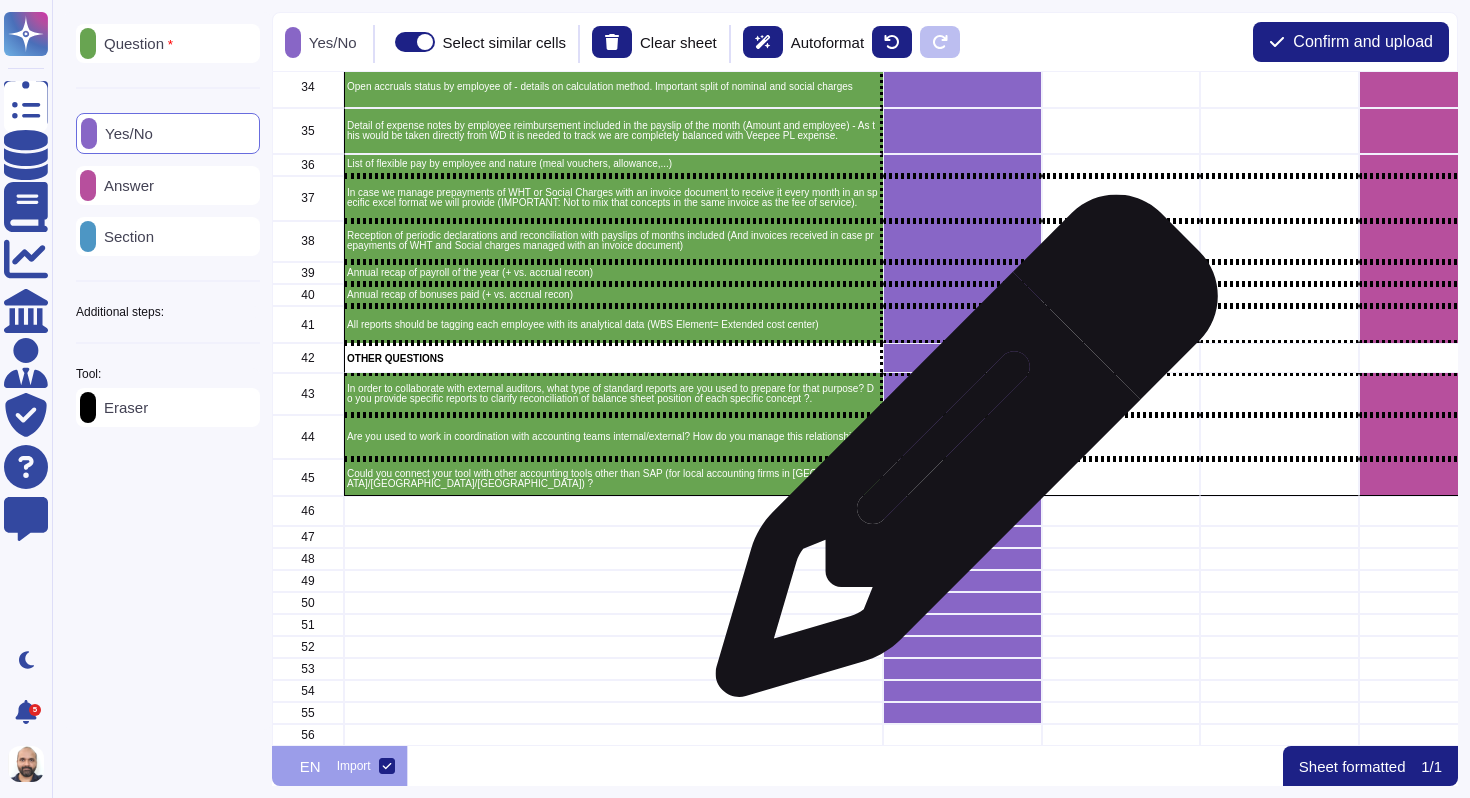 click at bounding box center [962, 478] 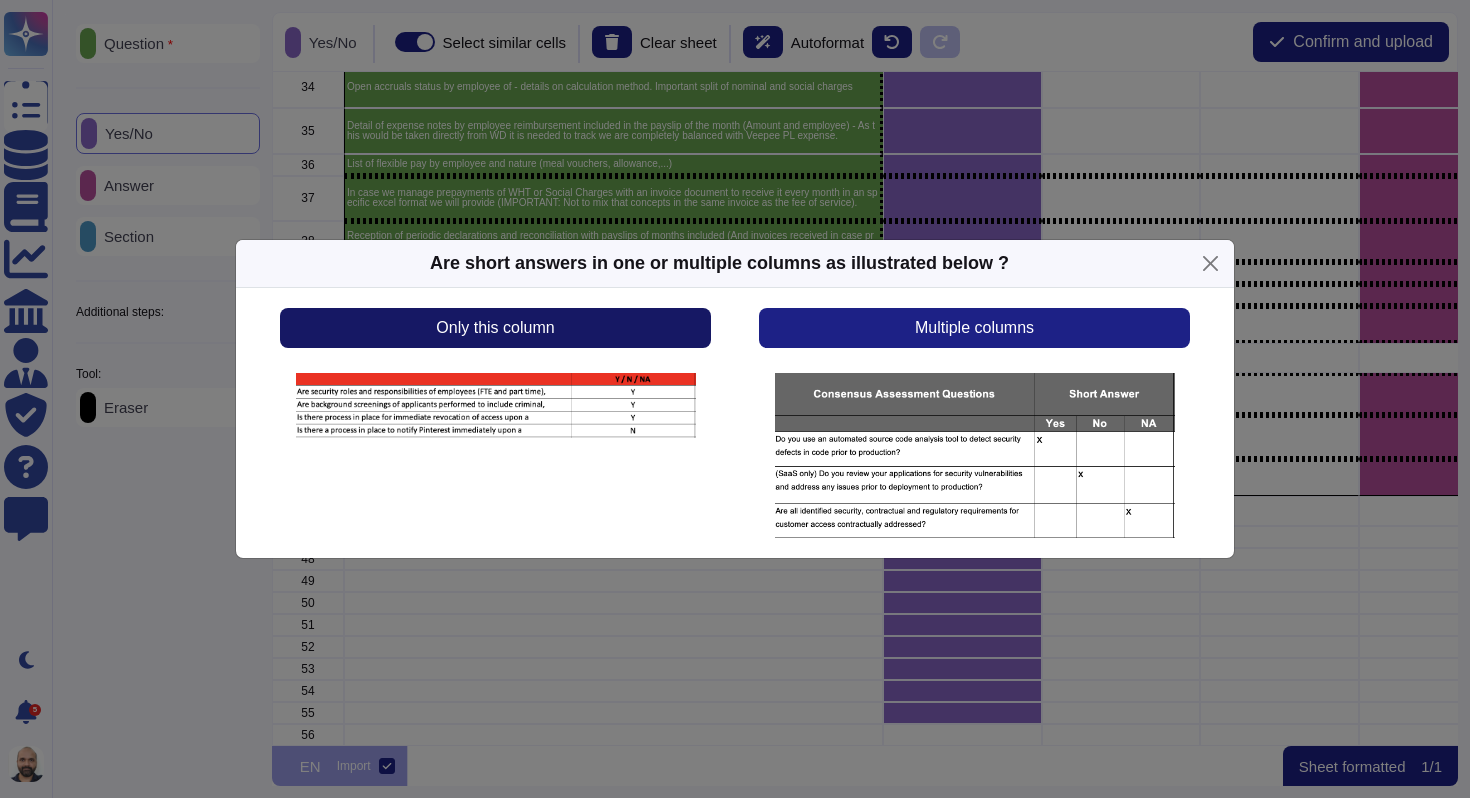 click on "Only this column" at bounding box center (495, 328) 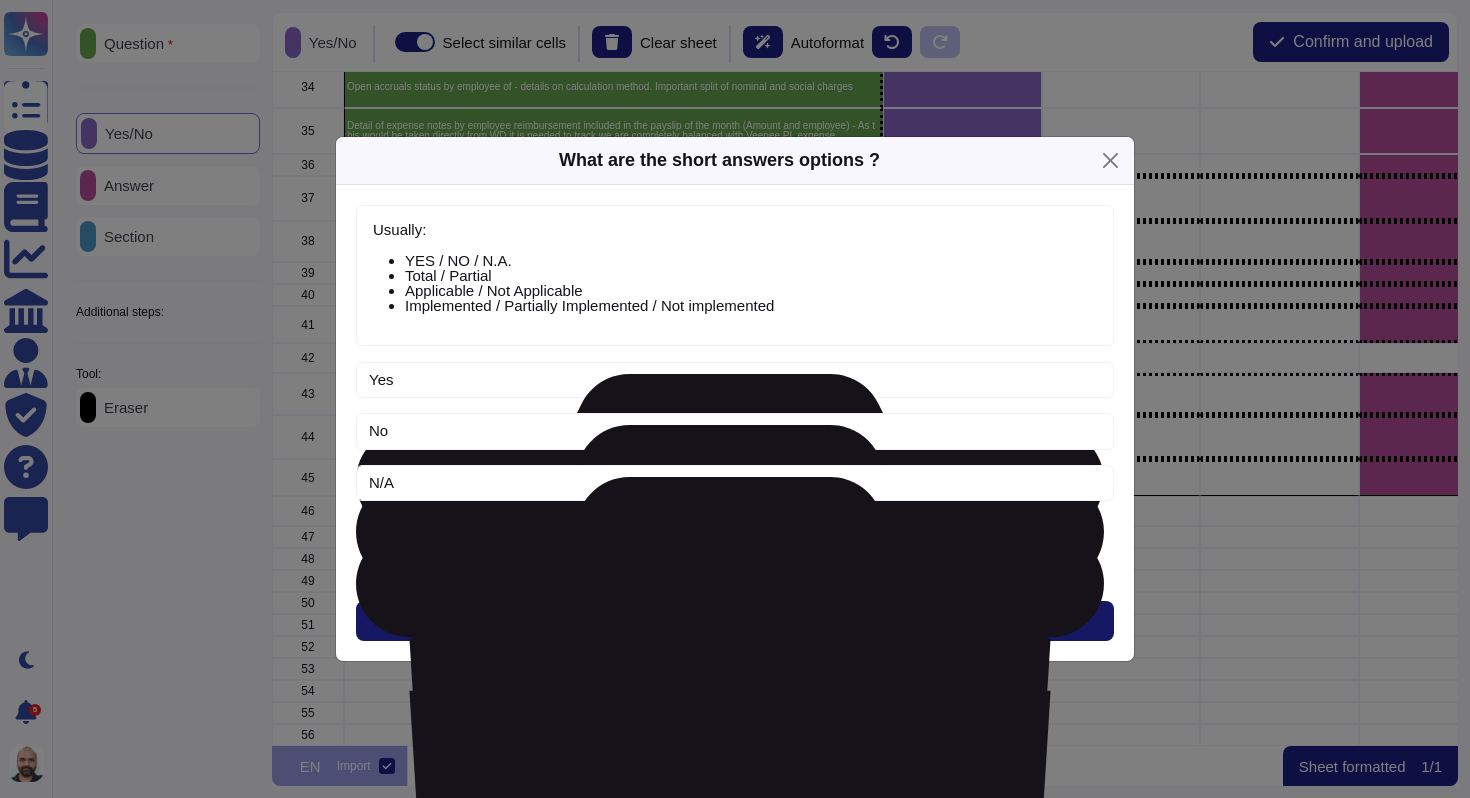 click on "Next" at bounding box center (735, 621) 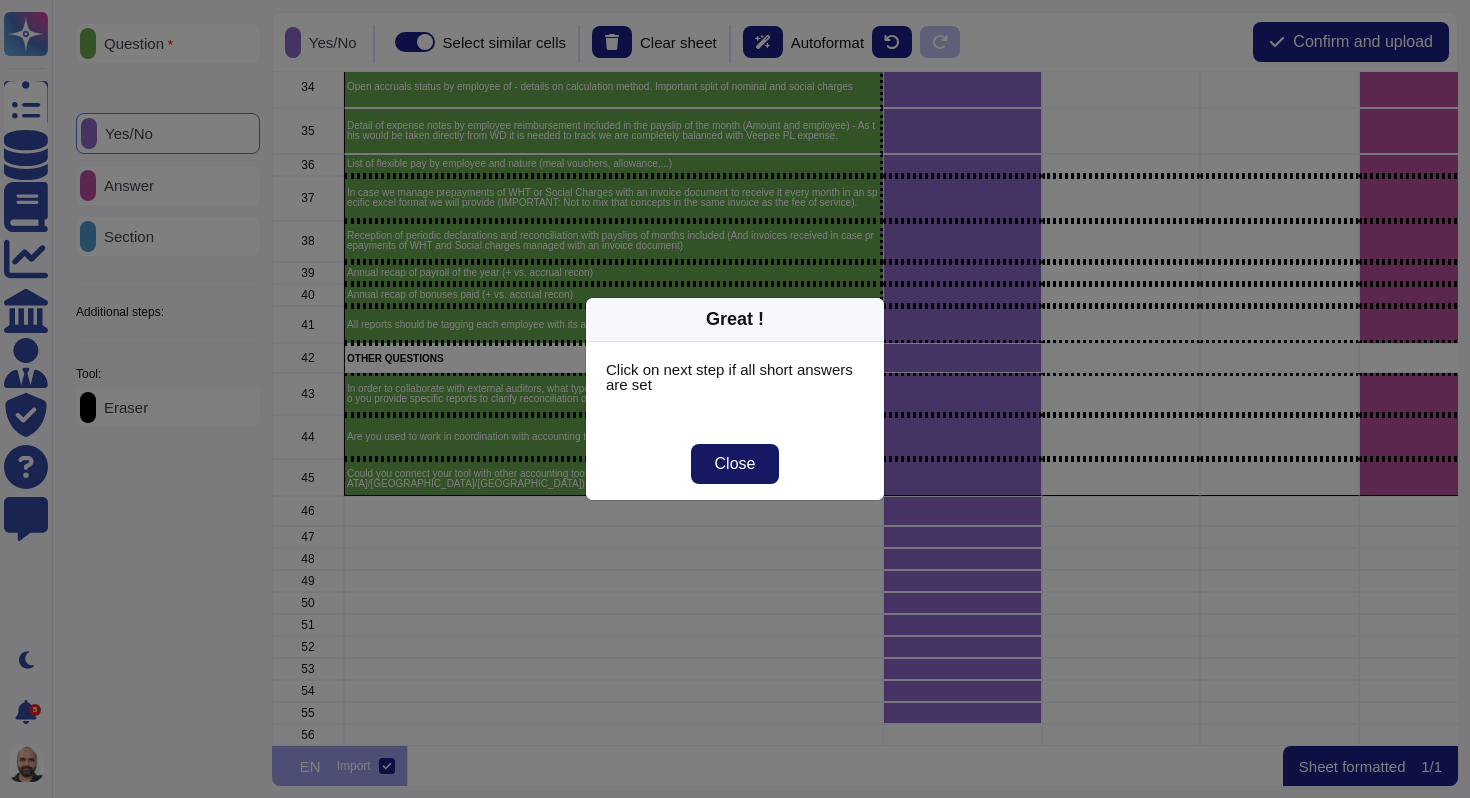 click on "Close" at bounding box center (735, 464) 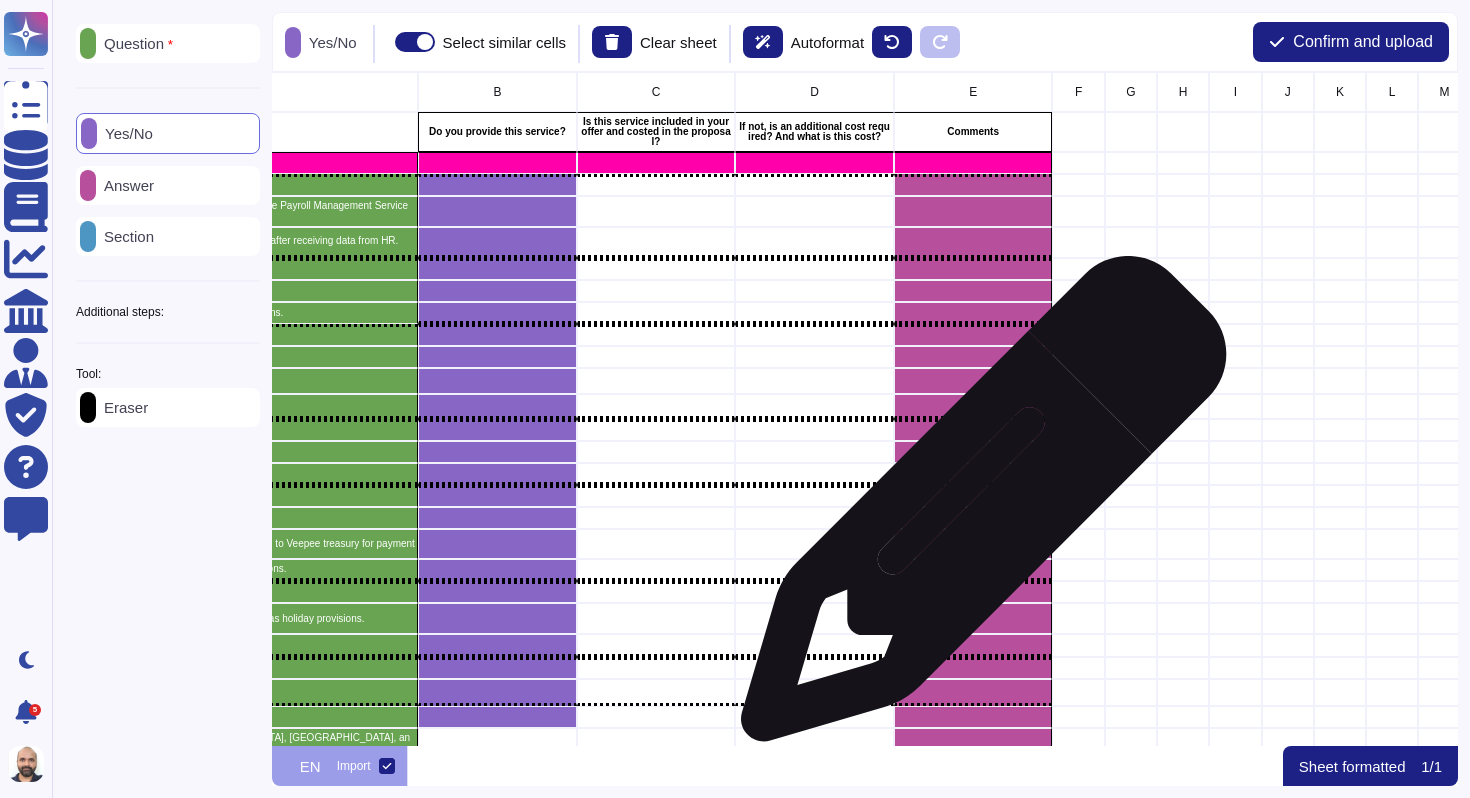 scroll, scrollTop: 0, scrollLeft: 0, axis: both 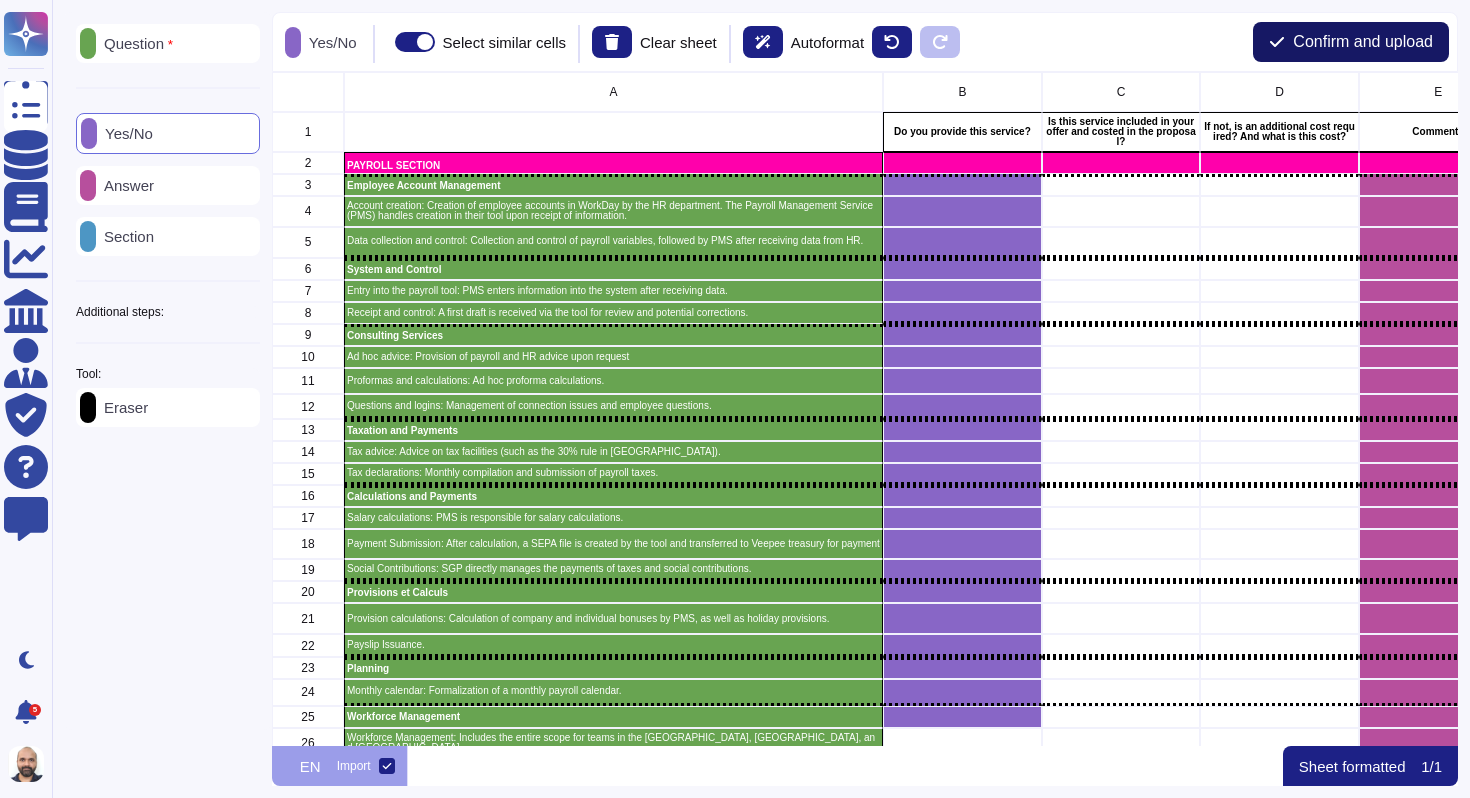 click on "Confirm and upload" at bounding box center [1363, 42] 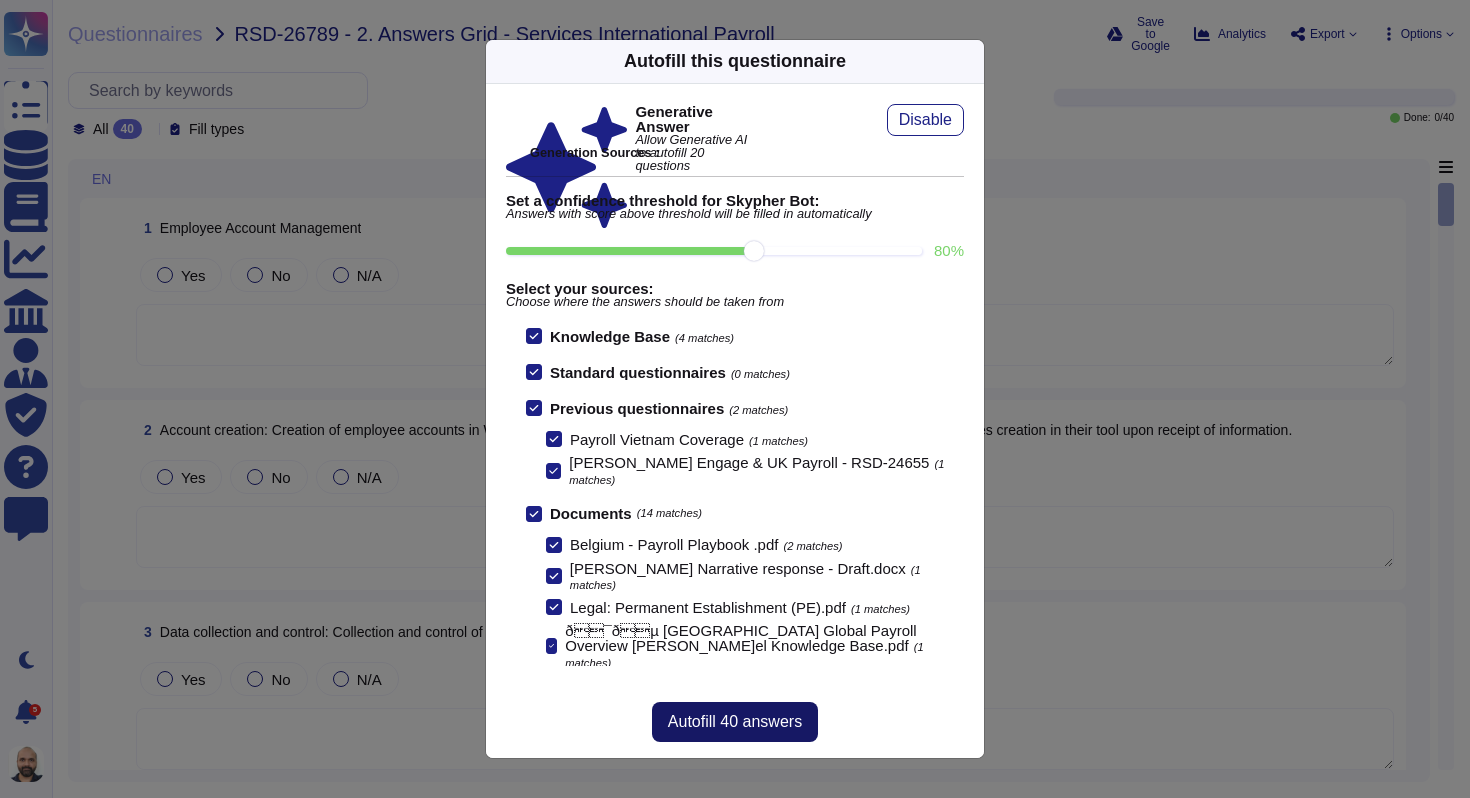 click on "Autofill 40 answers" at bounding box center [735, 722] 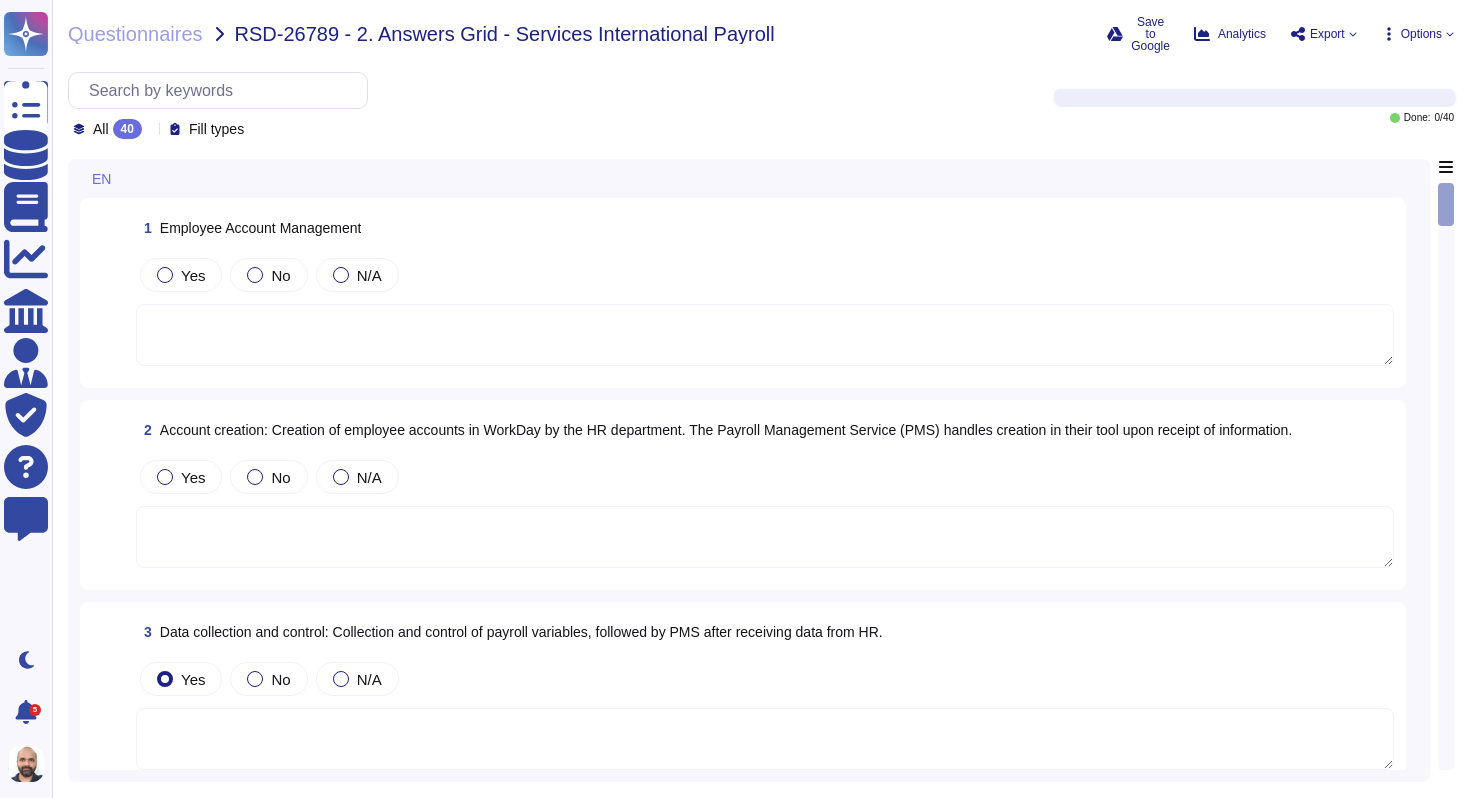type on "Employees are automatically invited to [PERSON_NAME] once their profiles are created and must activate their accounts and complete onboarding steps. Each employee is issued a user account to the necessary systems and network elements required for their work, and they must protect the confidentiality of their passwords. User accounts are created with minimal access, and access is granted on a need-to-have basis, with manager approval required for any access privileges.
The onboarding process is structured to assist new employees in becoming familiar with tools, processes, systems, policies, and procedures. Additionally, the company conducts quarterly access reviews to ensure compliance with access granting and revocation requirements, maintaining the principle of least privilege.
Employees are required to adhere to company policies, and any violations are subject to disciplinary action. Upon termination, the company has procedures in place for the timely revocation of access and the return of company property." 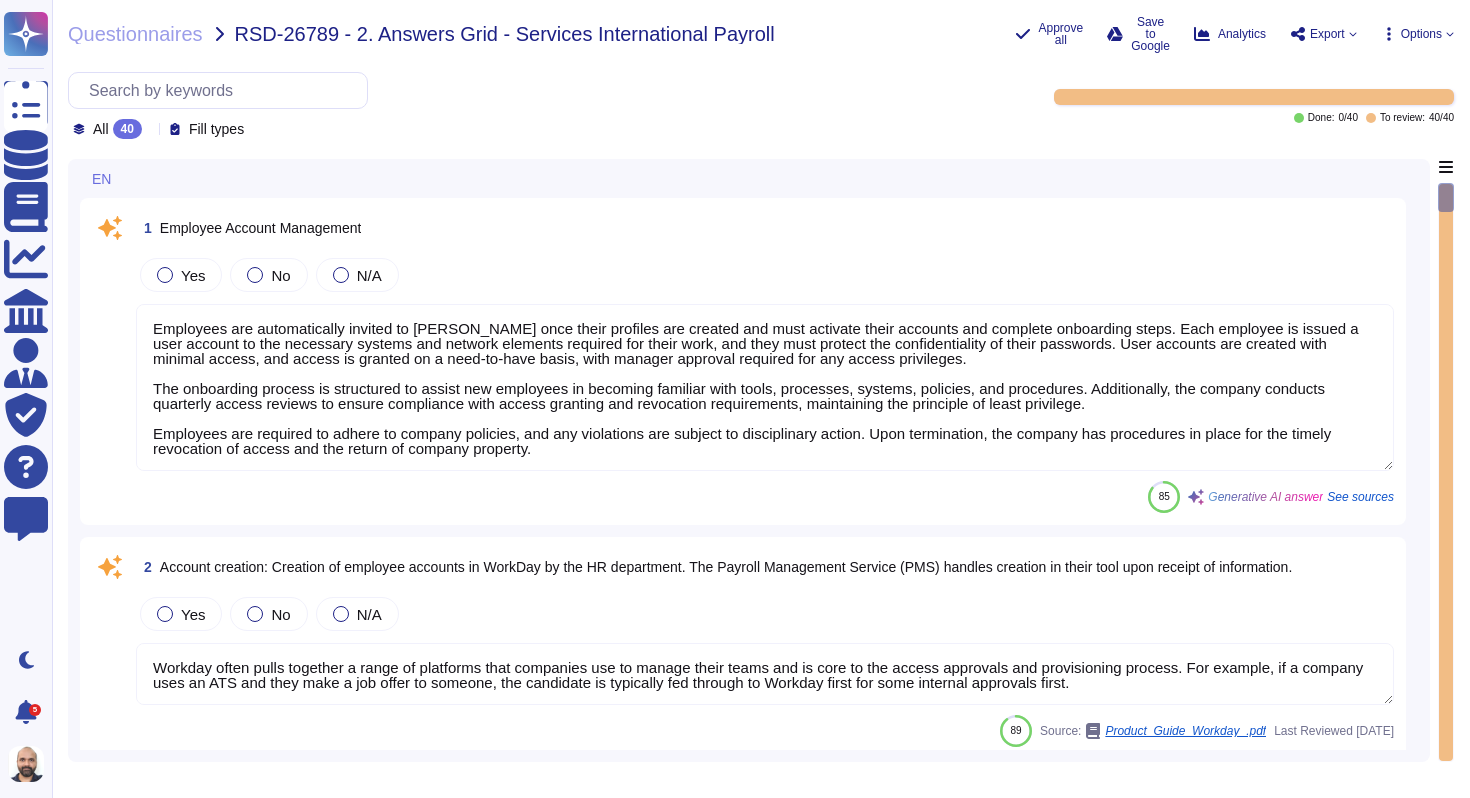 click on "Fill types" at bounding box center [216, 129] 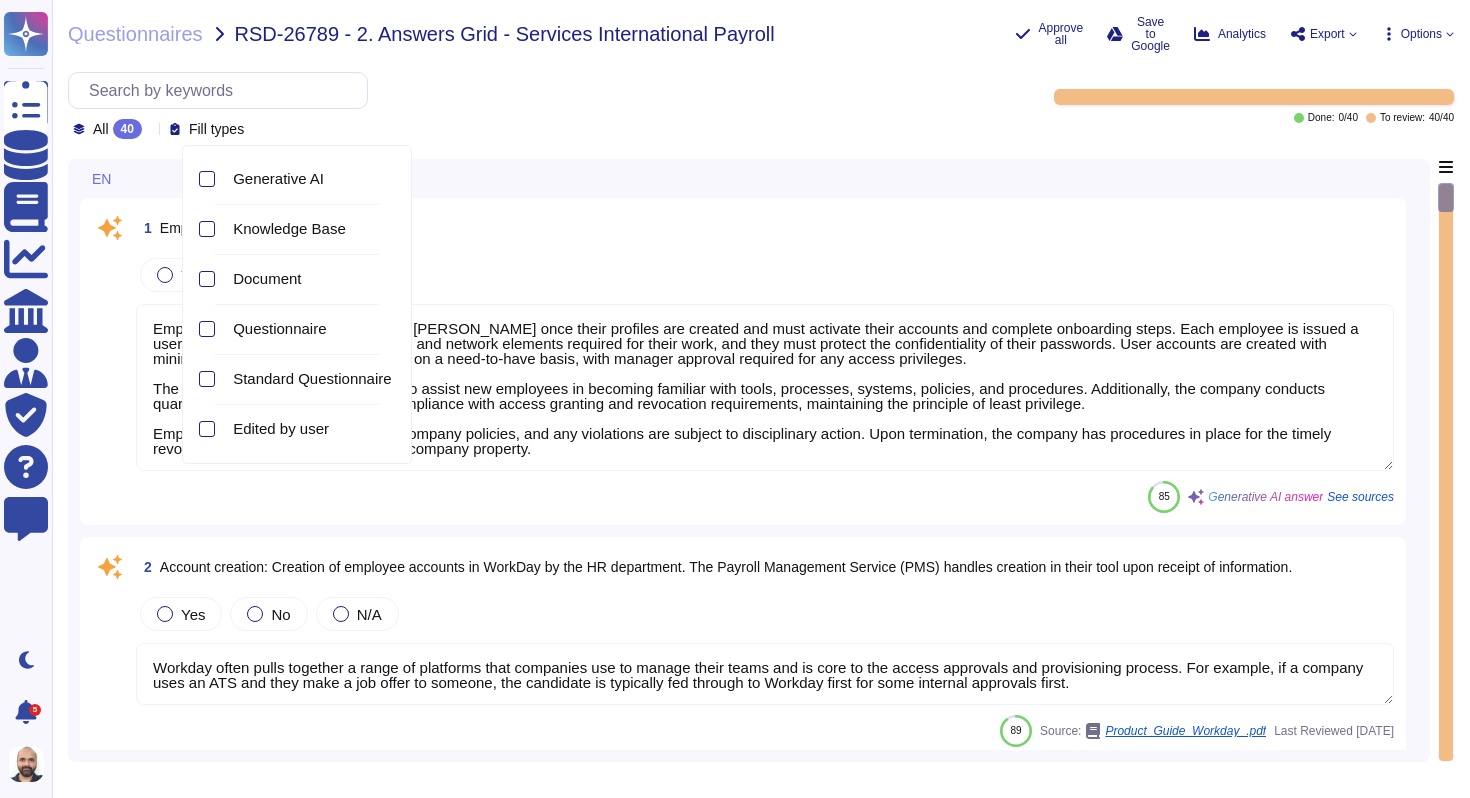 click on "All 40 Fill types" at bounding box center (218, 105) 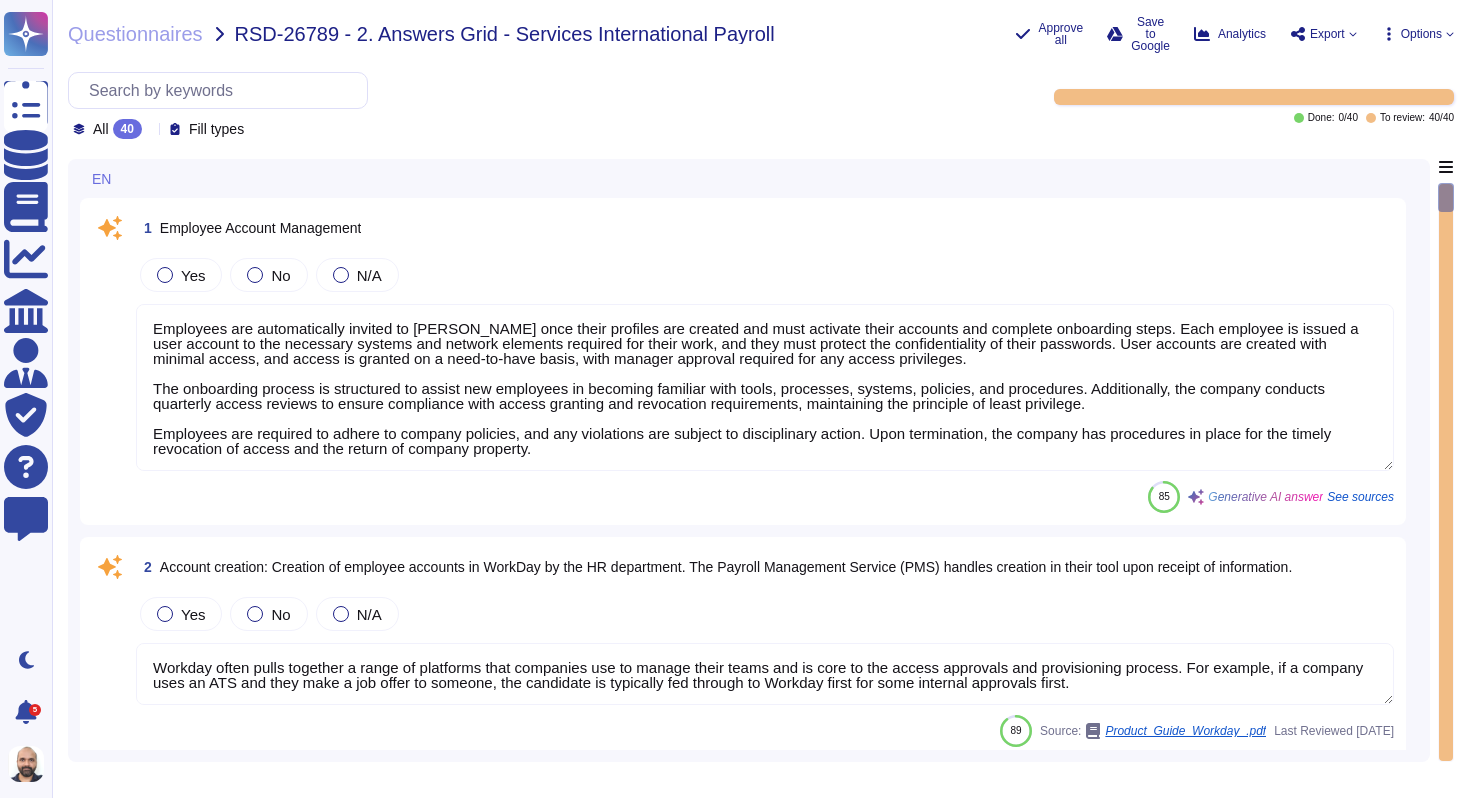 click on "40" at bounding box center [127, 129] 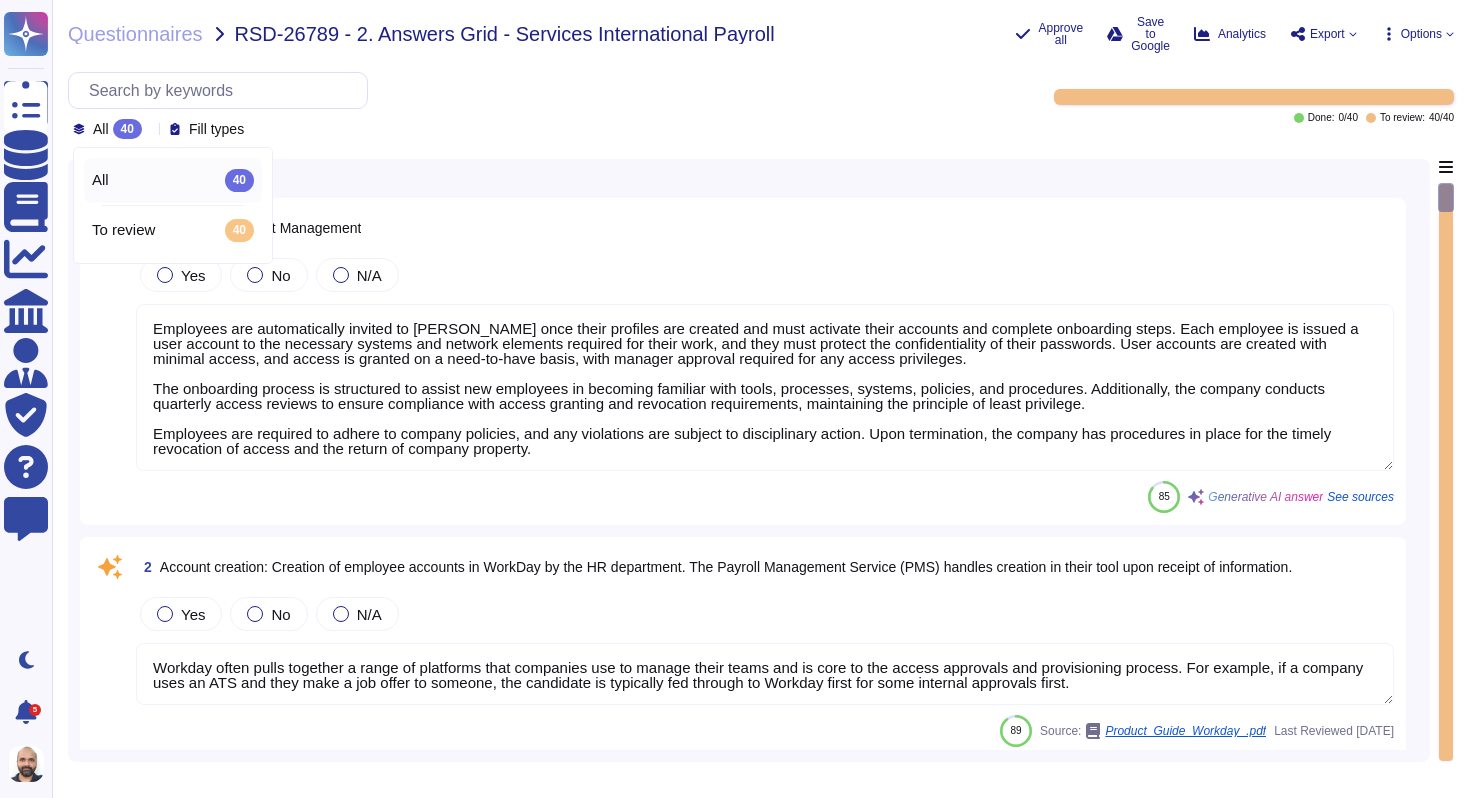 click on "All 40 Fill types" at bounding box center [522, 105] 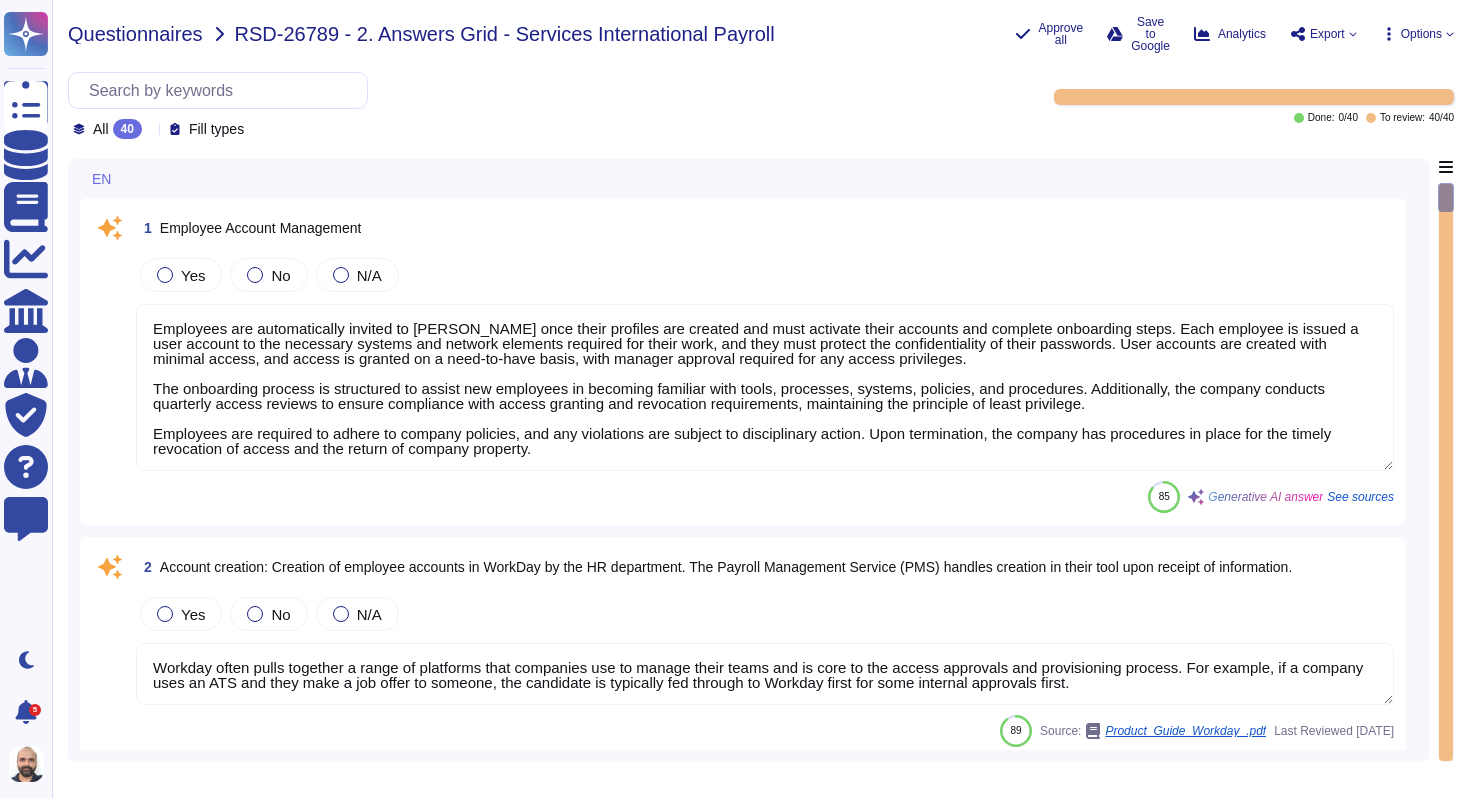 click on "Questionnaires" at bounding box center [135, 34] 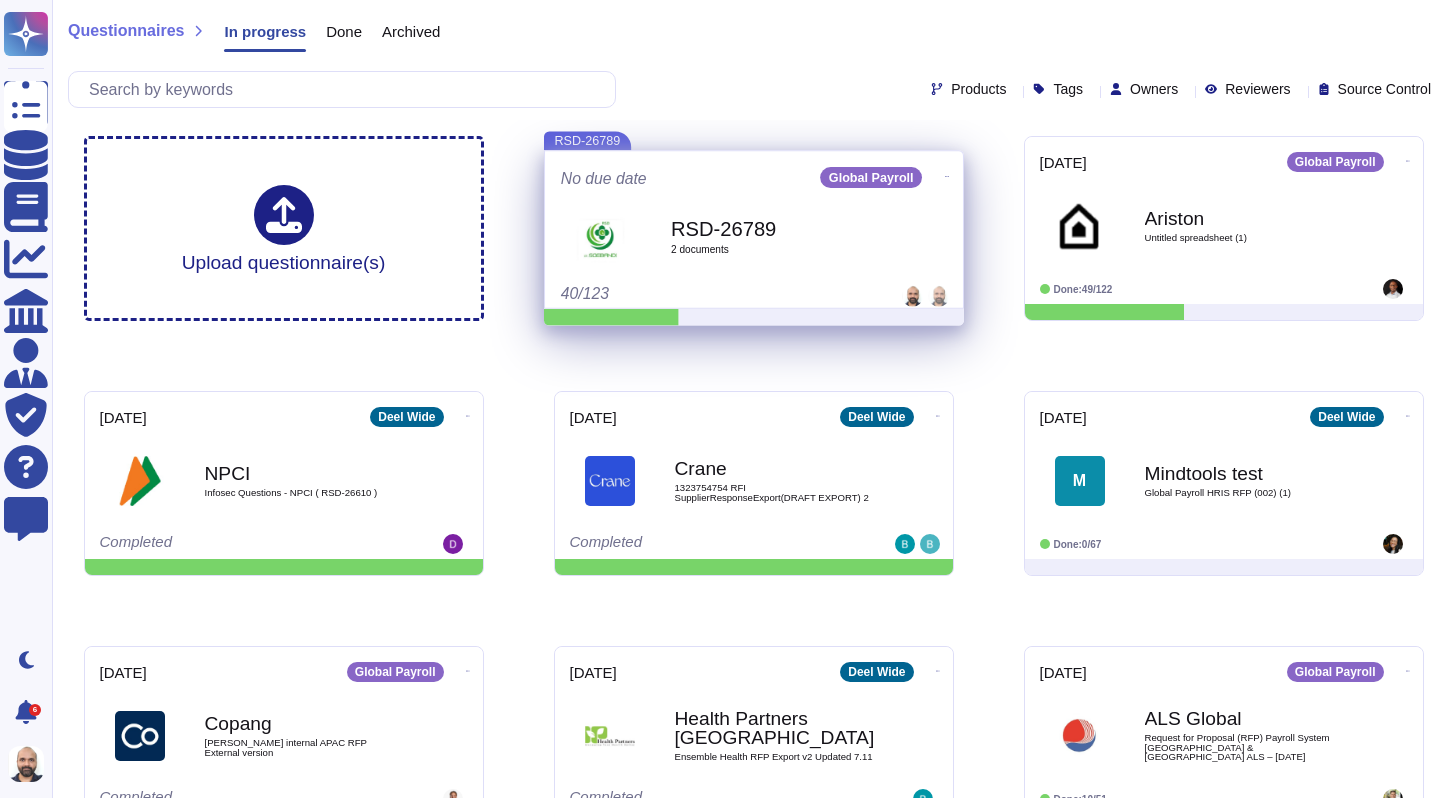 click on "RSD-26789 2   document s" at bounding box center [776, 237] 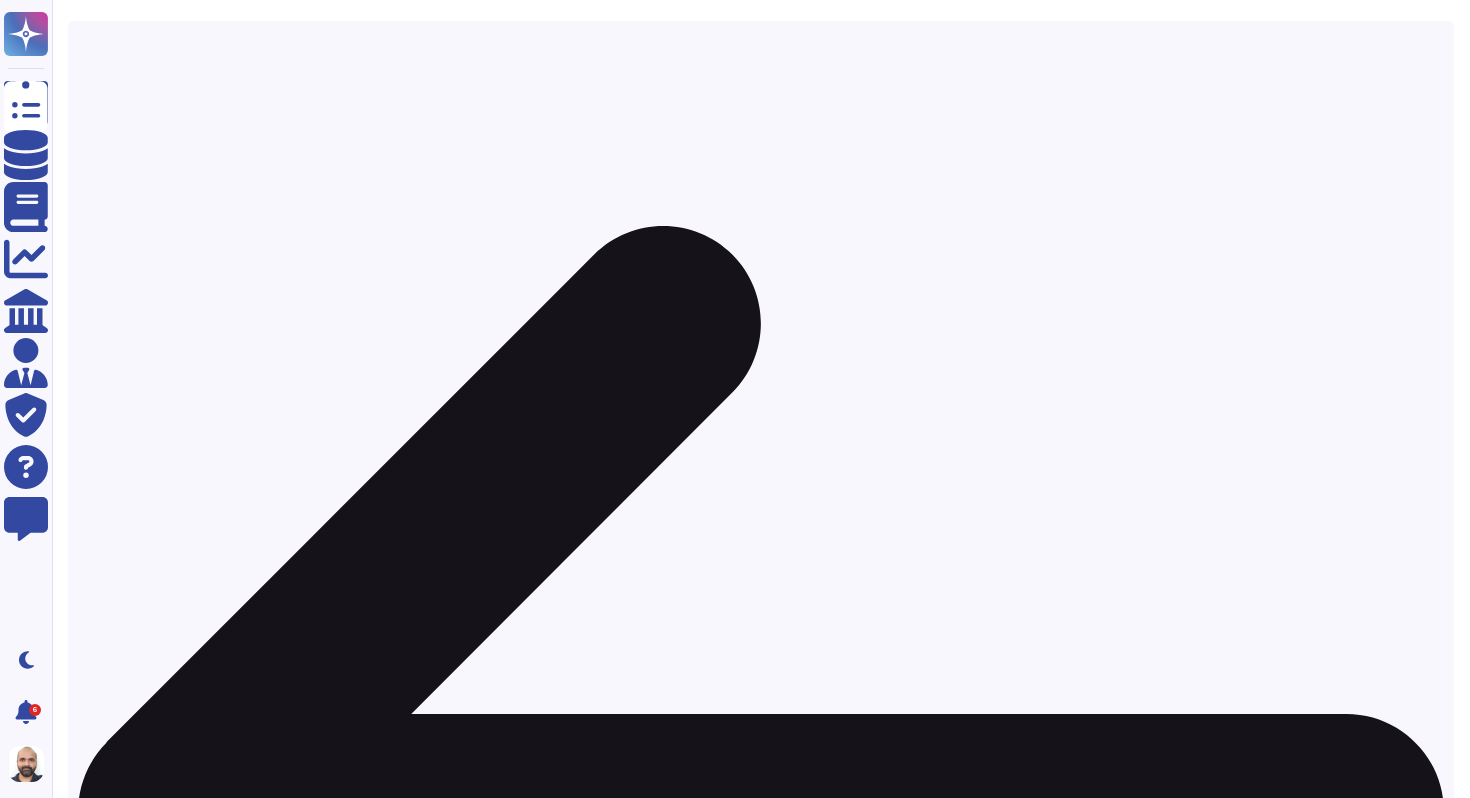 click on "RSD-26789 3. Technical Requirements for Payroll" at bounding box center (761, 1806) 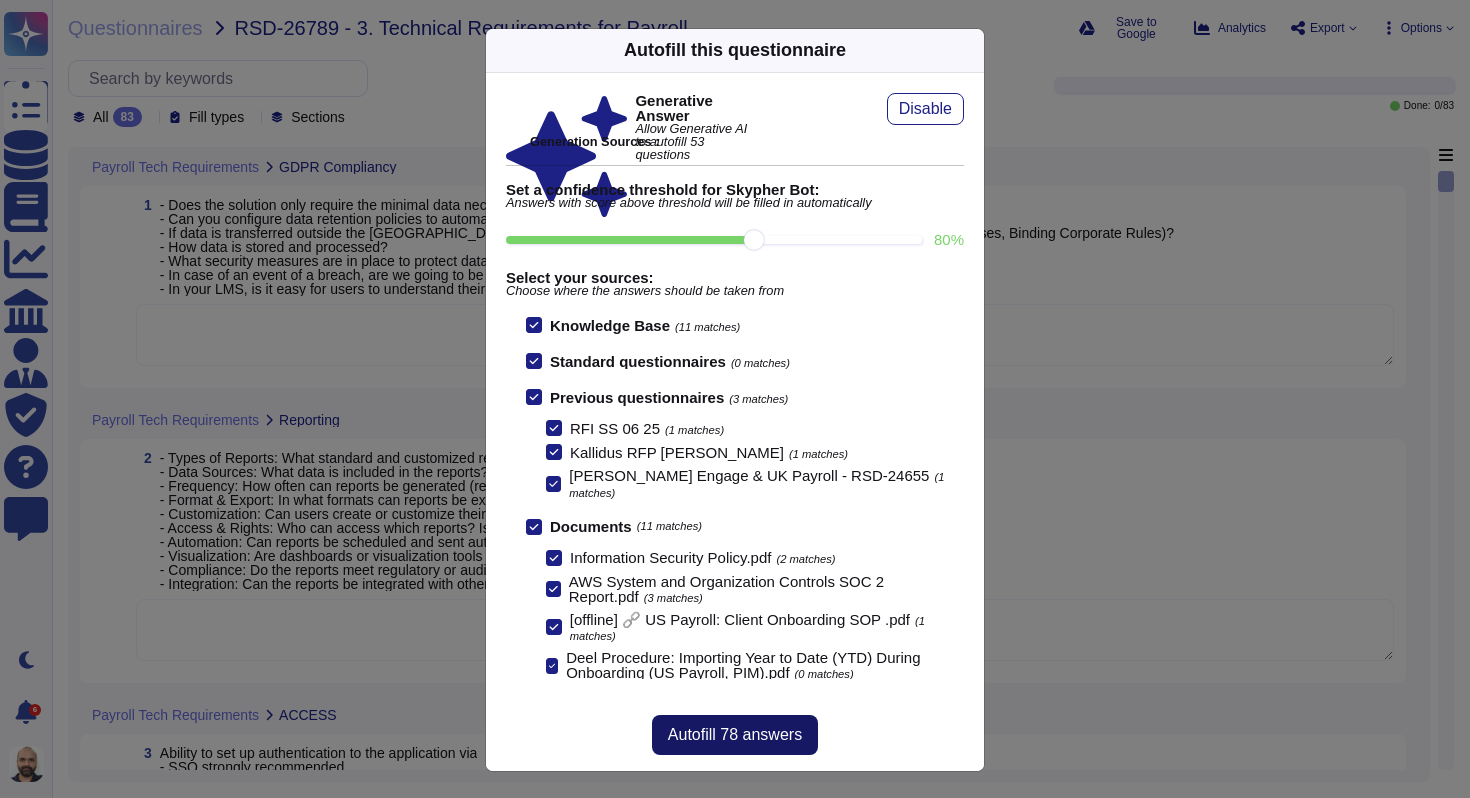 click on "Autofill 78 answers" at bounding box center [735, 735] 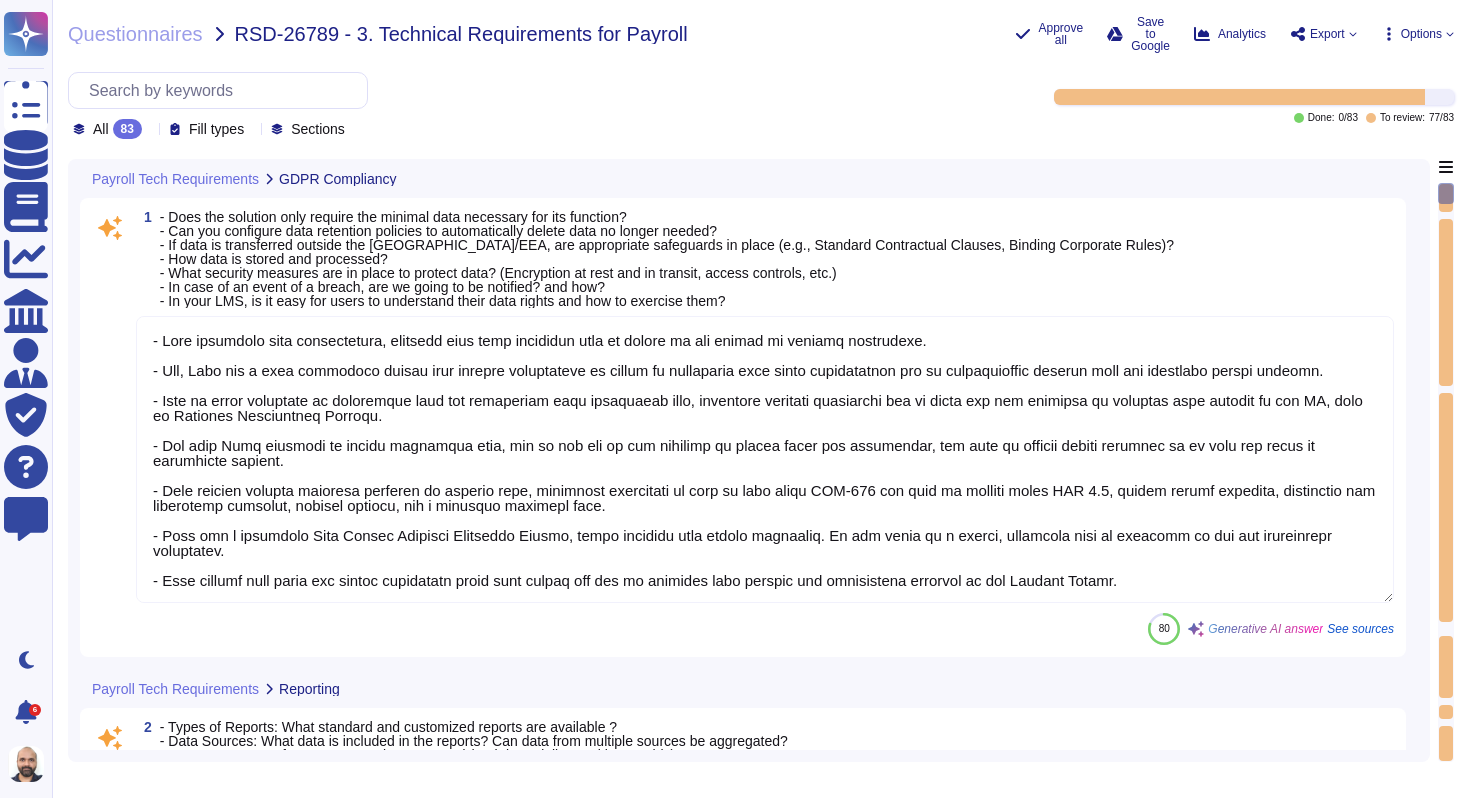 type on "- [PERSON_NAME] practices data minimization, ensuring that only necessary data is passed to the system to achieve automation.
- Yes, [PERSON_NAME] has a data retention policy that ensures information is stored in compliance with local requirements and is automatically deleted once the retention period expires.
- [PERSON_NAME] is fully committed to compliance with all applicable data protection laws, including ensuring safeguards are in place for the transfer of personal data outside of [GEOGRAPHIC_DATA], such as Standard Contractual Clauses.
- All data [PERSON_NAME] collects is stored digitally only, and at the end of the contract or lawful basis for processing, the data is deleted unless required to be kept for legal or regulatory reasons.
- [PERSON_NAME] employs several security measures to protect data, including encryption of data at rest using AES-256 and data in transit using TLS 1.2, strict access controls, monitoring for suspicious activity, regular backups, and a disaster recovery plan.
- [PERSON_NAME] has a dedicated Data Breach Response Procedure Policy,..." 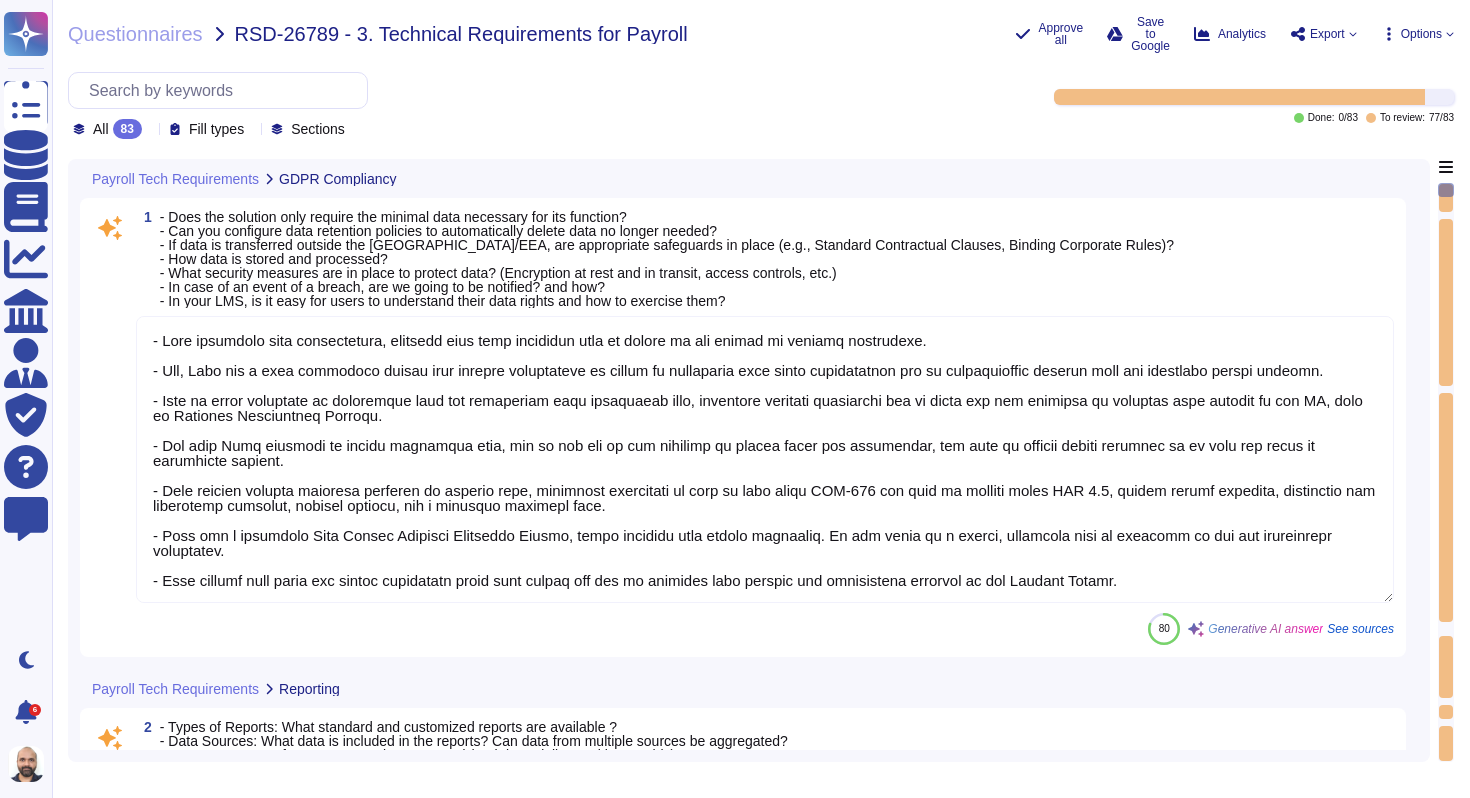 scroll, scrollTop: 2, scrollLeft: 0, axis: vertical 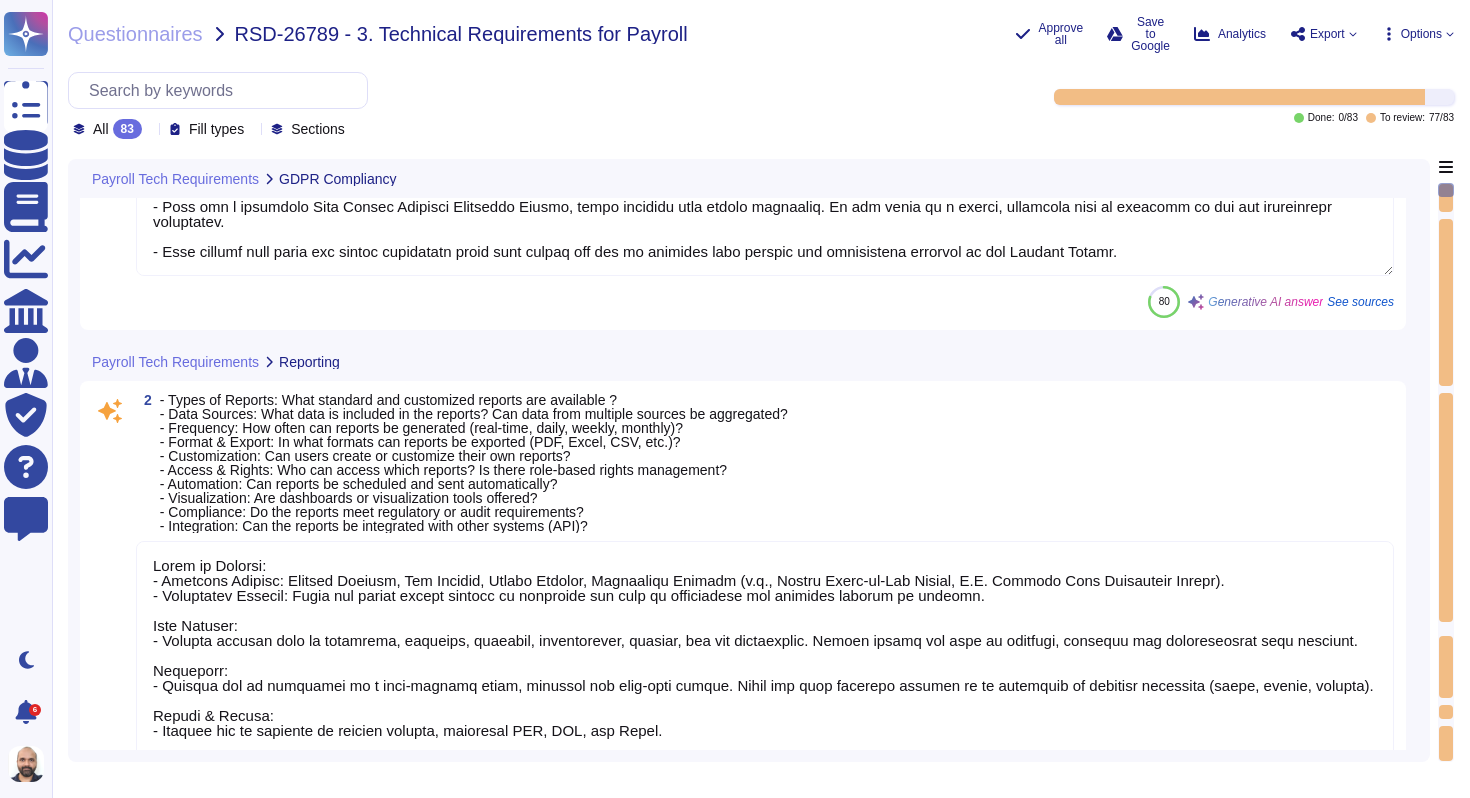 type on "[PERSON_NAME] strongly recommends setting up authentication to the application via Single Sign-On (SSO). SSO integration is supported through various platforms such as Okta, OneLogin, Azure (OIDC protocol), and a [PERSON_NAME] 2.0 connector. Additionally, strong password configuration settings are enabled, requiring a minimum of 10 characters, including uppercase and lowercase letters, numbers, and special characters." 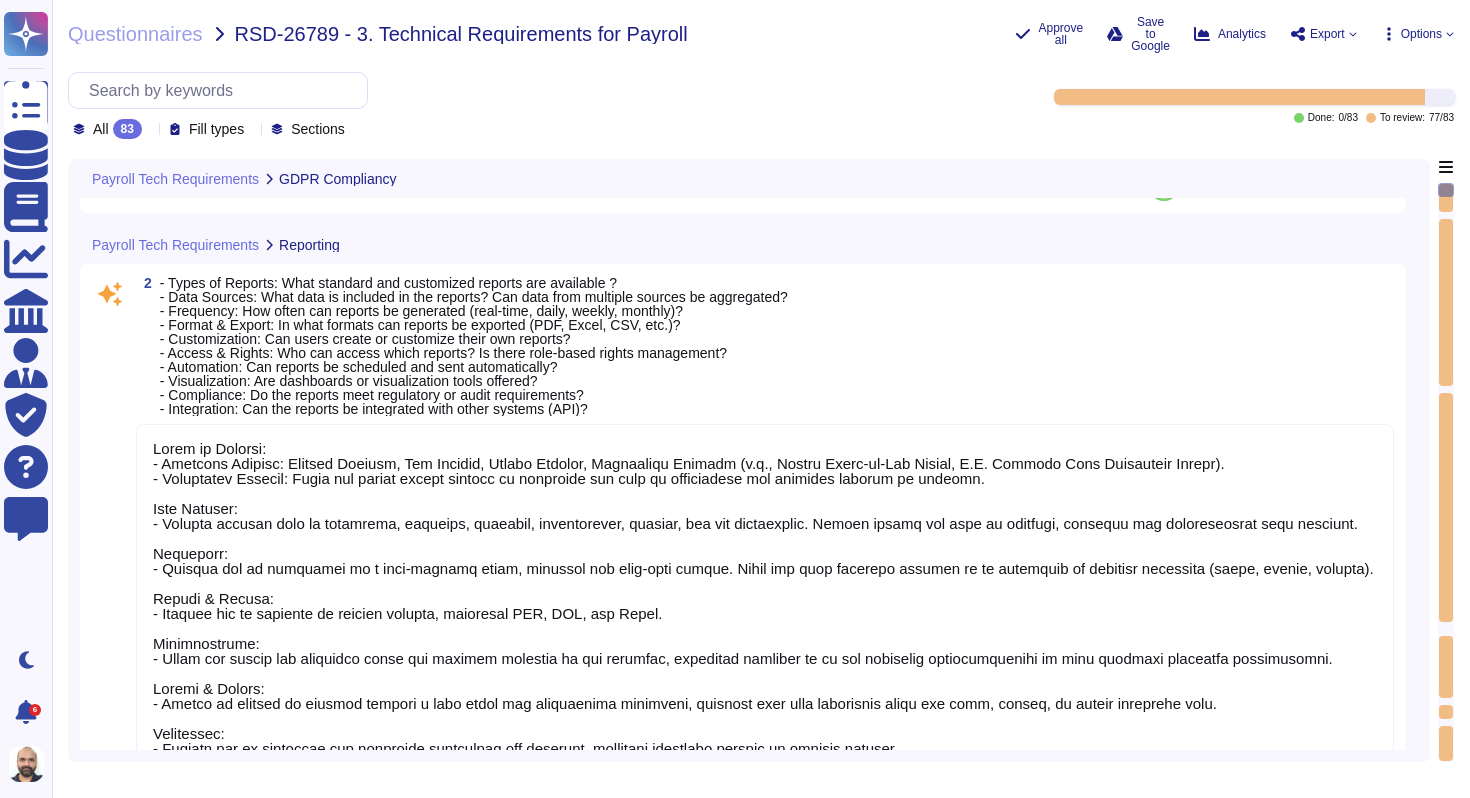 scroll, scrollTop: 447, scrollLeft: 0, axis: vertical 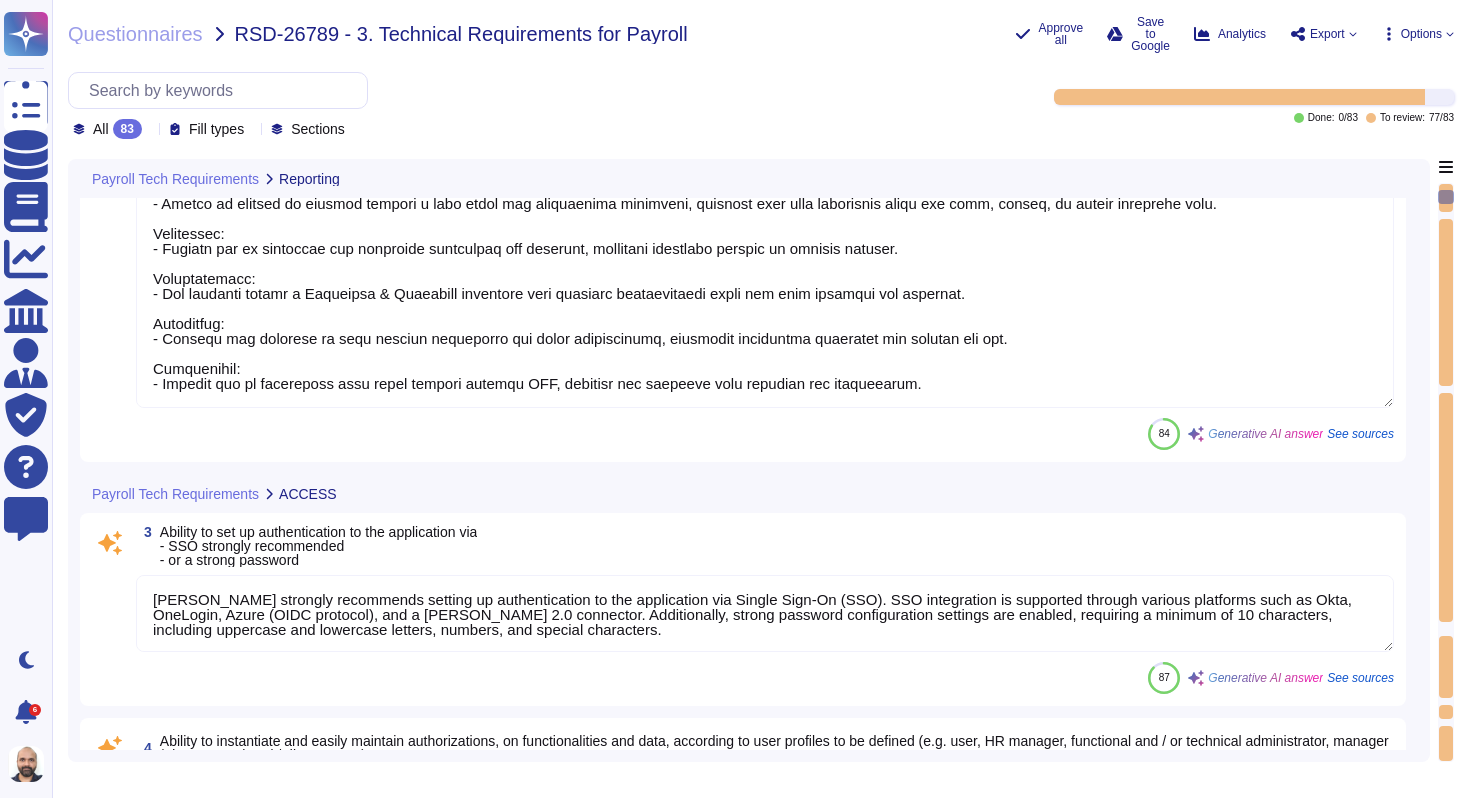 type on "[PERSON_NAME] provides a robust roles and permissions system that allows for extensive customization based on job functions. Each employee and [DEMOGRAPHIC_DATA] is assigned a specific role that corresponds to their position and activities within the company. This system supports granular control over user actions, ensuring that individuals only access what is necessary for their role, enhancing security and operational efficiency.
Admins can create specific roles and manage access at different levels, allowing for the instantiation and maintenance of authorizations based on user profiles. The defined user roles include Team Admin, People Manager, Payer, Onboarding Specialist, and various Viewer roles, each with specific permissions that can be tailored to meet the needs of different functions within the organization.
Additionally, [PERSON_NAME] customizable permission profiles enable organizations to control access and editing rights based on staff roles and responsibilities, ensuring that only authorized team members have acc..." 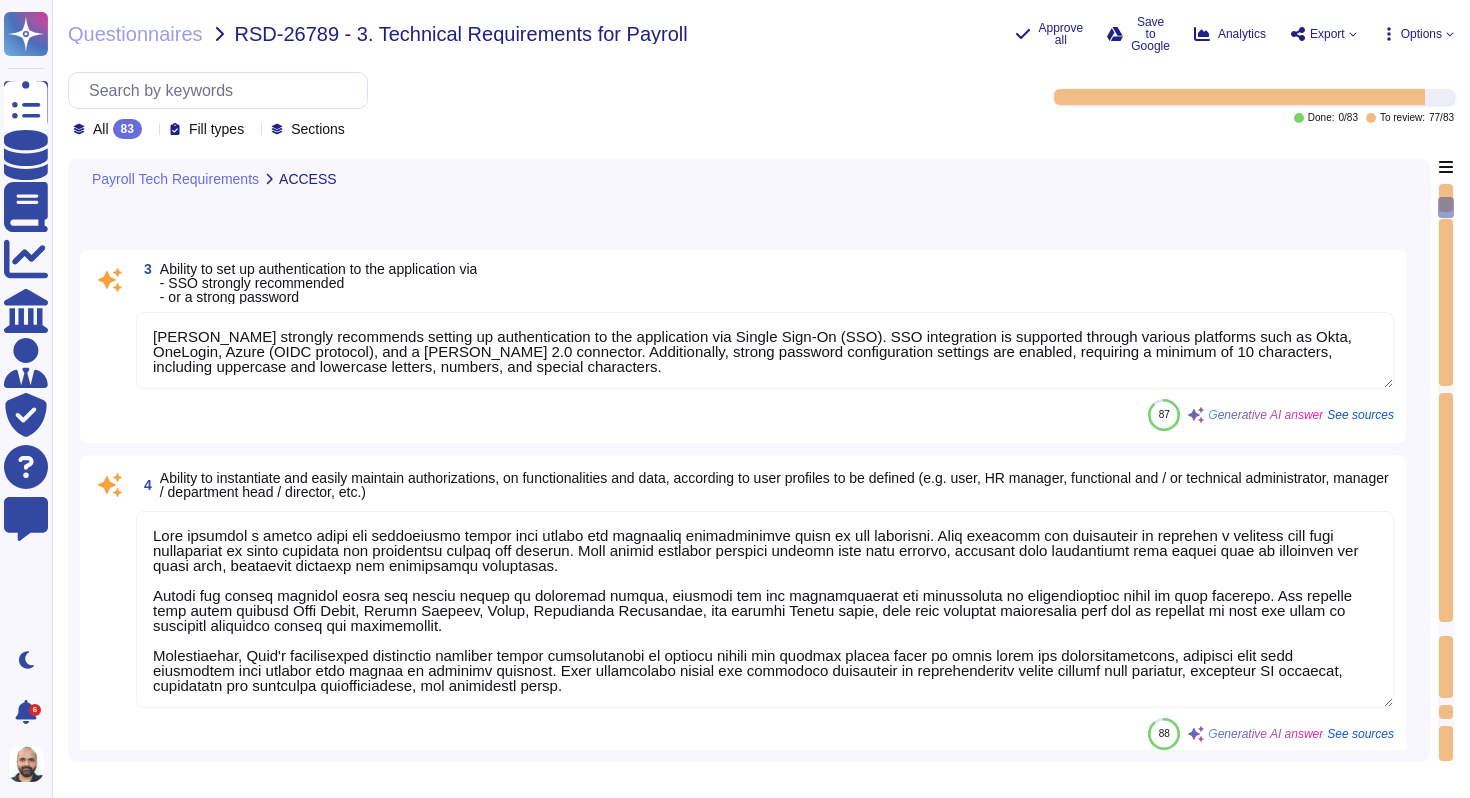 type on "- The [PERSON_NAME] platform is accessible on both Android and iOS devices, including tablets like iPad and smartphones like iPhone. The mobile app is available for download from the Apple App Store and Google Play Store.
- Supported Operating Systems:
- iOS 16.4 and superior
- [MEDICAL_DATA] and superior
- Supported Browsers:
- The platform is accessible through popular web browsers, including Safari, Chrome, Firefox, and Microsoft Edge.
- Existence of a Dedicated Mobile Application:
- Yes, [PERSON_NAME] offers a dedicated mobile app for both iOS and Android devices, providing a mobile-optimized experience for users.
- Possible Technical and Functional Limitations:
- The app is designed for a mobile-first experience, ensuring core functionalities like payroll management, leave requests, and performance reviews are available. However, specific limitations are not detailed in the context. The app is compatible with most Mobile Device Management (MDM) solutions, ensuring secure access." 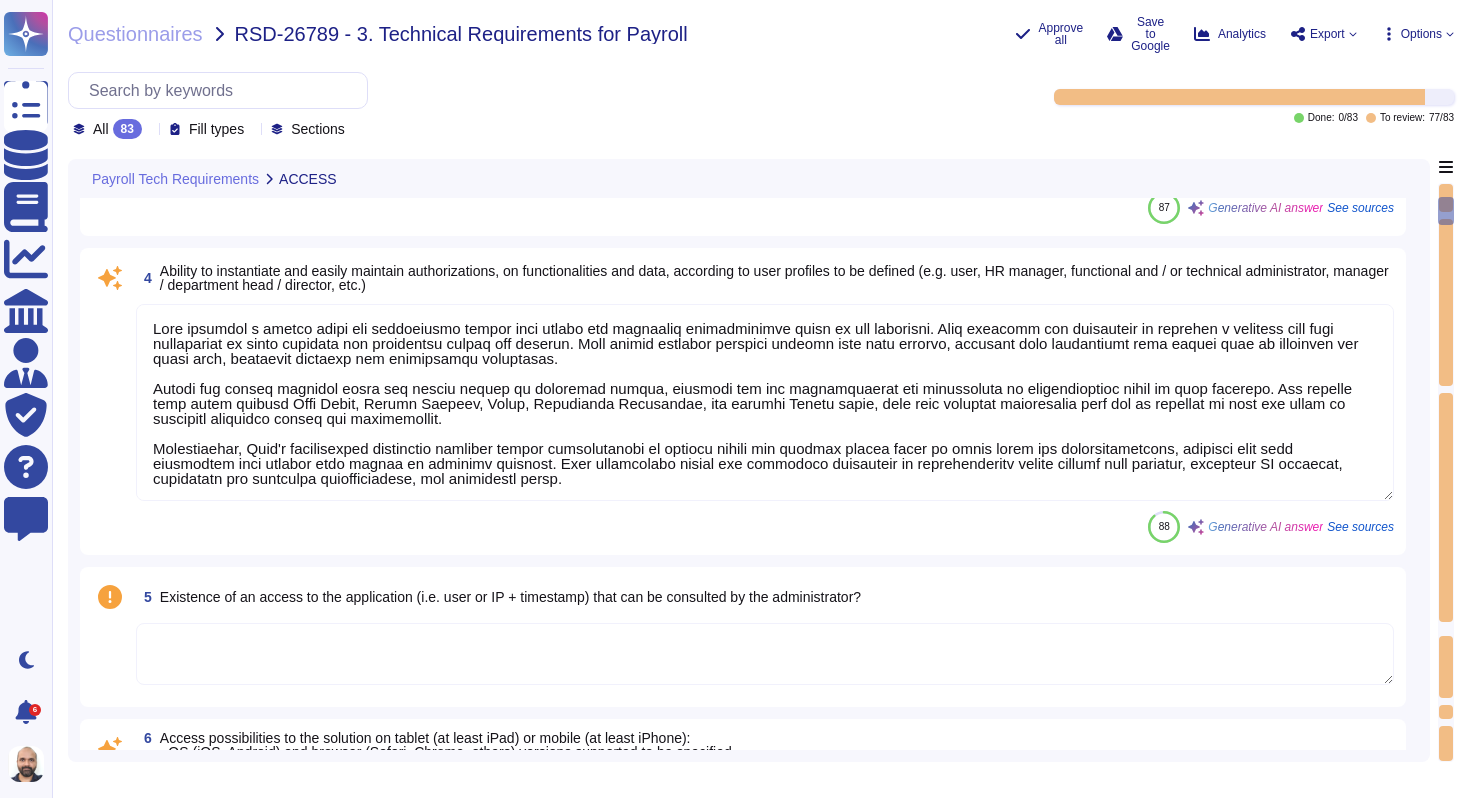 type on "The solution does not require the deployment of certain components on the users' workstations. It is fully web-based and accessible via standard web browsers, meaning no additional client software is required. Therefore, there is no need for installation that would require administrator rights on the workstations." 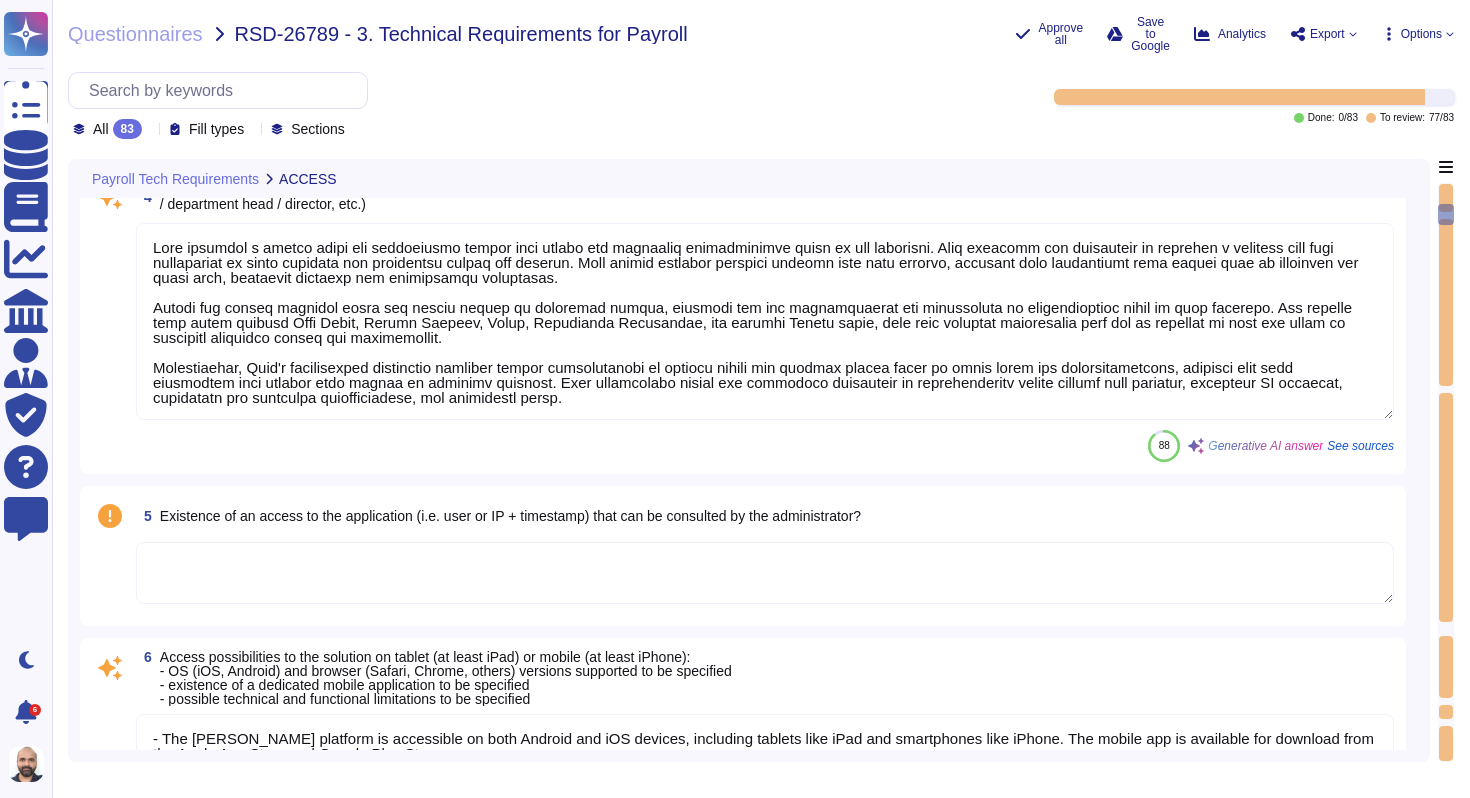 type on "Customers can access our platform through the latest versions of Google Chrome, Mozilla Firefox, and Microsoft Edge. We also ensure compatibility with other common web browsers like Safari. We recommend keeping your web browser up-to-date for optimal performance and security." 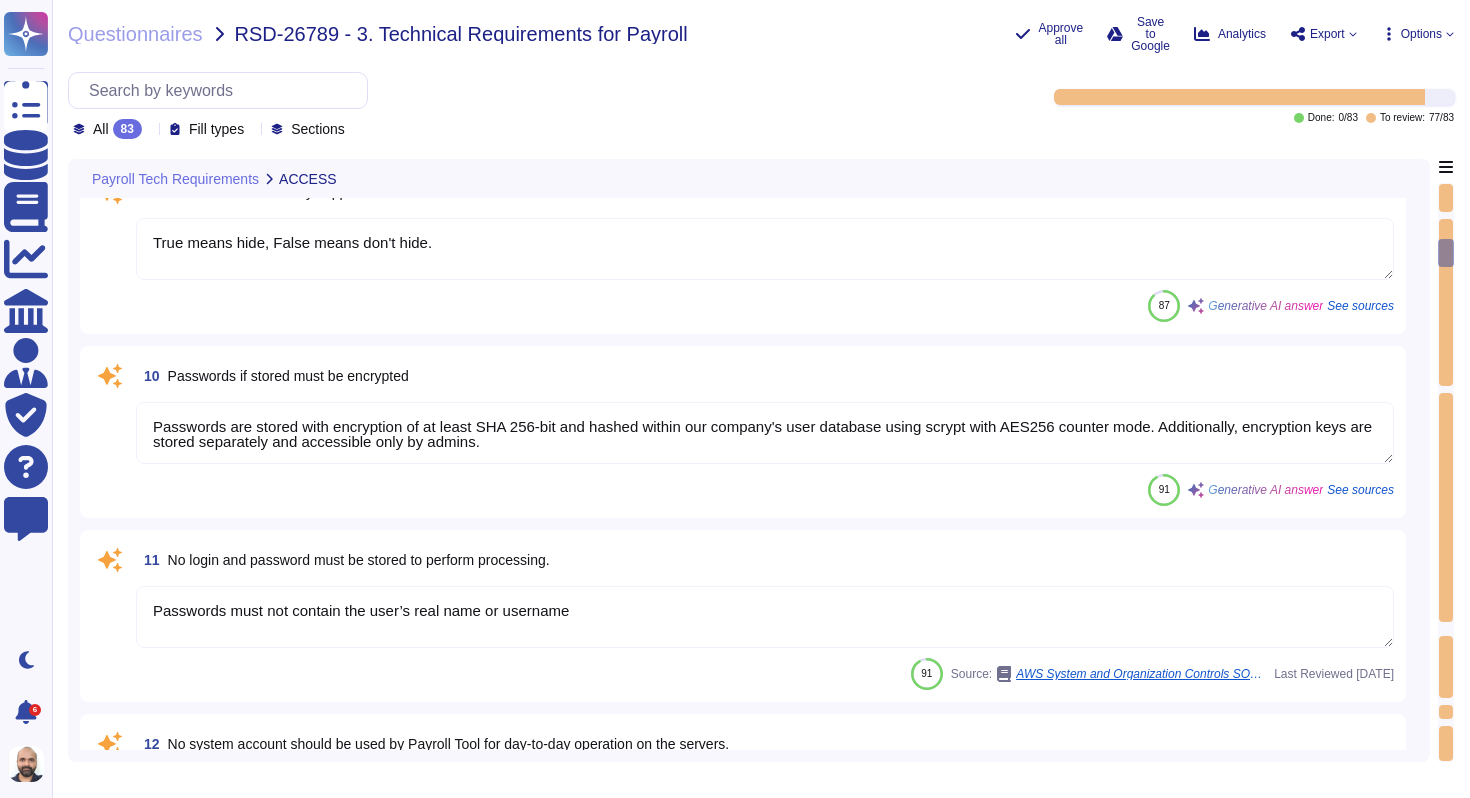 type on "True means hide, False means don't hide." 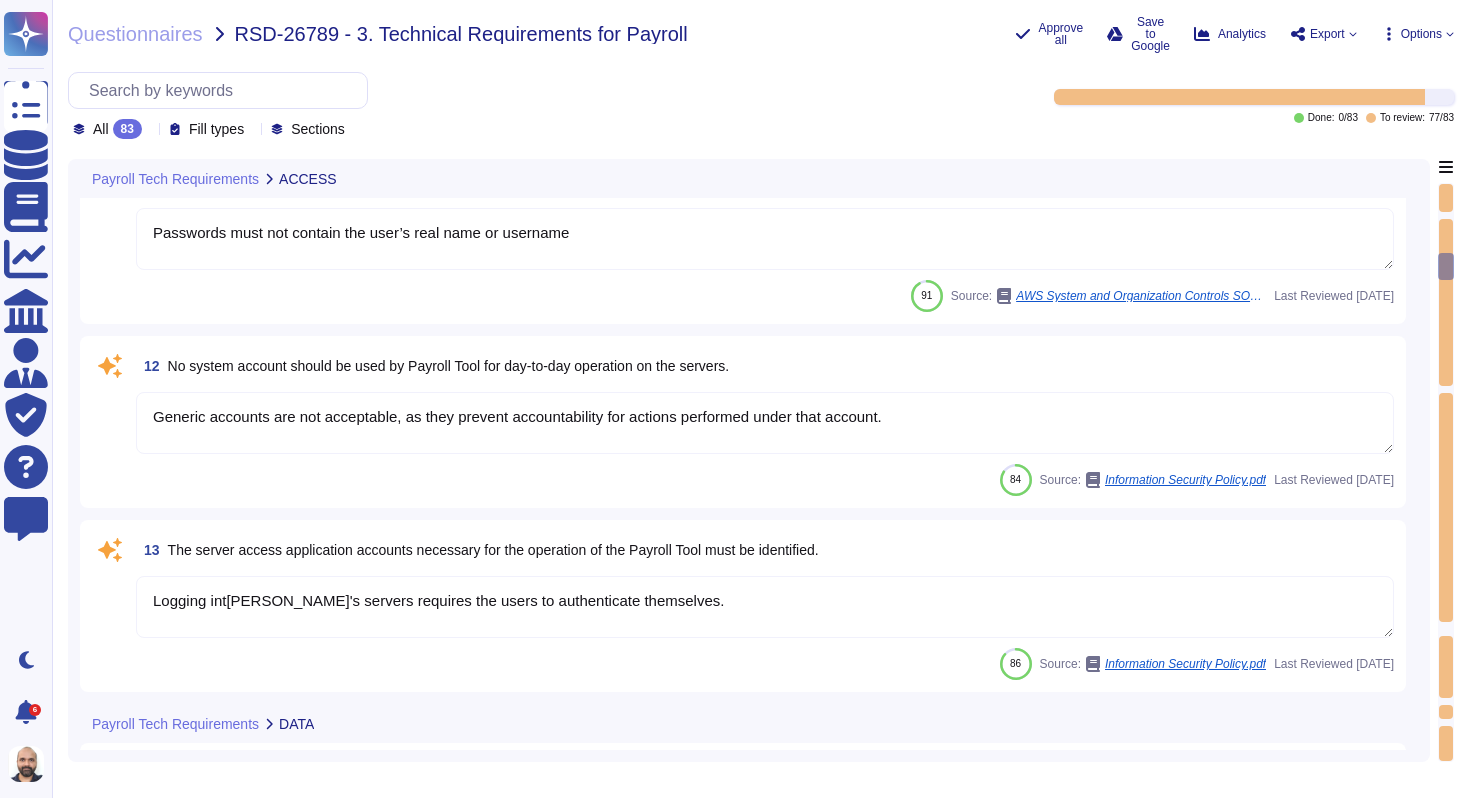 type on "Yes, the solution offers specific methods of securing access to the technical administration tools. These methods include mandatory multi-factor authentication (MFA) for remote access, personal user accounts, and VPN/Zero Trust Network Access (ZTNA). The use of MFA enhances user authentication and ensures that access is restricted to authorized personnel only. Additionally, all actions are logged and monitored 24/7 by the Security Operations Center (SOC), with audit trails tracking logins, privilege changes, and admin activities. These measures are in place to safeguard administrative processes, maintain data confidentiality, and enforce least-privilege principles, thereby ensuring comprehensive protection of sensitive data and systems." 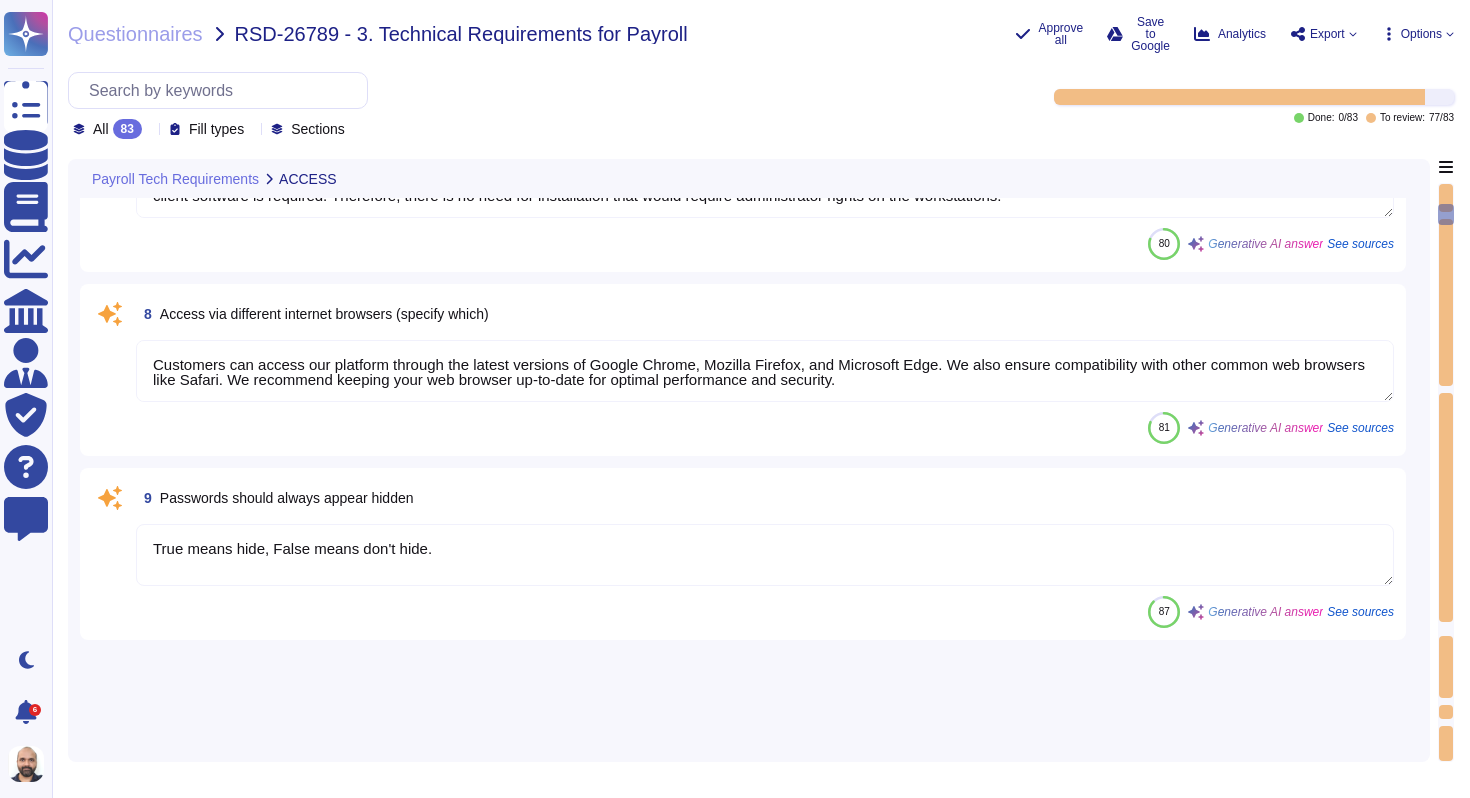 type on "[PERSON_NAME] strongly recommends setting up authentication to the application via Single Sign-On (SSO). SSO integration is supported through various platforms such as Okta, OneLogin, Azure (OIDC protocol), and a [PERSON_NAME] 2.0 connector. Additionally, strong password configuration settings are enabled, requiring a minimum of 10 characters, including uppercase and lowercase letters, numbers, and special characters." 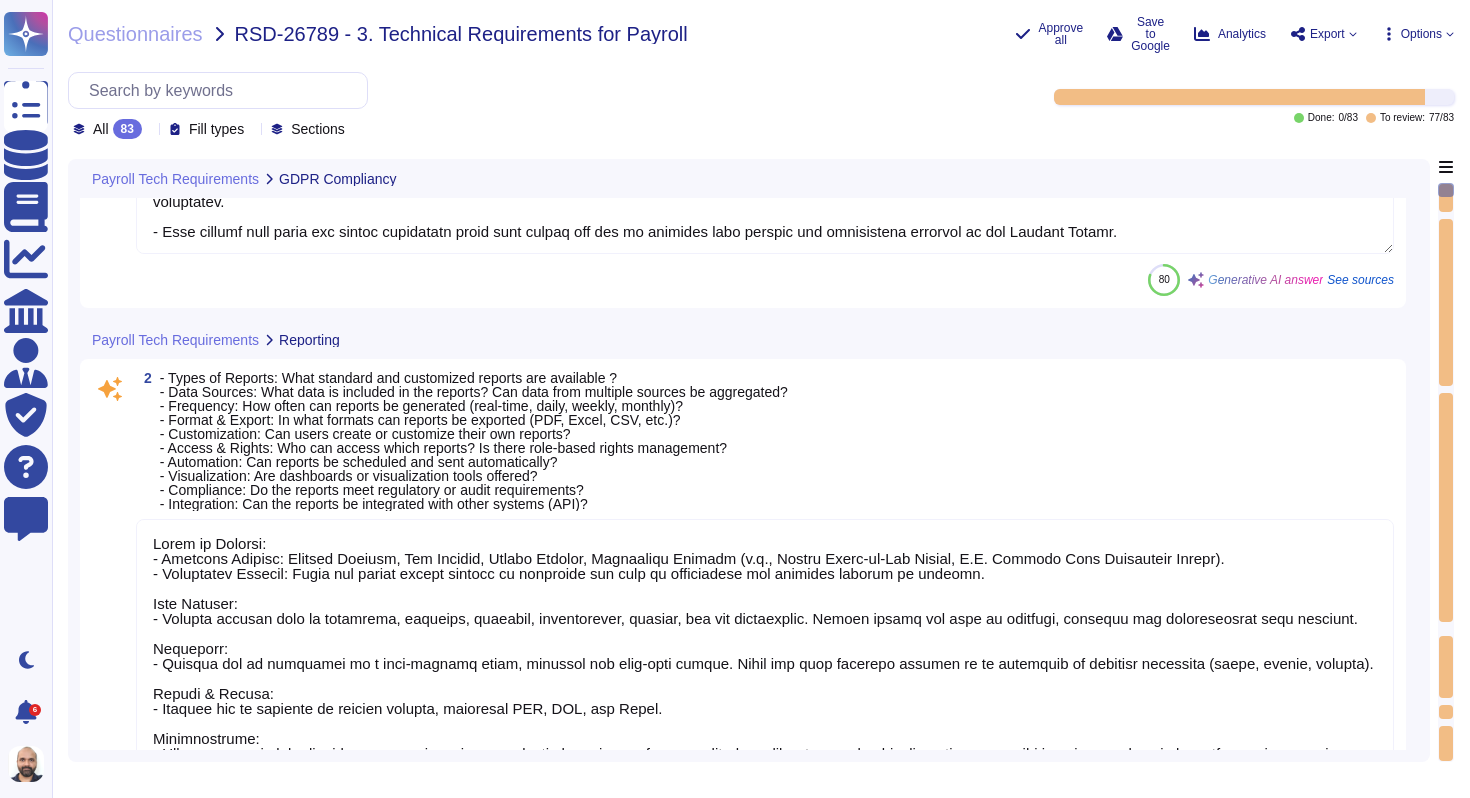 scroll, scrollTop: 0, scrollLeft: 0, axis: both 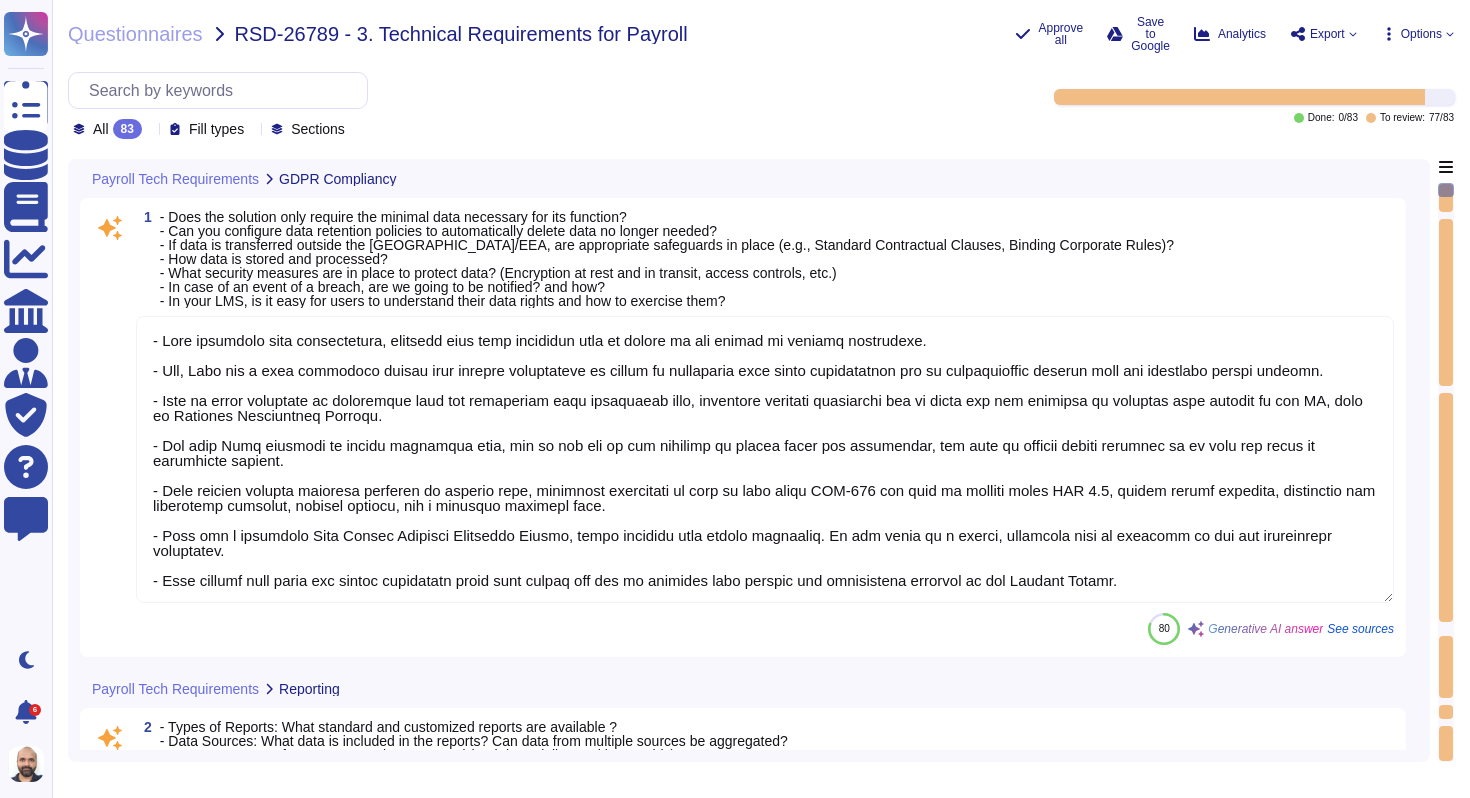 click on "Options" at bounding box center (1421, 34) 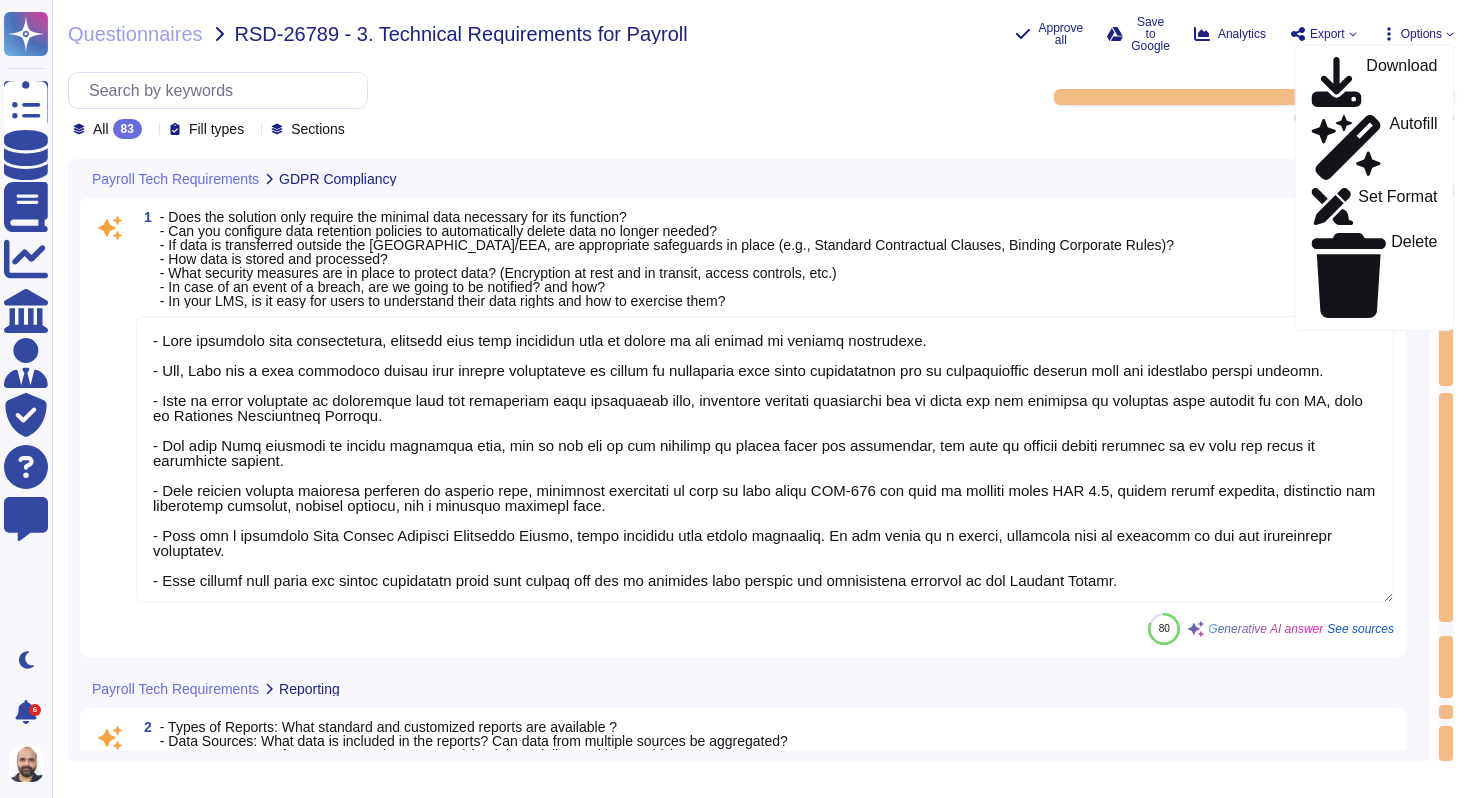 click on "All 83 Fill types Sections" at bounding box center [522, 105] 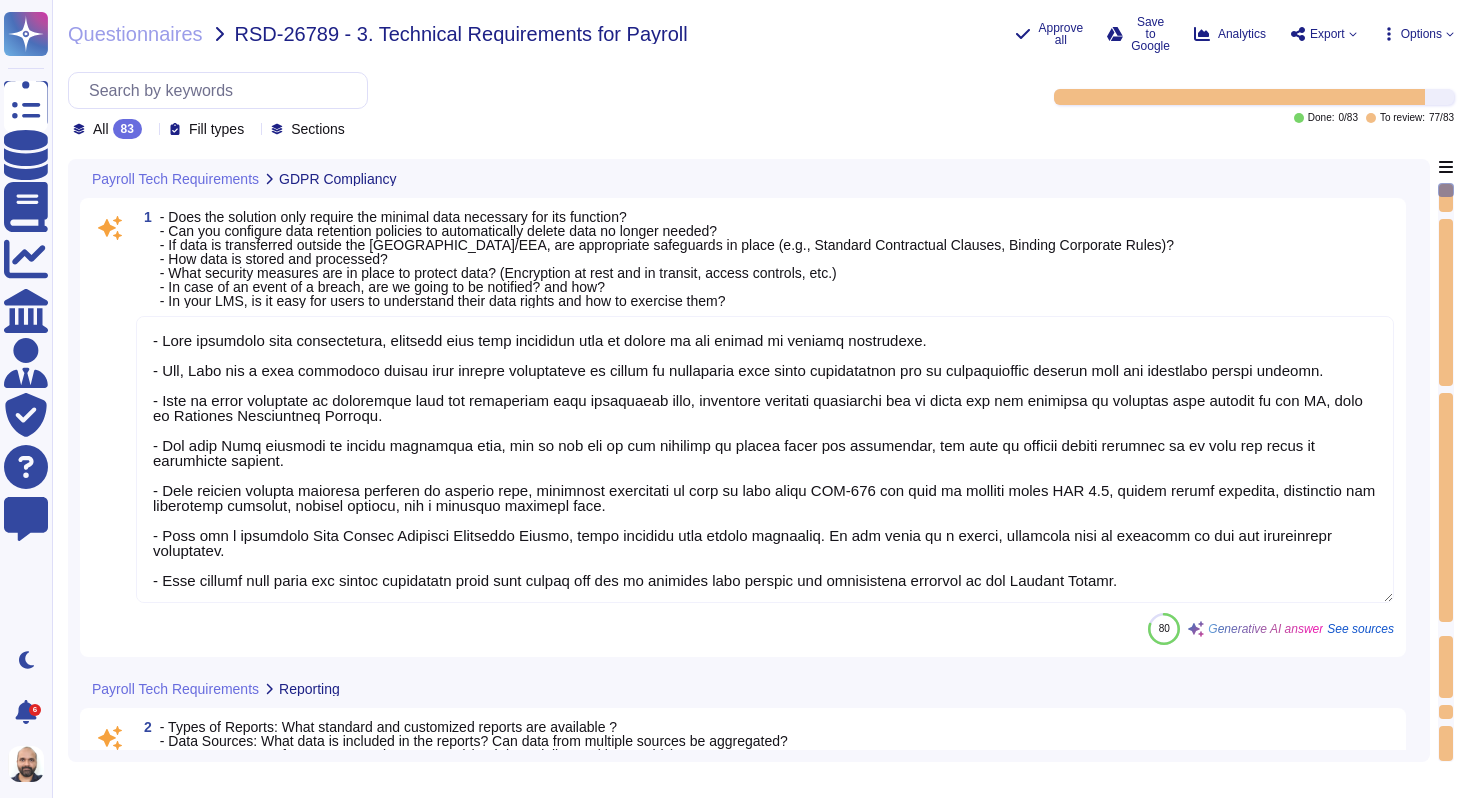 scroll, scrollTop: 2, scrollLeft: 0, axis: vertical 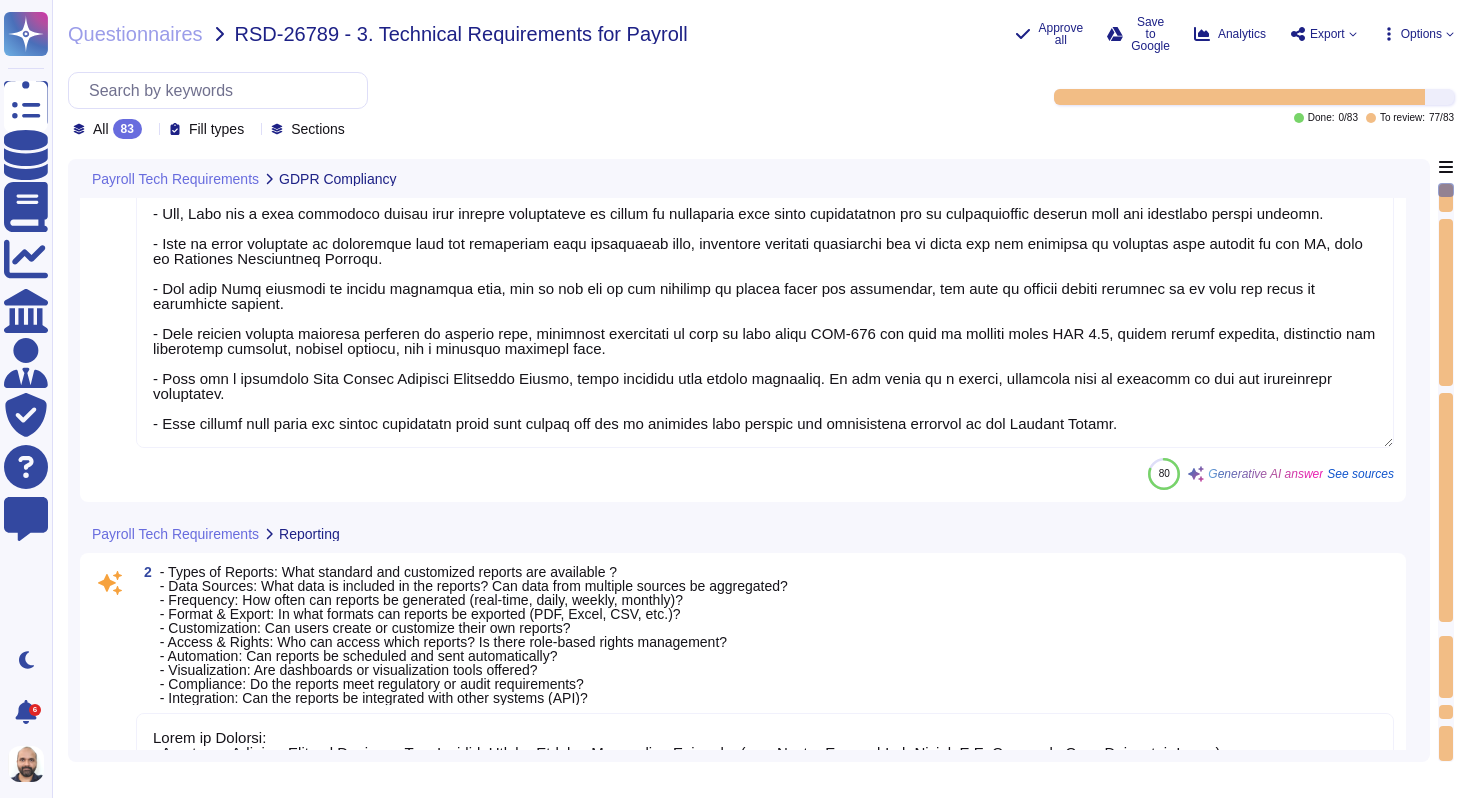 type on "[PERSON_NAME] strongly recommends setting up authentication to the application via Single Sign-On (SSO). SSO integration is supported through various platforms such as Okta, OneLogin, Azure (OIDC protocol), and a [PERSON_NAME] 2.0 connector. Additionally, strong password configuration settings are enabled, requiring a minimum of 10 characters, including uppercase and lowercase letters, numbers, and special characters." 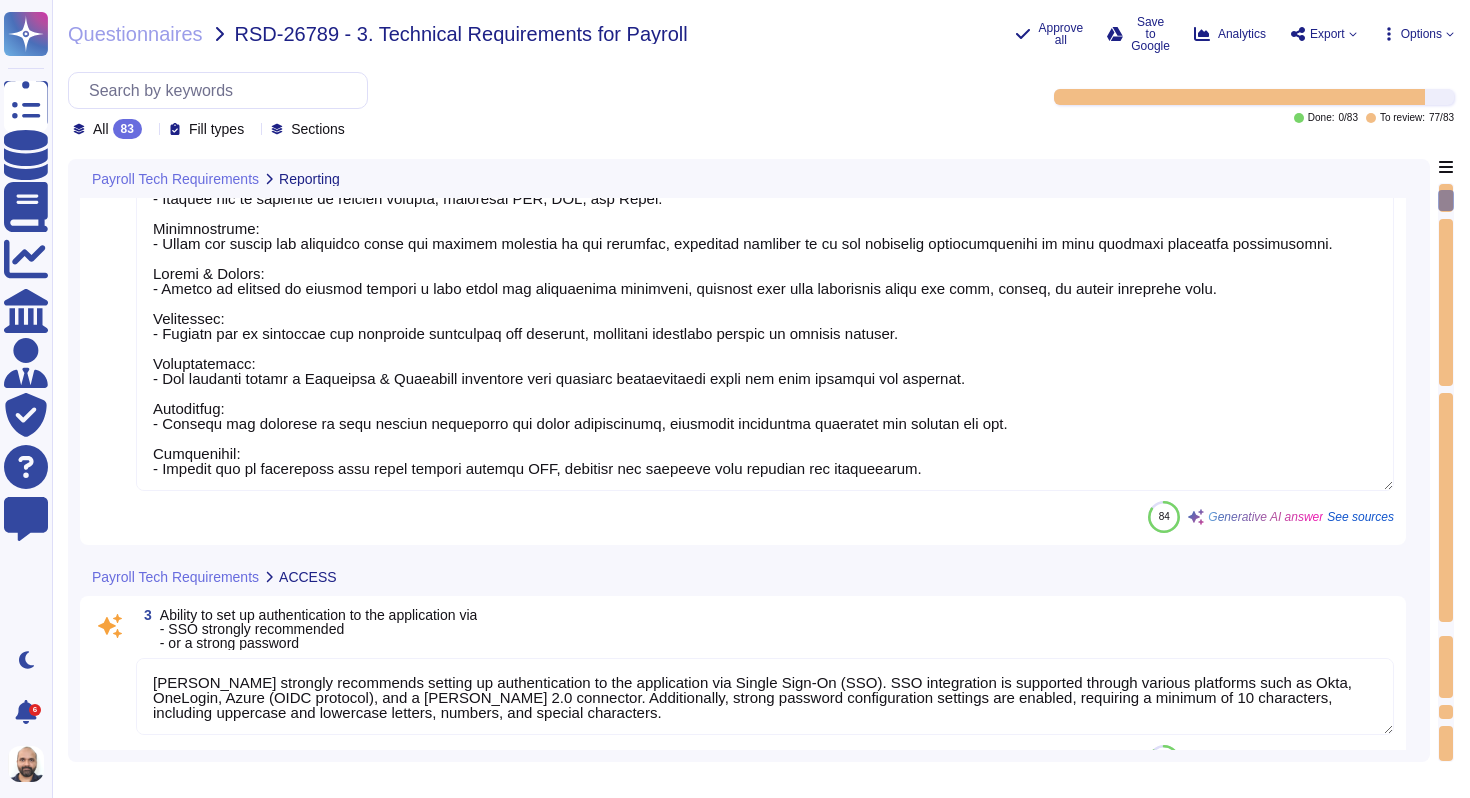 type on "[PERSON_NAME] provides a robust roles and permissions system that allows for extensive customization based on job functions. Each employee and [DEMOGRAPHIC_DATA] is assigned a specific role that corresponds to their position and activities within the company. This system supports granular control over user actions, ensuring that individuals only access what is necessary for their role, enhancing security and operational efficiency.
Admins can create specific roles and manage access at different levels, allowing for the instantiation and maintenance of authorizations based on user profiles. The defined user roles include Team Admin, People Manager, Payer, Onboarding Specialist, and various Viewer roles, each with specific permissions that can be tailored to meet the needs of different functions within the organization.
Additionally, [PERSON_NAME] customizable permission profiles enable organizations to control access and editing rights based on staff roles and responsibilities, ensuring that only authorized team members have acc..." 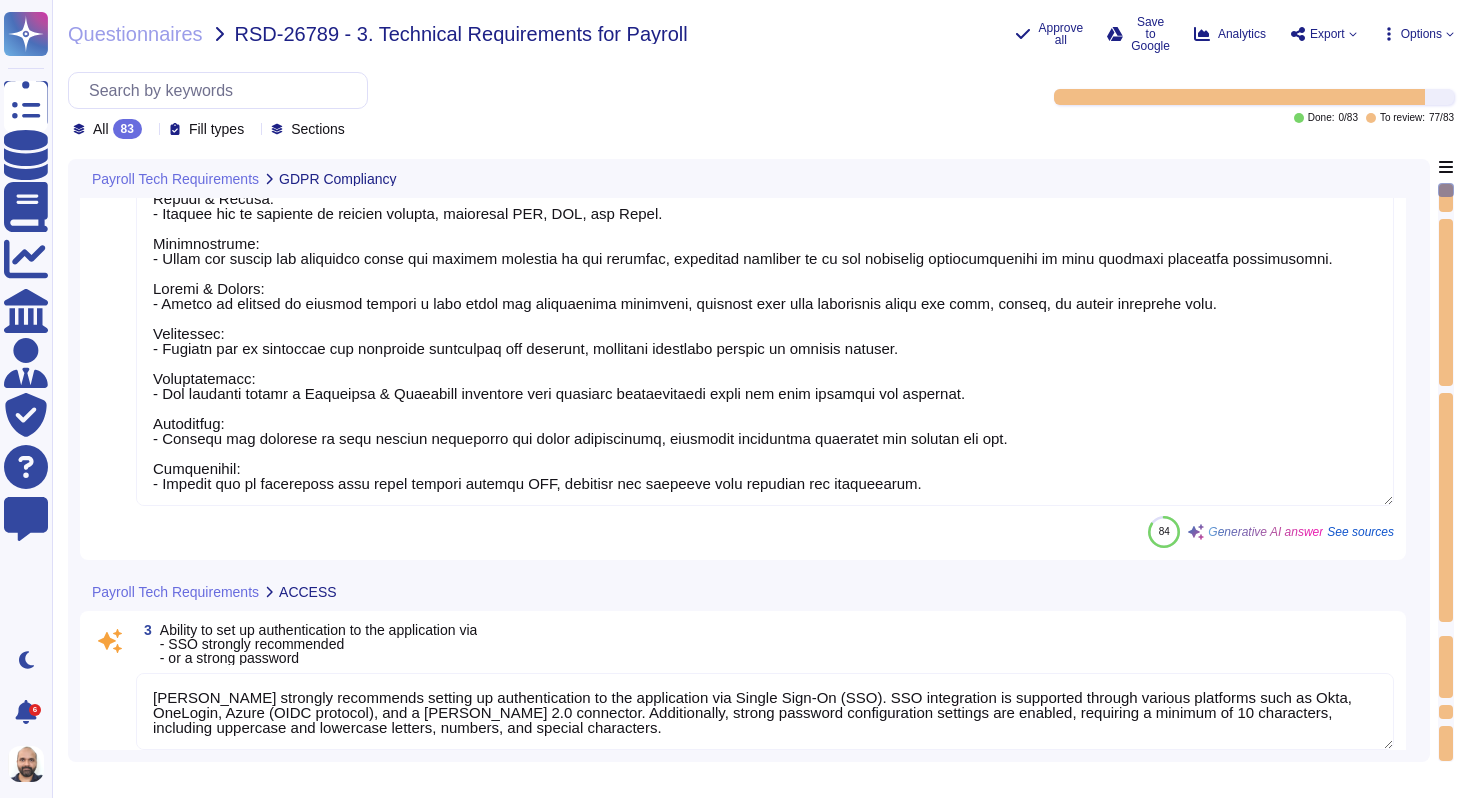 scroll, scrollTop: 0, scrollLeft: 0, axis: both 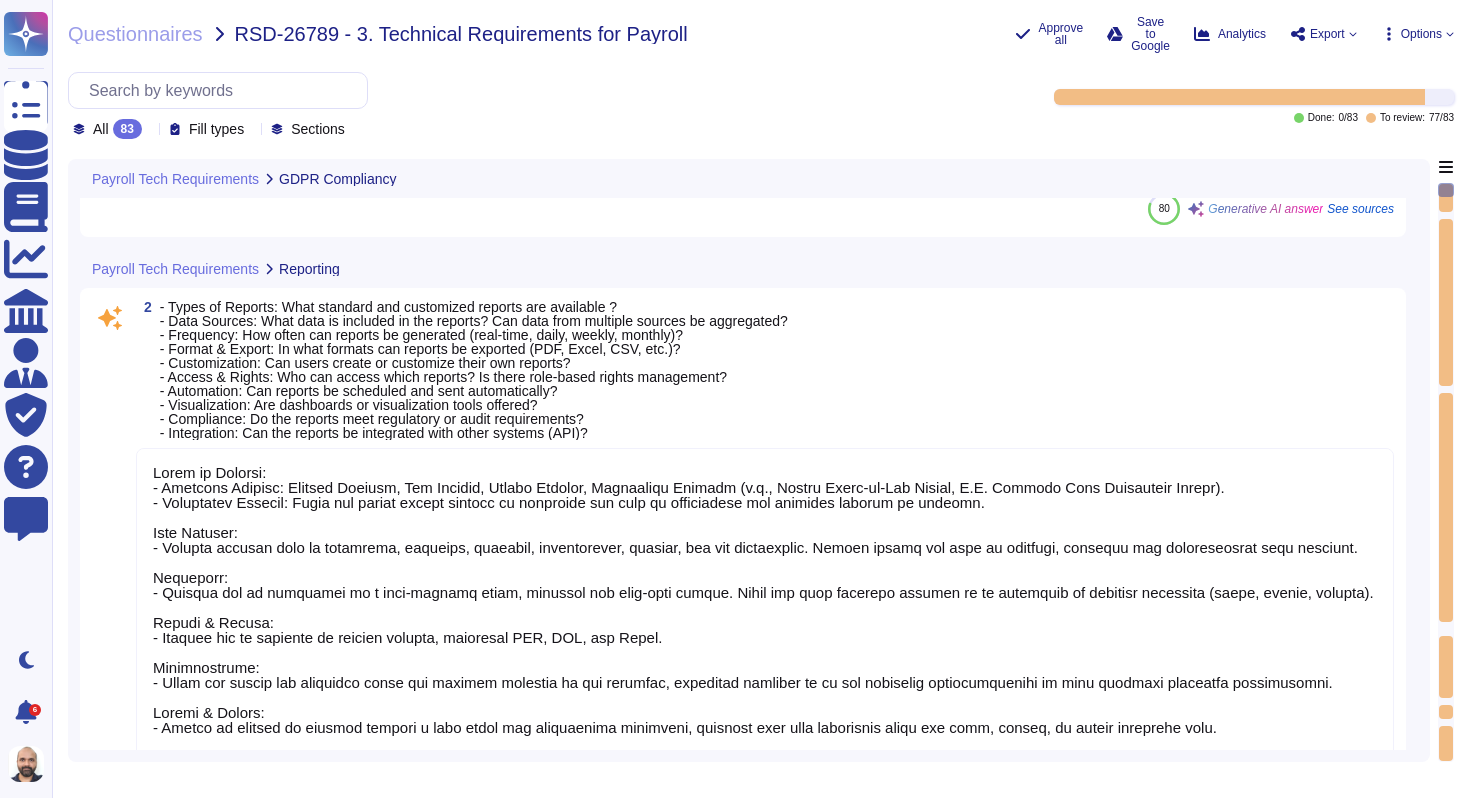 type on "[PERSON_NAME] strongly recommends setting up authentication to the application via Single Sign-On (SSO). SSO integration is supported through various platforms such as Okta, OneLogin, Azure (OIDC protocol), and a [PERSON_NAME] 2.0 connector. Additionally, strong password configuration settings are enabled, requiring a minimum of 10 characters, including uppercase and lowercase letters, numbers, and special characters." 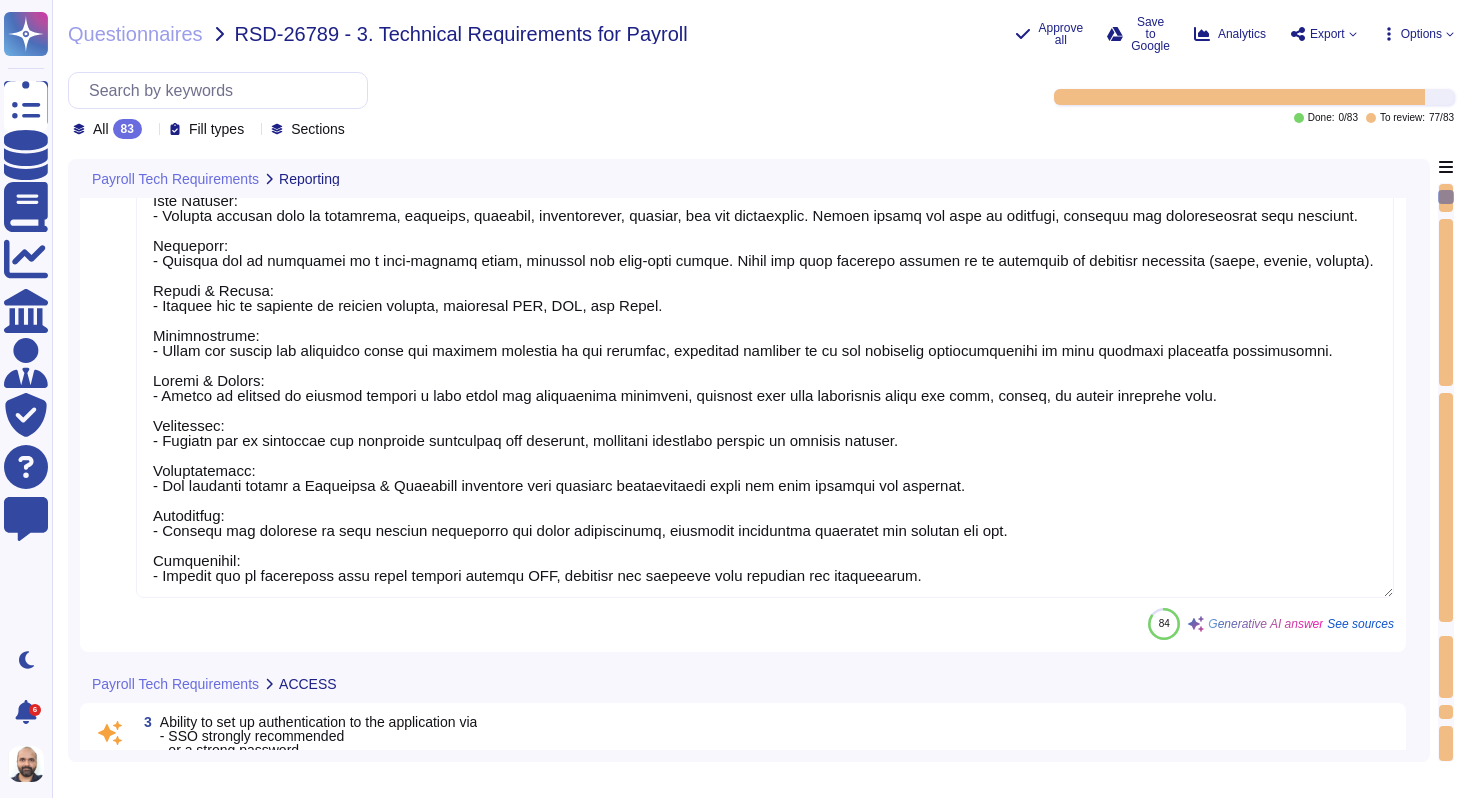 type on "[PERSON_NAME] provides a robust roles and permissions system that allows for extensive customization based on job functions. Each employee and [DEMOGRAPHIC_DATA] is assigned a specific role that corresponds to their position and activities within the company. This system supports granular control over user actions, ensuring that individuals only access what is necessary for their role, enhancing security and operational efficiency.
Admins can create specific roles and manage access at different levels, allowing for the instantiation and maintenance of authorizations based on user profiles. The defined user roles include Team Admin, People Manager, Payer, Onboarding Specialist, and various Viewer roles, each with specific permissions that can be tailored to meet the needs of different functions within the organization.
Additionally, [PERSON_NAME] customizable permission profiles enable organizations to control access and editing rights based on staff roles and responsibilities, ensuring that only authorized team members have acc..." 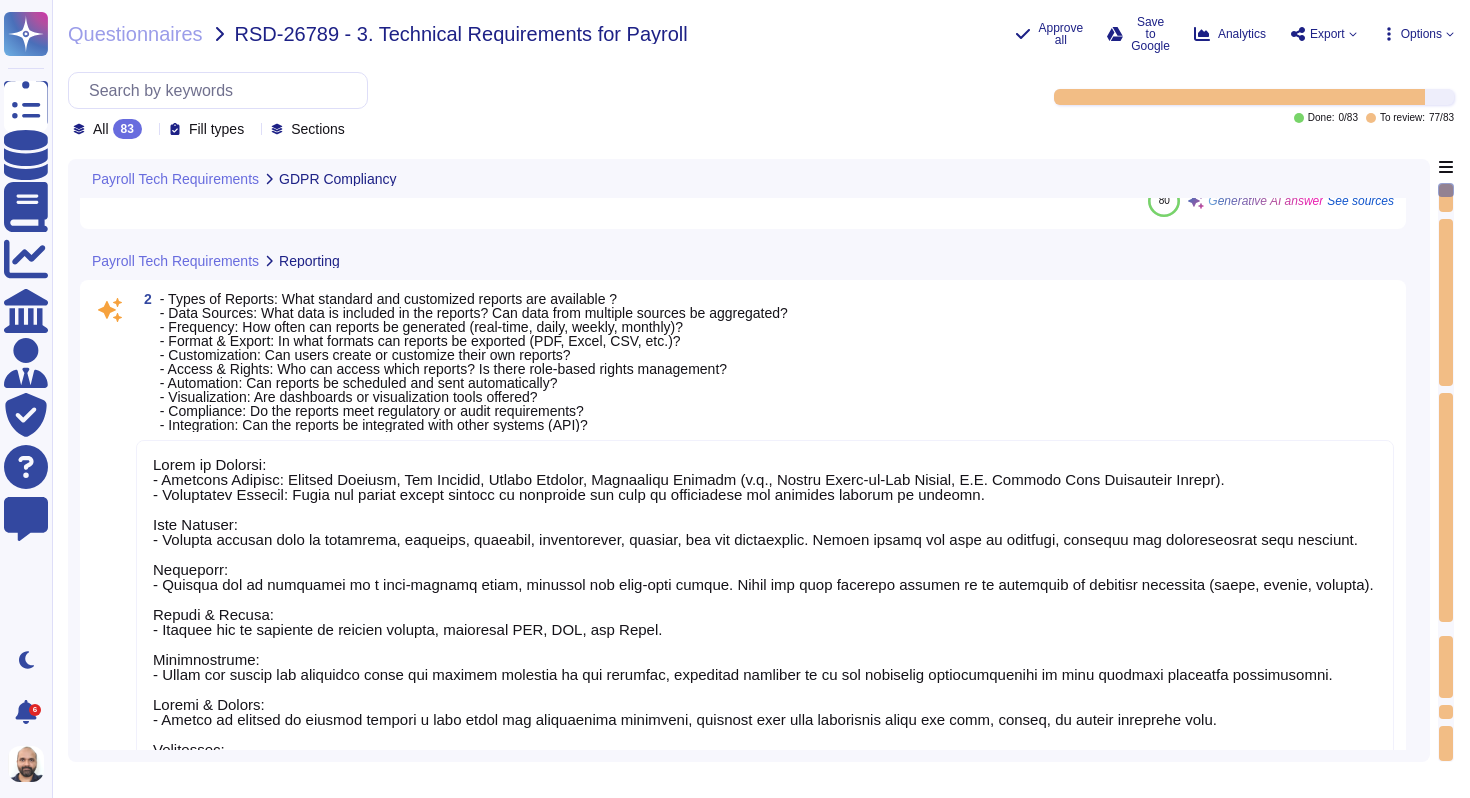 type on "- [PERSON_NAME] practices data minimization, ensuring that only necessary data is passed to the system to achieve automation.
- Yes, [PERSON_NAME] has a data retention policy that ensures information is stored in compliance with local requirements and is automatically deleted once the retention period expires.
- [PERSON_NAME] is fully committed to compliance with all applicable data protection laws, including ensuring safeguards are in place for the transfer of personal data outside of [GEOGRAPHIC_DATA], such as Standard Contractual Clauses.
- All data [PERSON_NAME] collects is stored digitally only, and at the end of the contract or lawful basis for processing, the data is deleted unless required to be kept for legal or regulatory reasons.
- [PERSON_NAME] employs several security measures to protect data, including encryption of data at rest using AES-256 and data in transit using TLS 1.2, strict access controls, monitoring for suspicious activity, regular backups, and a disaster recovery plan.
- [PERSON_NAME] has a dedicated Data Breach Response Procedure Policy,..." 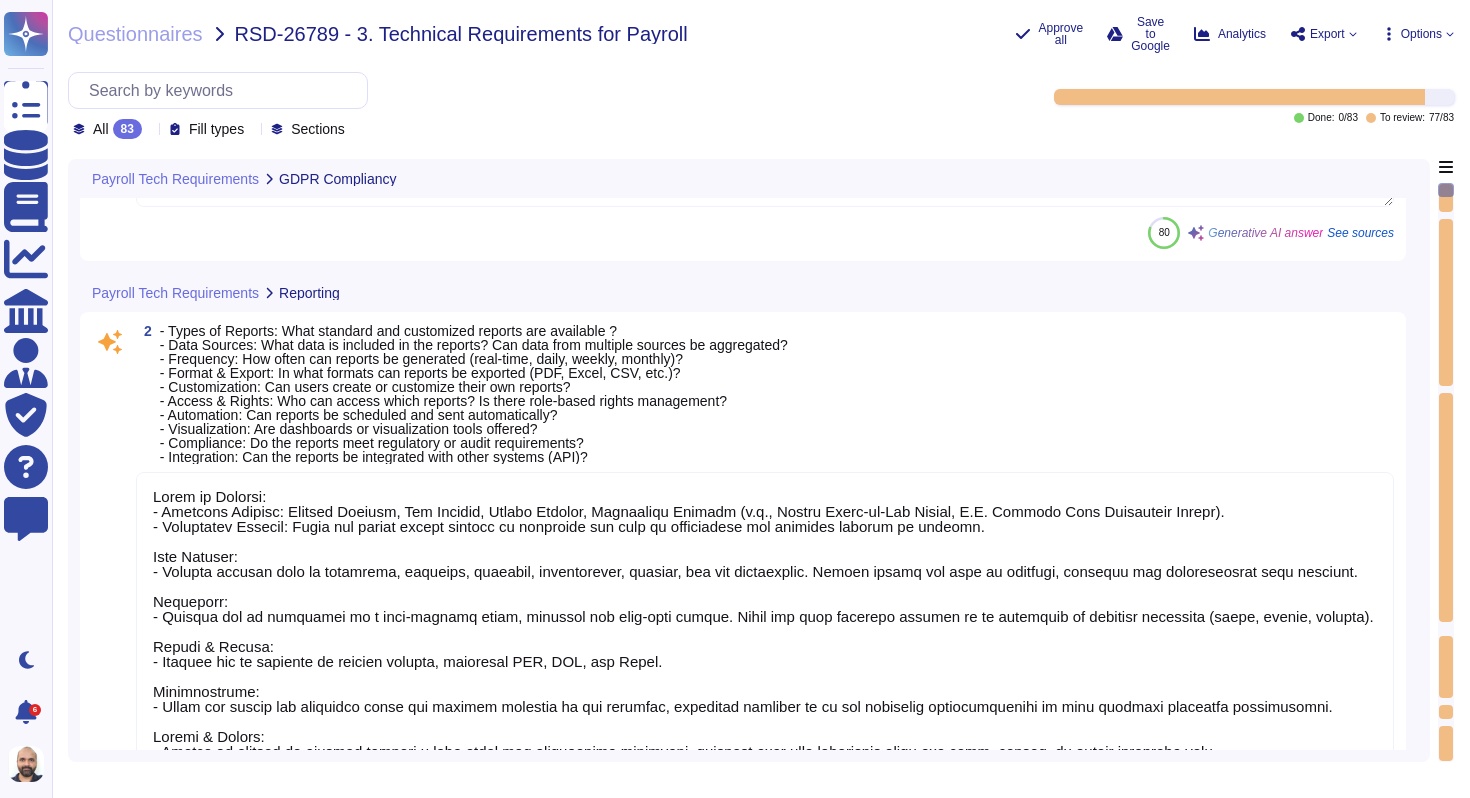 scroll, scrollTop: 2, scrollLeft: 0, axis: vertical 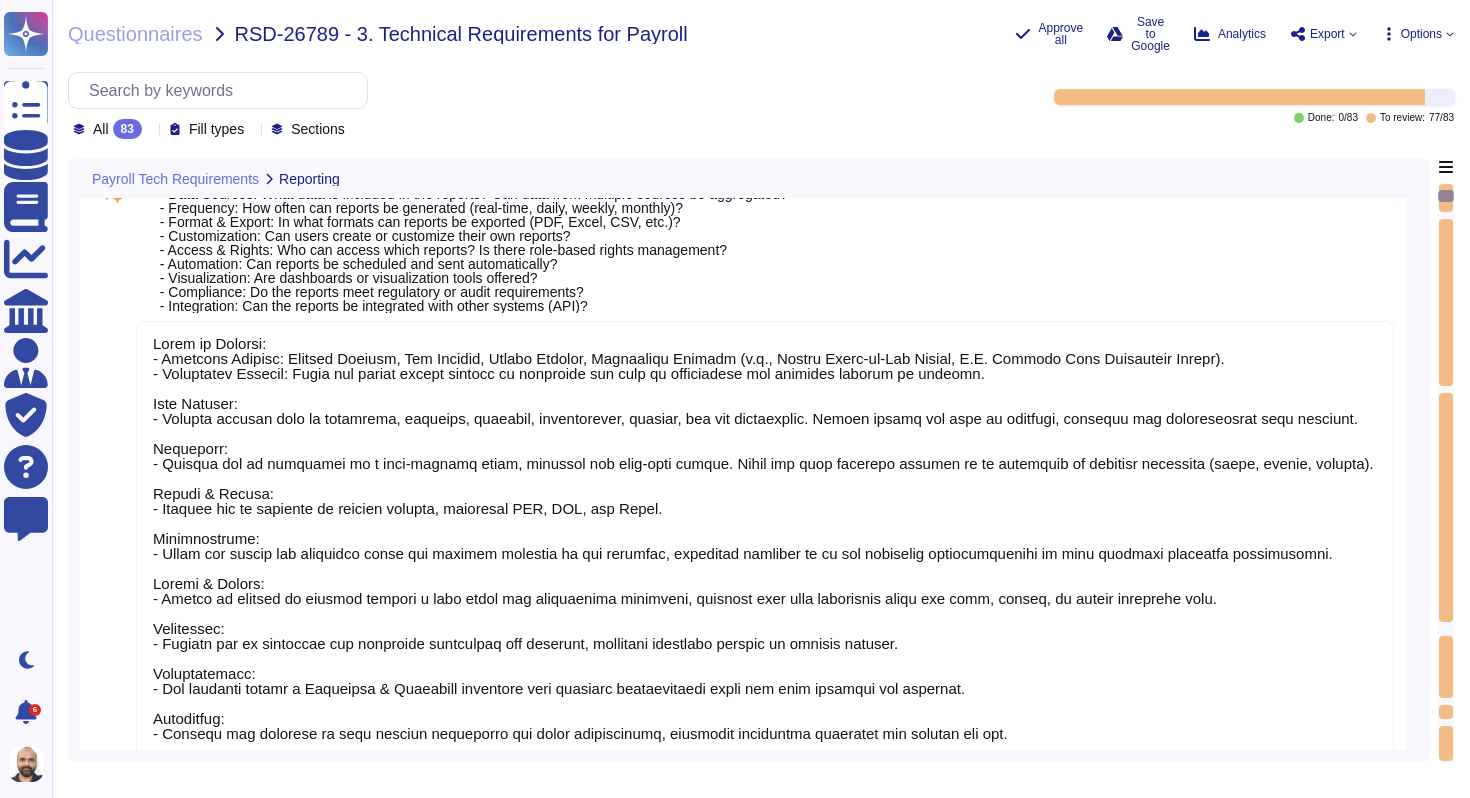 type on "[PERSON_NAME] provides a robust roles and permissions system that allows for extensive customization based on job functions. Each employee and [DEMOGRAPHIC_DATA] is assigned a specific role that corresponds to their position and activities within the company. This system supports granular control over user actions, ensuring that individuals only access what is necessary for their role, enhancing security and operational efficiency.
Admins can create specific roles and manage access at different levels, allowing for the instantiation and maintenance of authorizations based on user profiles. The defined user roles include Team Admin, People Manager, Payer, Onboarding Specialist, and various Viewer roles, each with specific permissions that can be tailored to meet the needs of different functions within the organization.
Additionally, [PERSON_NAME] customizable permission profiles enable organizations to control access and editing rights based on staff roles and responsibilities, ensuring that only authorized team members have acc..." 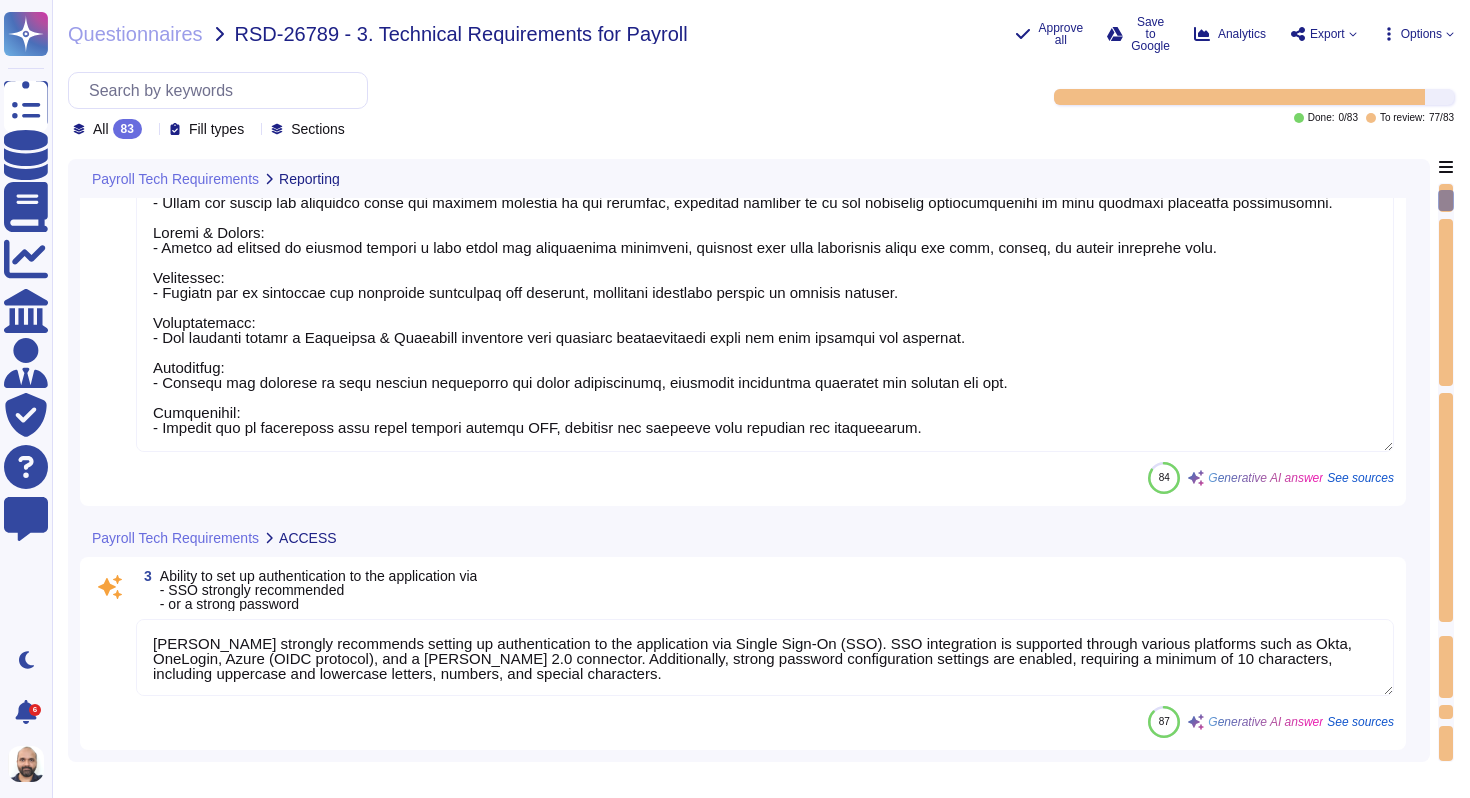 type on "- The [PERSON_NAME] platform is accessible on both Android and iOS devices, including tablets like iPad and smartphones like iPhone. The mobile app is available for download from the Apple App Store and Google Play Store.
- Supported Operating Systems:
- iOS 16.4 and superior
- [MEDICAL_DATA] and superior
- Supported Browsers:
- The platform is accessible through popular web browsers, including Safari, Chrome, Firefox, and Microsoft Edge.
- Existence of a Dedicated Mobile Application:
- Yes, [PERSON_NAME] offers a dedicated mobile app for both iOS and Android devices, providing a mobile-optimized experience for users.
- Possible Technical and Functional Limitations:
- The app is designed for a mobile-first experience, ensuring core functionalities like payroll management, leave requests, and performance reviews are available. However, specific limitations are not detailed in the context. The app is compatible with most Mobile Device Management (MDM) solutions, ensuring secure access." 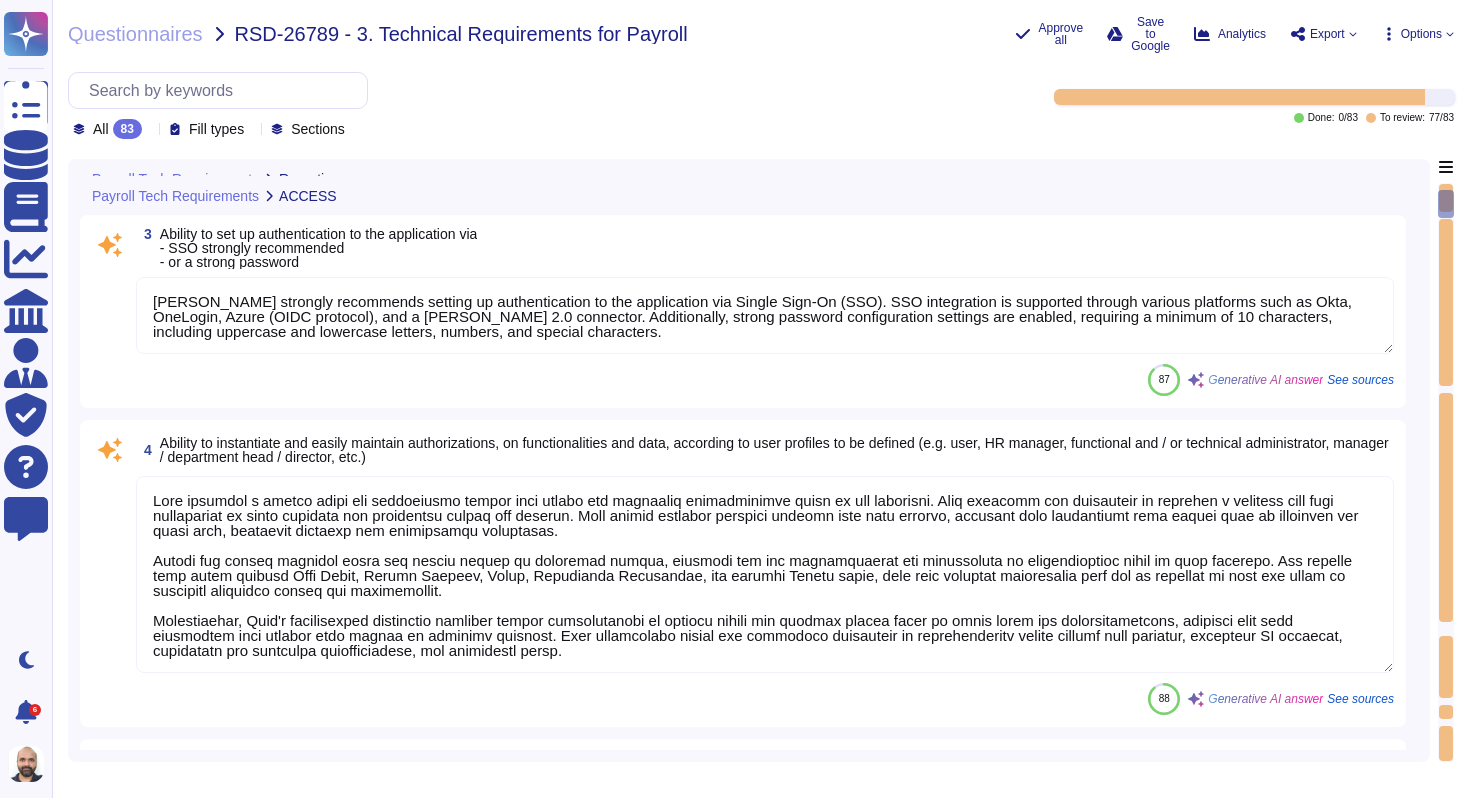 scroll, scrollTop: 1239, scrollLeft: 0, axis: vertical 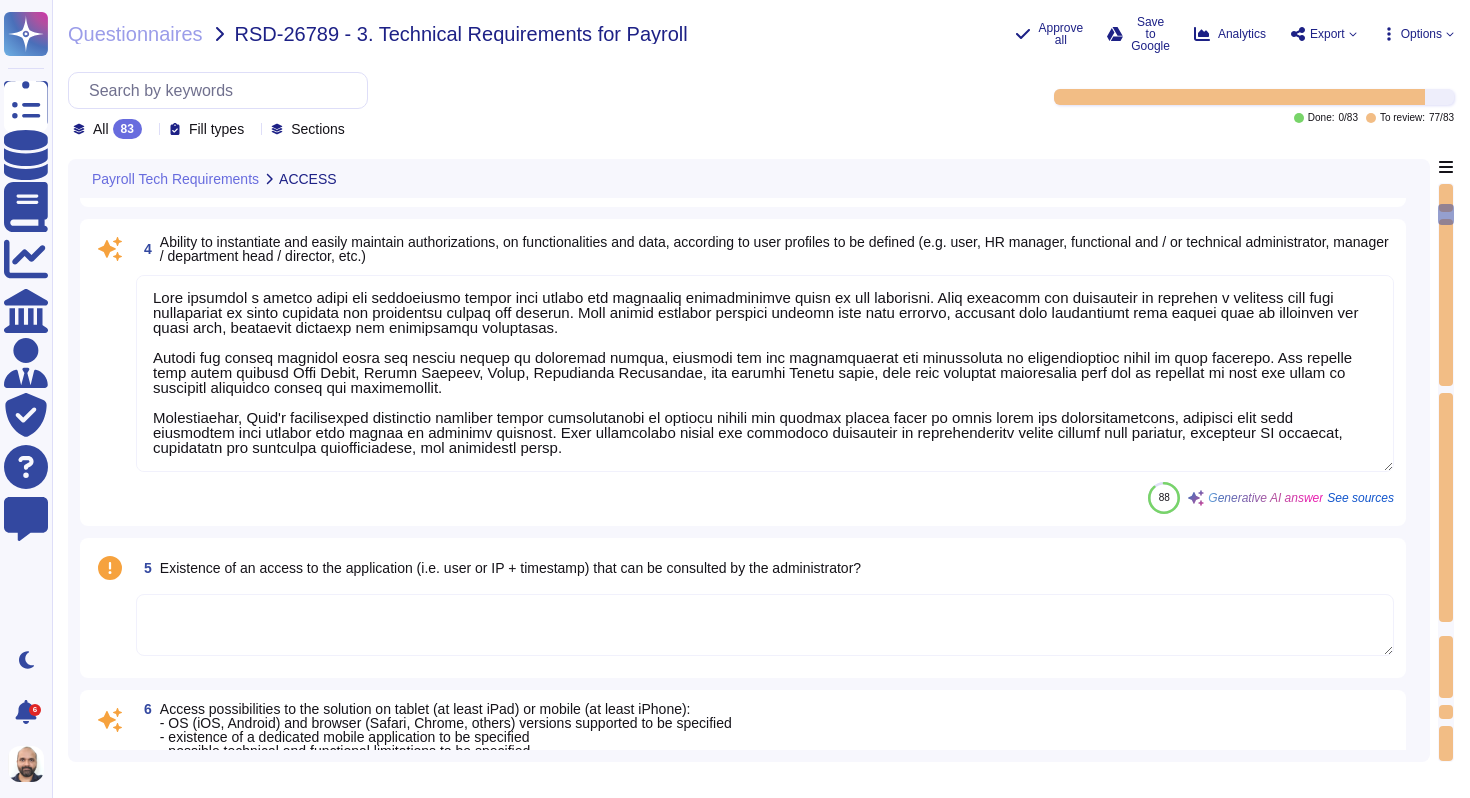 type on "The solution does not require the deployment of certain components on the users' workstations. It is fully web-based and accessible via standard web browsers, meaning no additional client software is required. Therefore, there is no need for installation that would require administrator rights on the workstations." 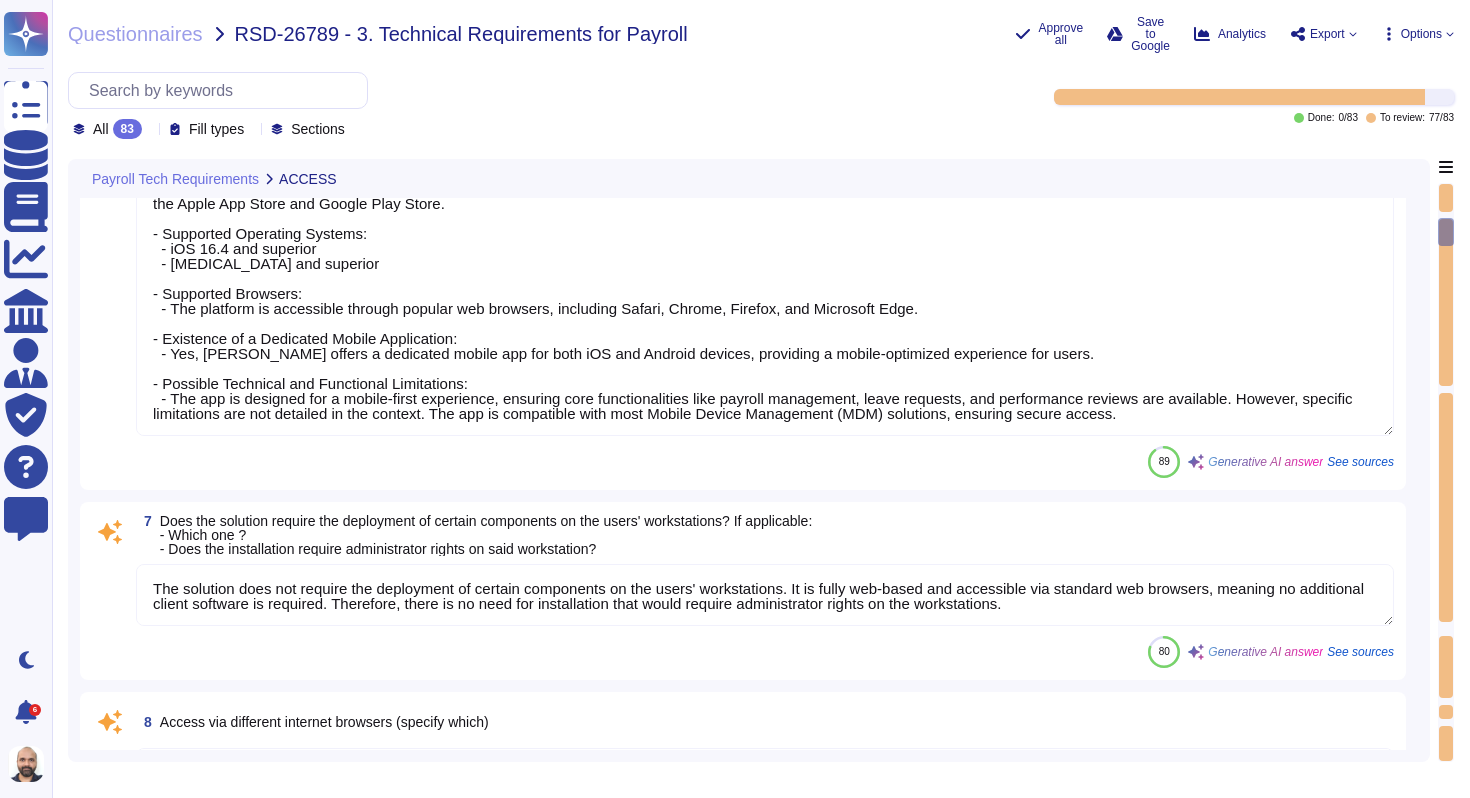 type on "True means hide, False means don't hide." 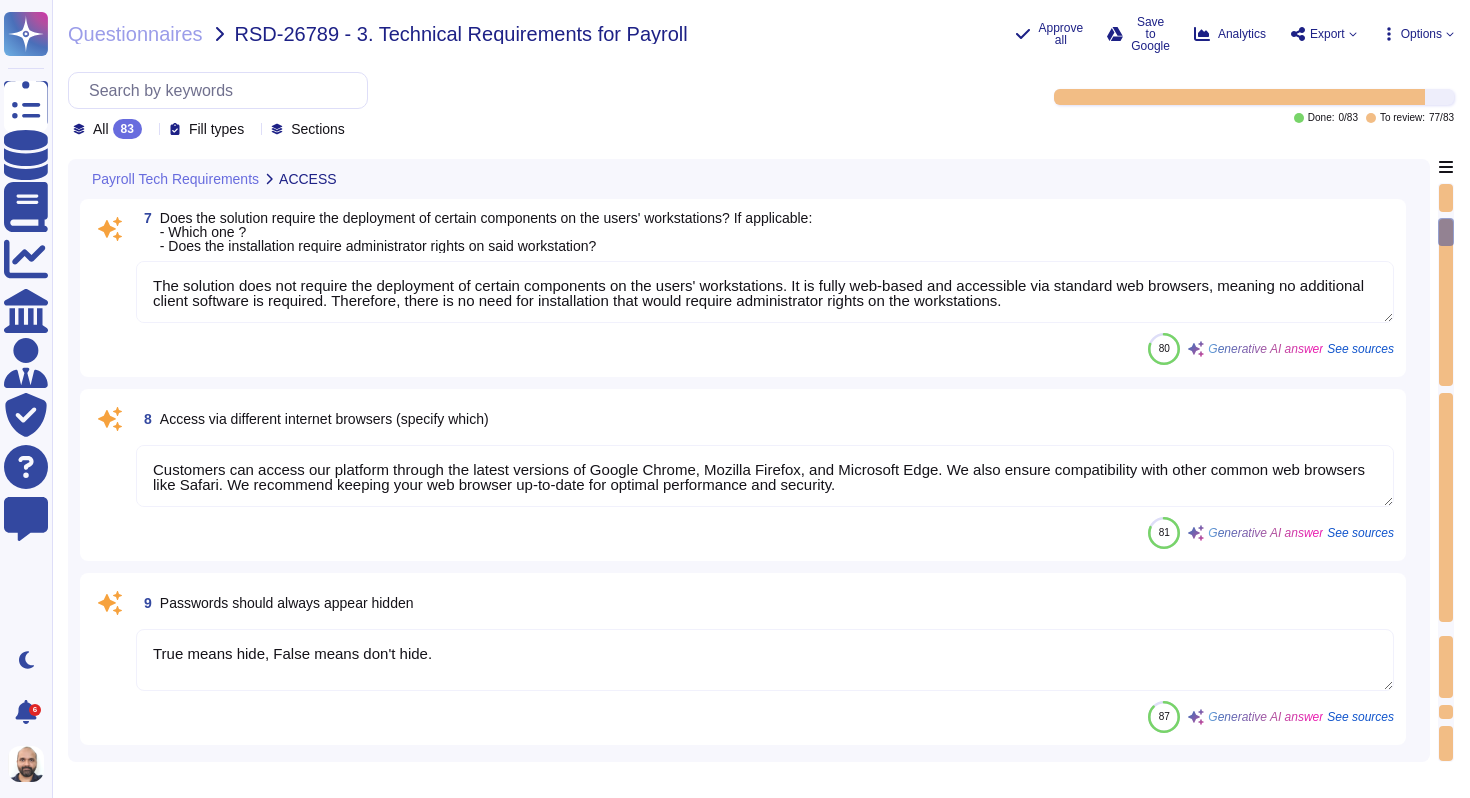 type on "Generic accounts are not acceptable, as they prevent accountability for actions performed under that account." 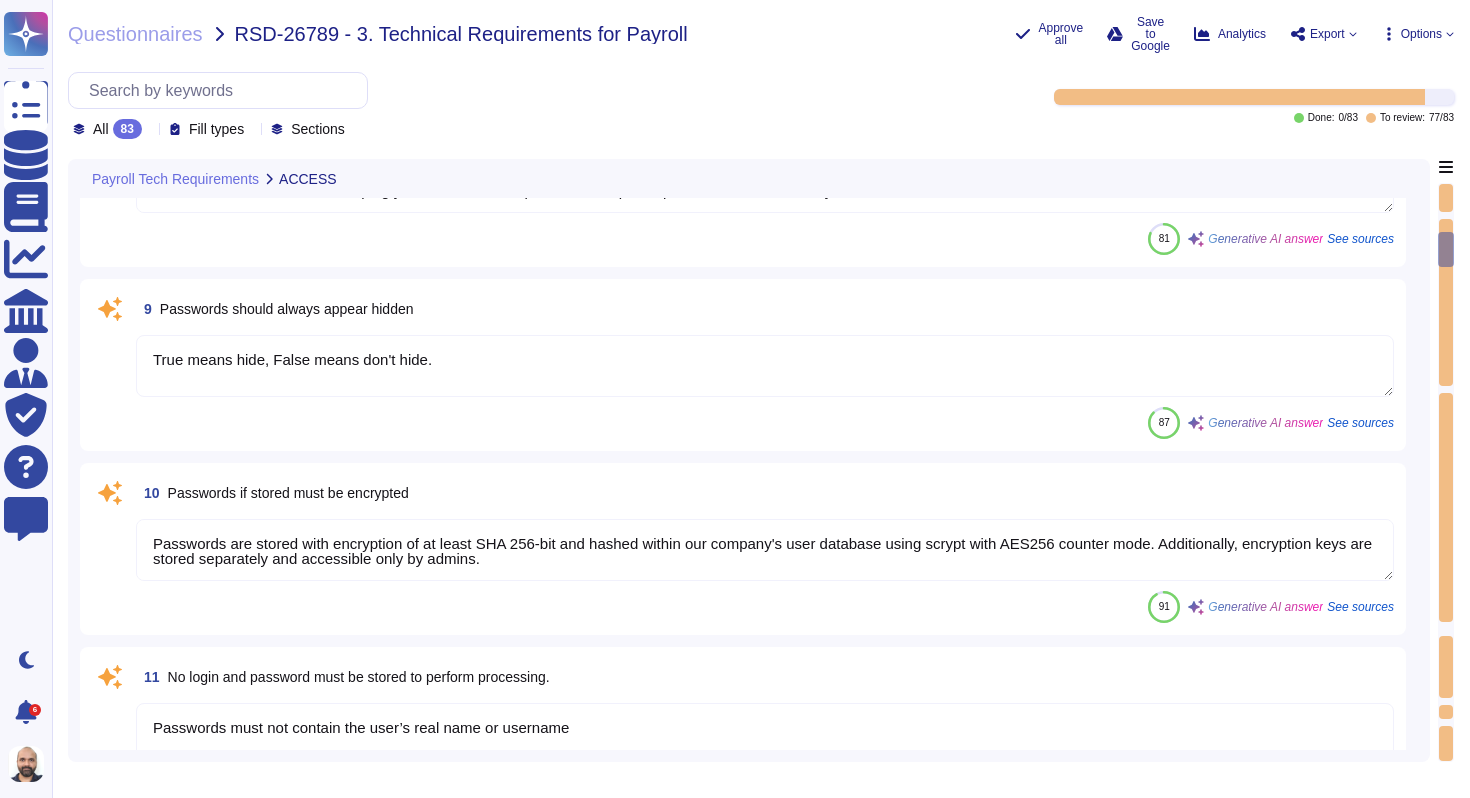 type on "Logging int[PERSON_NAME]'s servers requires the users to authenticate themselves." 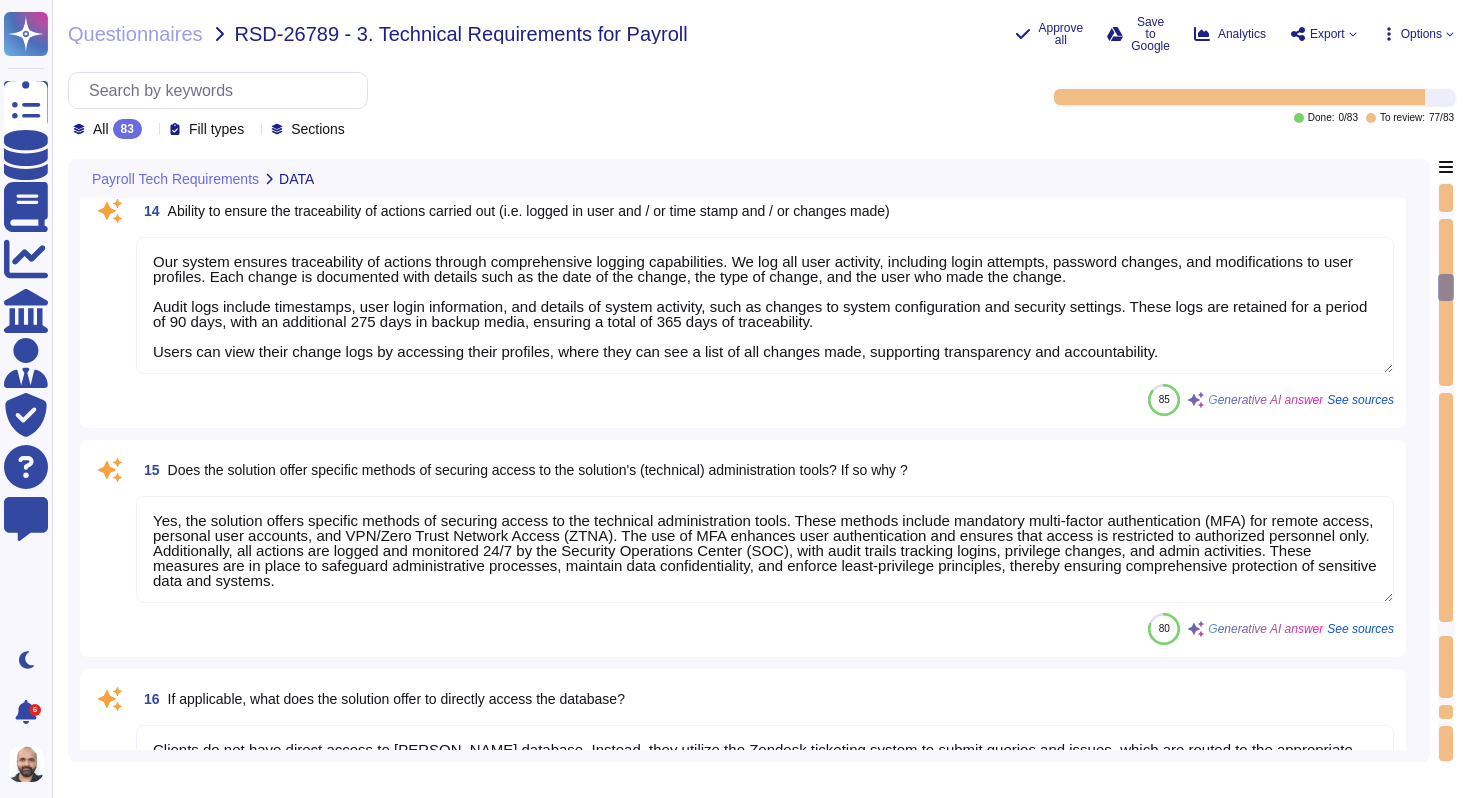 type on "Yes, the solution offers specific methods of securing access to the technical administration tools. These methods include mandatory multi-factor authentication (MFA) for remote access, personal user accounts, and VPN/Zero Trust Network Access (ZTNA). The use of MFA enhances user authentication and ensures that access is restricted to authorized personnel only. Additionally, all actions are logged and monitored 24/7 by the Security Operations Center (SOC), with audit trails tracking logins, privilege changes, and admin activities. These measures are in place to safeguard administrative processes, maintain data confidentiality, and enforce least-privilege principles, thereby ensuring comprehensive protection of sensitive data and systems." 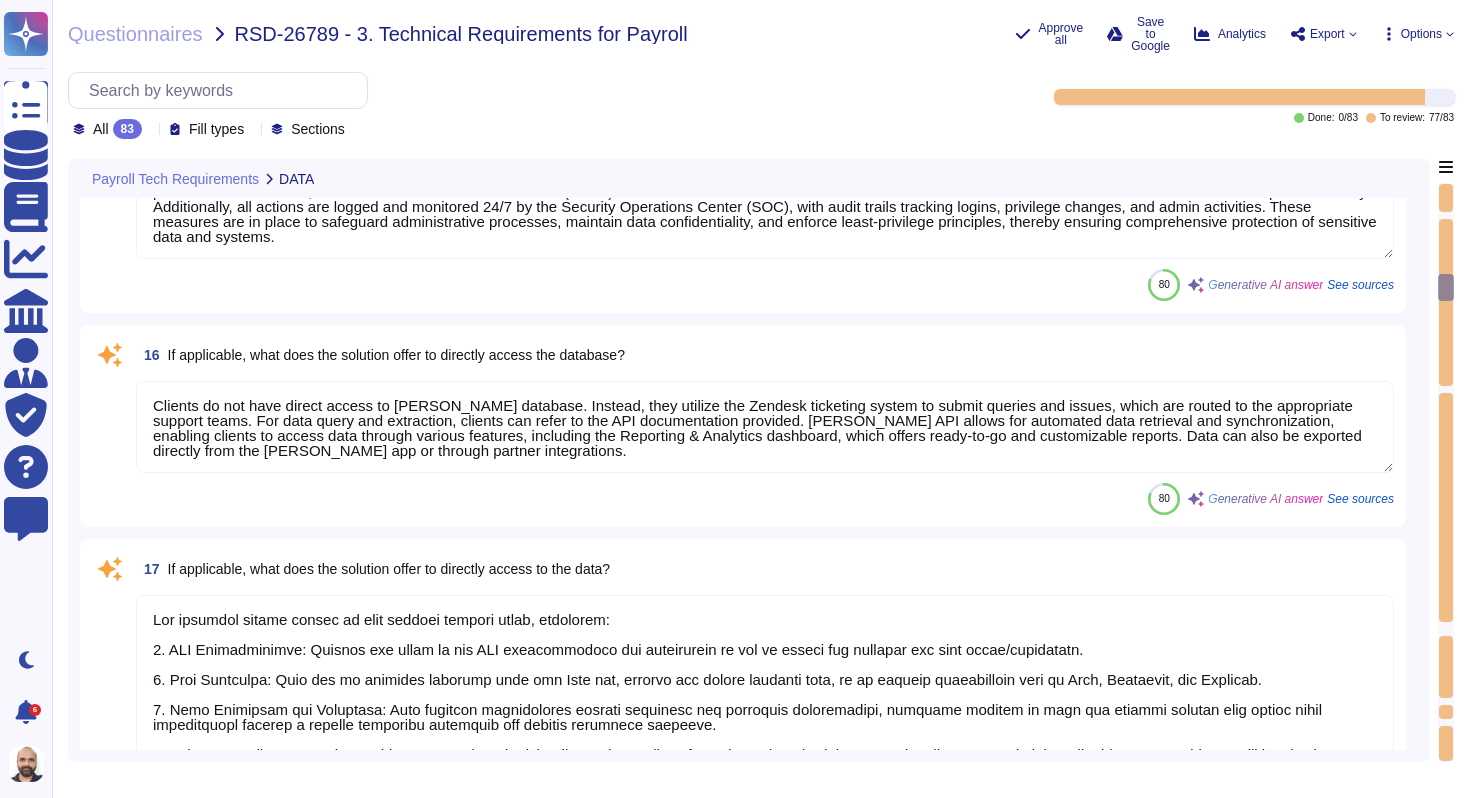 scroll, scrollTop: 3983, scrollLeft: 0, axis: vertical 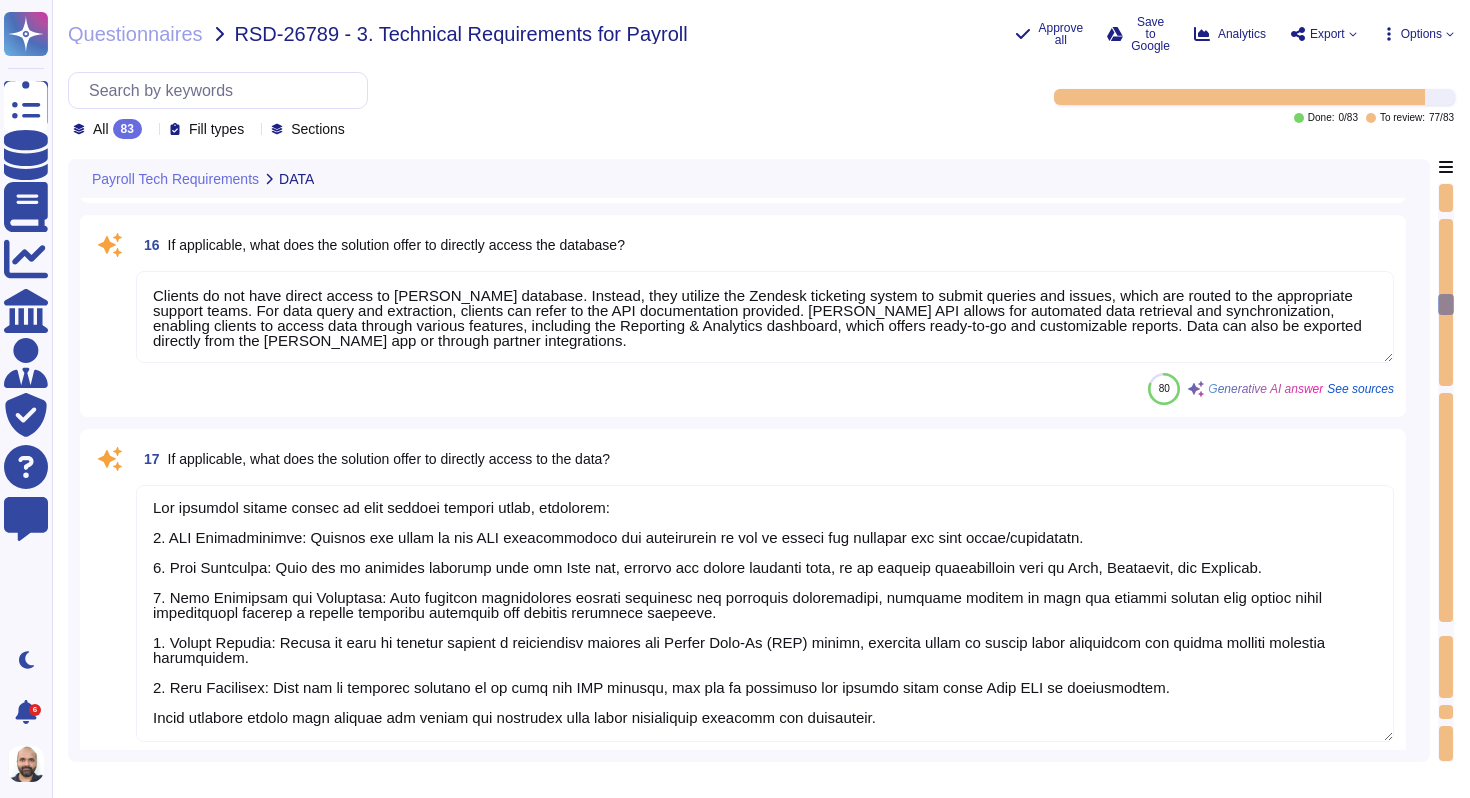 type on "Yes, [PERSON_NAME] includes a suite of monitoring tools to monitor usage, capacity, and performance. These tools are part of our performance management suite and help ensure resources are up-to-date and accessible. Alerts are sent to relevant stakeholders based on predefined rules or anomalies. The tools are integrated into the platform, and the Service Status can be accessed through the provided link." 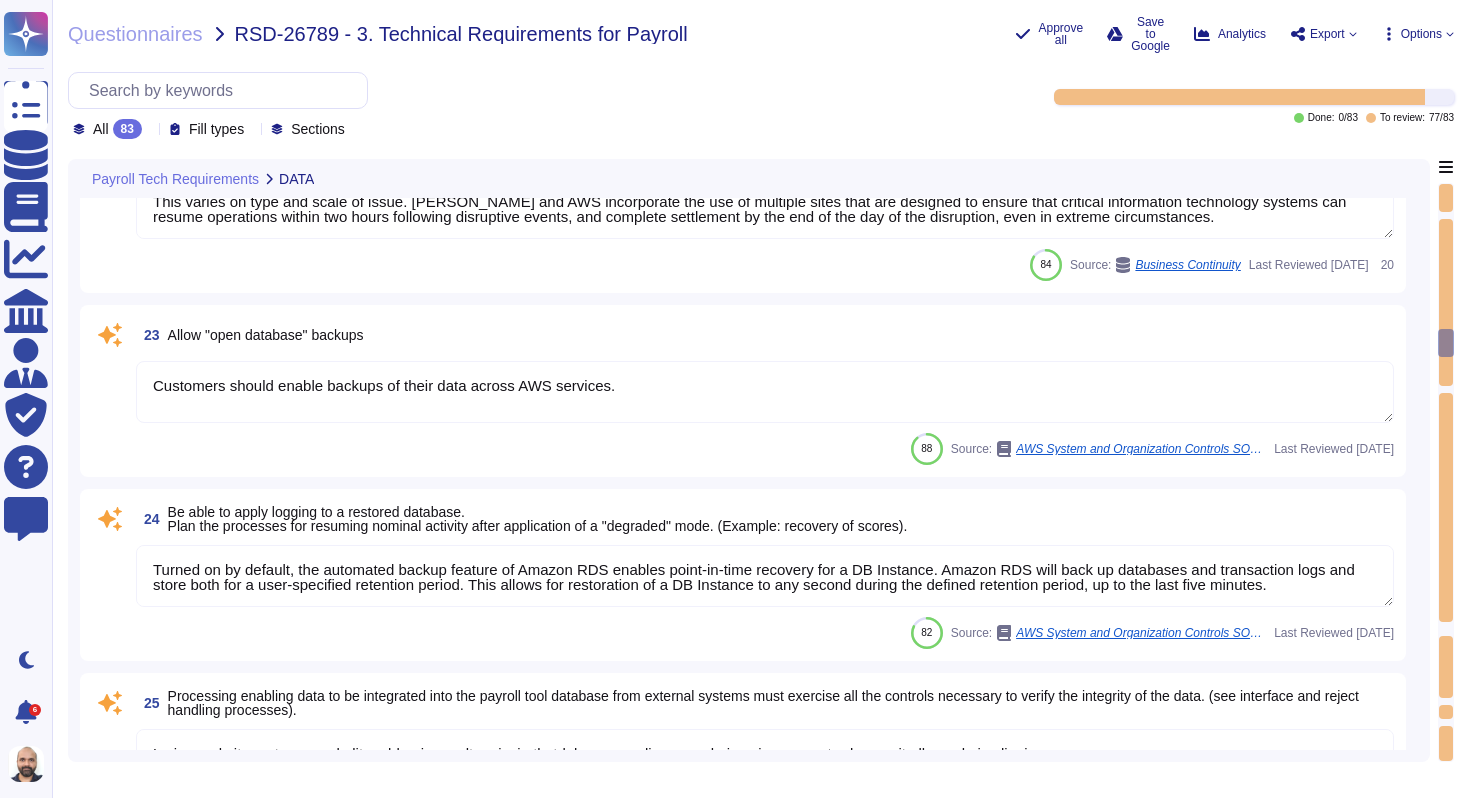 type on "This varies on type and scale of issue. [PERSON_NAME] and AWS incorporate the use of multiple sites that are designed to ensure that critical information technology systems can resume operations within two hours following disruptive events, and complete settlement by the end of the day of the disruption, even in extreme circumstances." 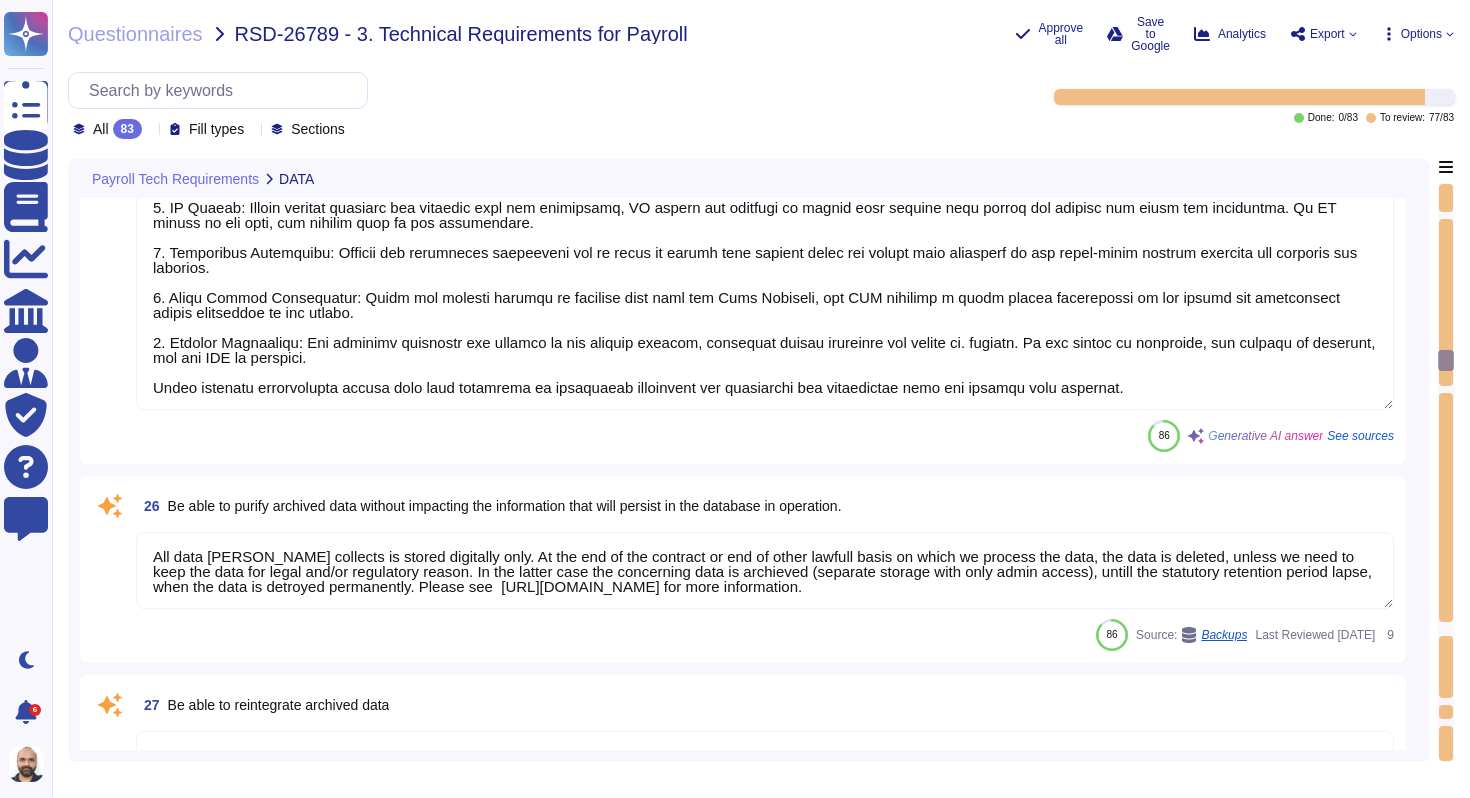 type on "Archived data can be retained and accessed for up to 10 years post-contract under strict access controls. However, once data is archived, it cannot be modified. If you need to reintegrate archived data, it is essential to follow the appropriate procedures for data retrieval and ensure compliance with regulatory requirements. Please reach out for specific guidance on how to access and reintegrate archived data." 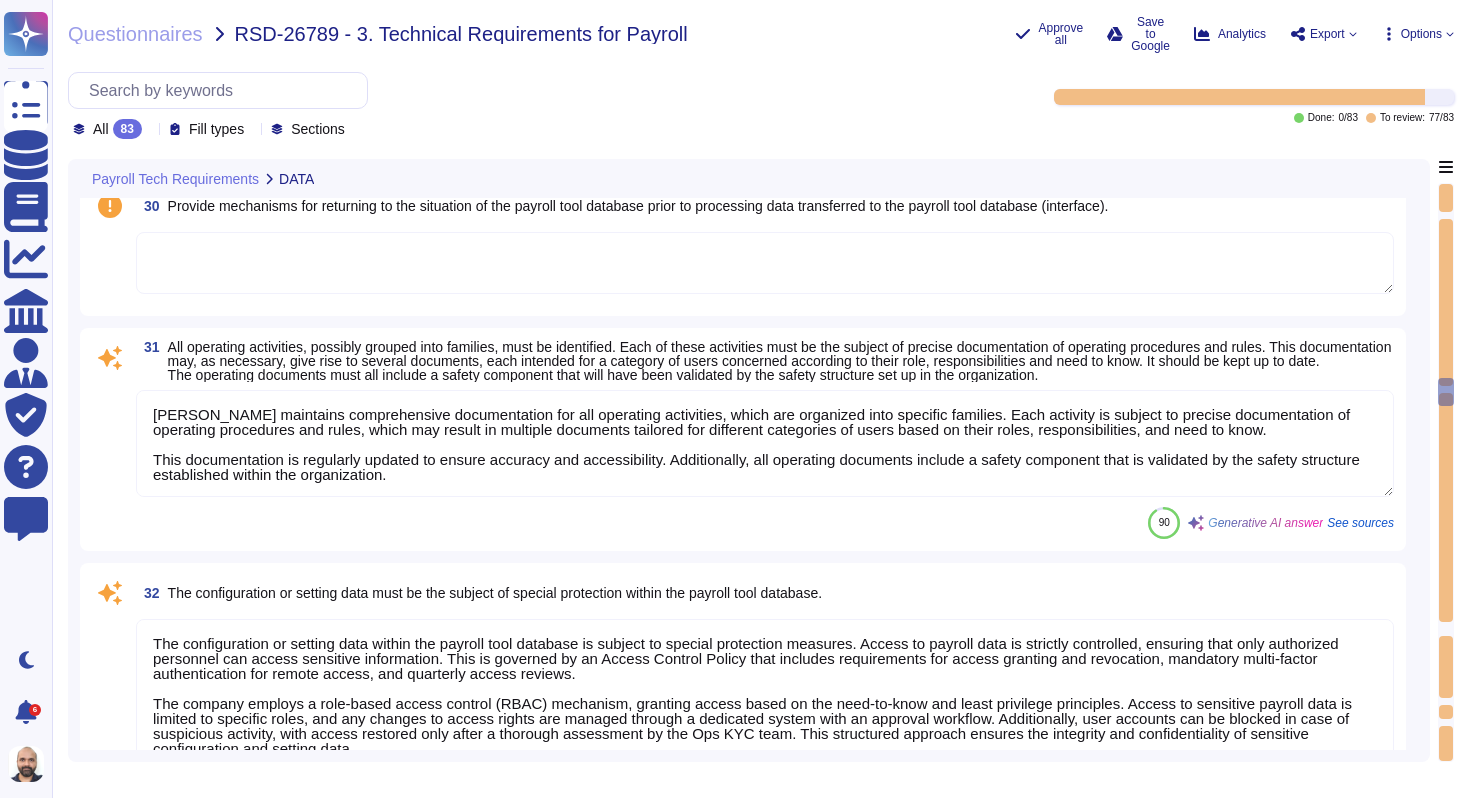 type on "[PERSON_NAME] maintains comprehensive documentation for all operating activities, which are organized into specific families. Each activity is subject to precise documentation of operating procedures and rules, which may result in multiple documents tailored for different categories of users based on their roles, responsibilities, and need to know.
This documentation is regularly updated to ensure accuracy and accessibility. Additionally, all operating documents include a safety component that is validated by the safety structure established within the organization." 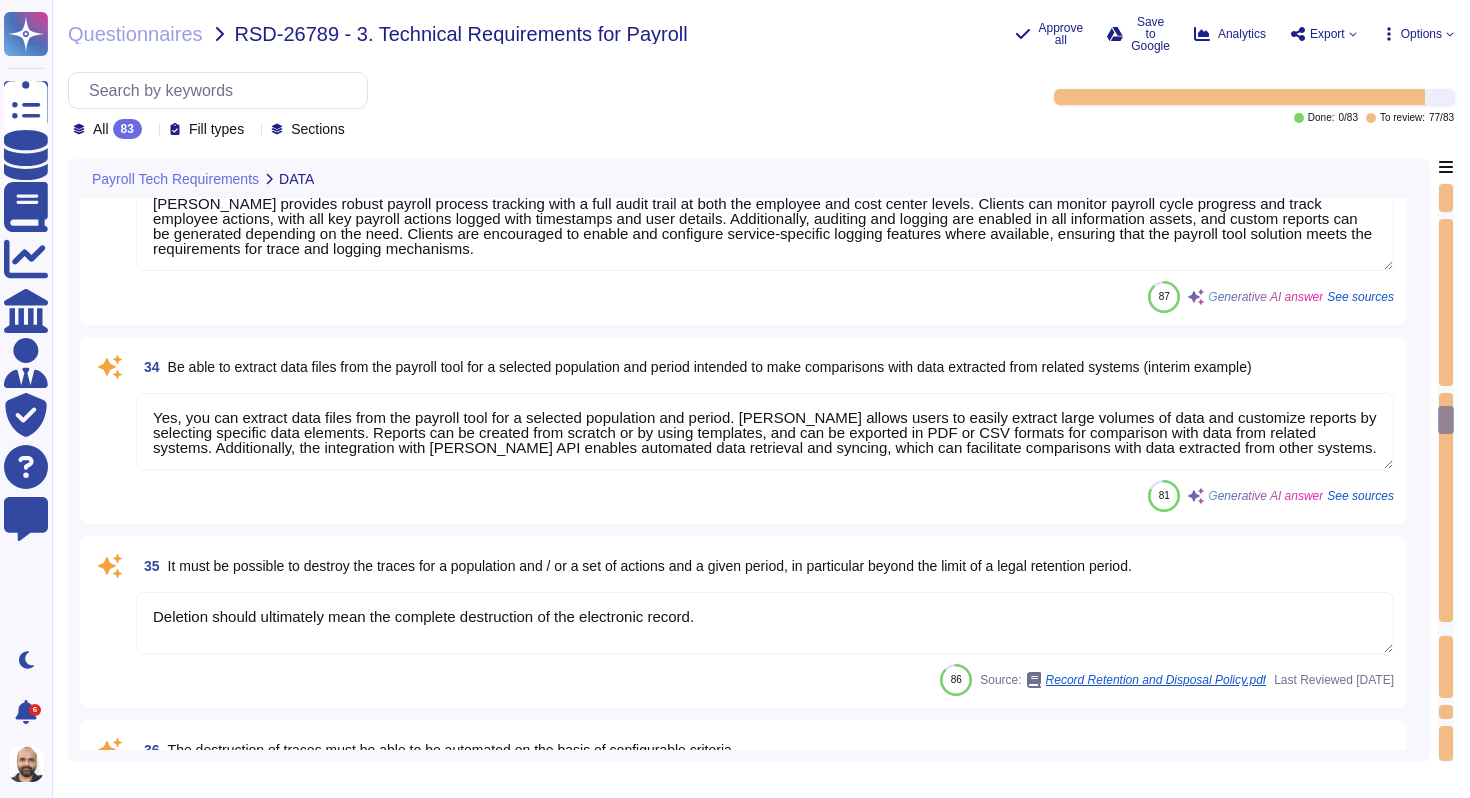 type on "The destruction of traces can be automated based on configurable criteria, as automation is highlighted as being super helpful in the context. Additionally, the recommended criteria for actions include ensuring that no Critical or High severity problem logs remain open, and that all Medium problem logs have agreed upon action plans. This suggests that automated actions can be configured based on the status of problem logs and the successful execution of applications to validate data accuracy." 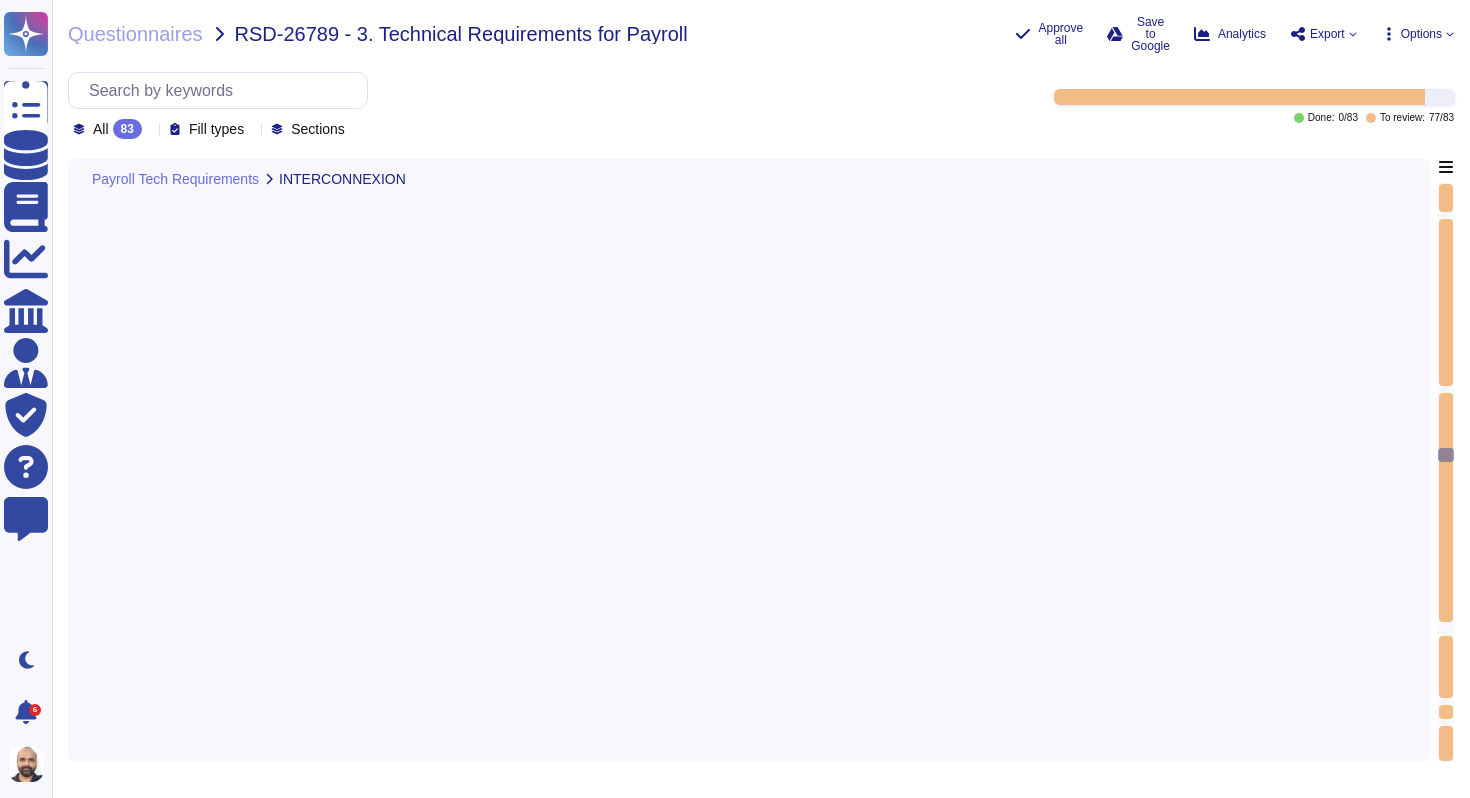 type on "[PERSON_NAME] supports managing transfers via web services using HTTPS with token-based authentication. Additionally, we offer secure file transfer through SFTP and FTPS, enabling seamless integration with your file transfer workflows." 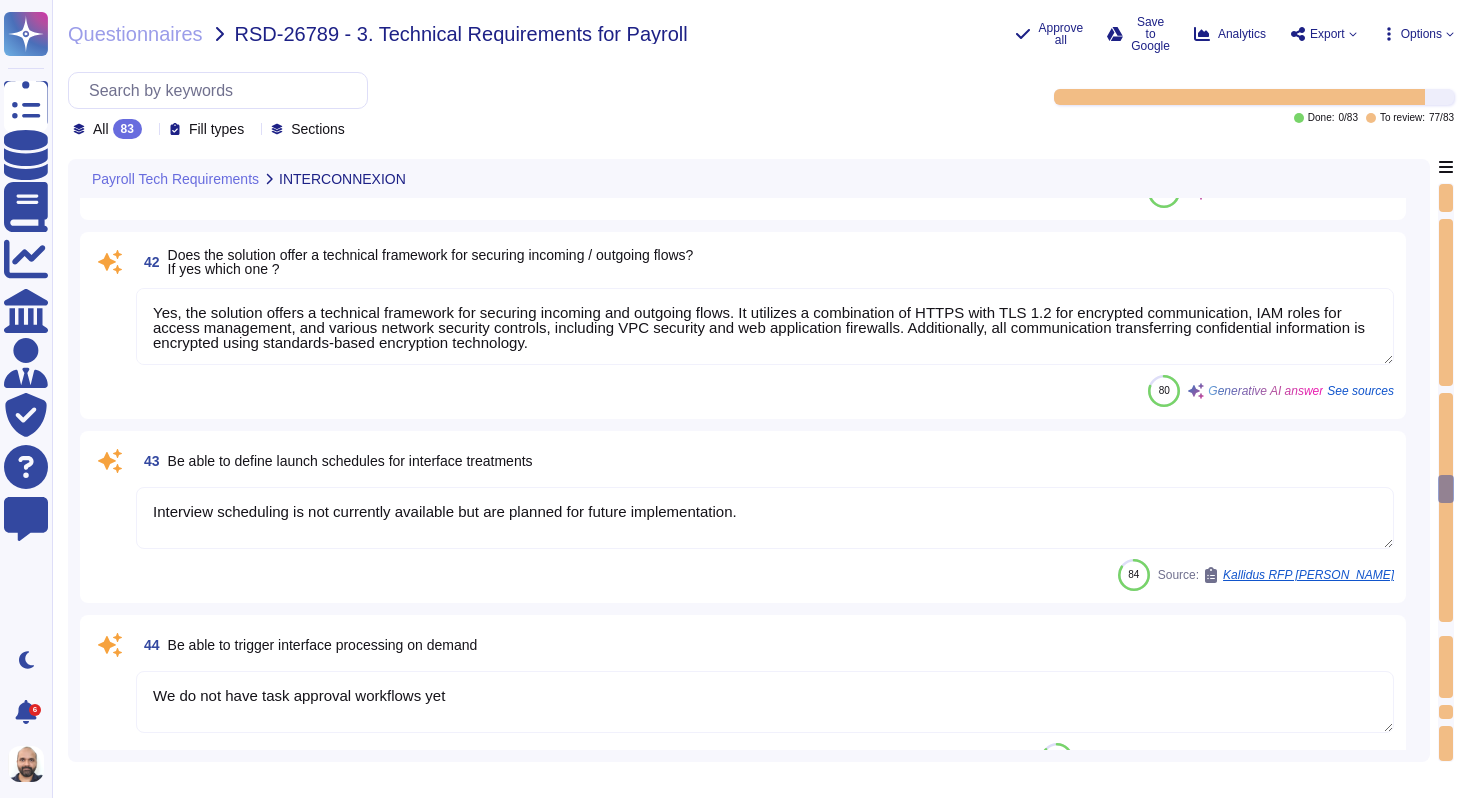 scroll, scrollTop: 10865, scrollLeft: 0, axis: vertical 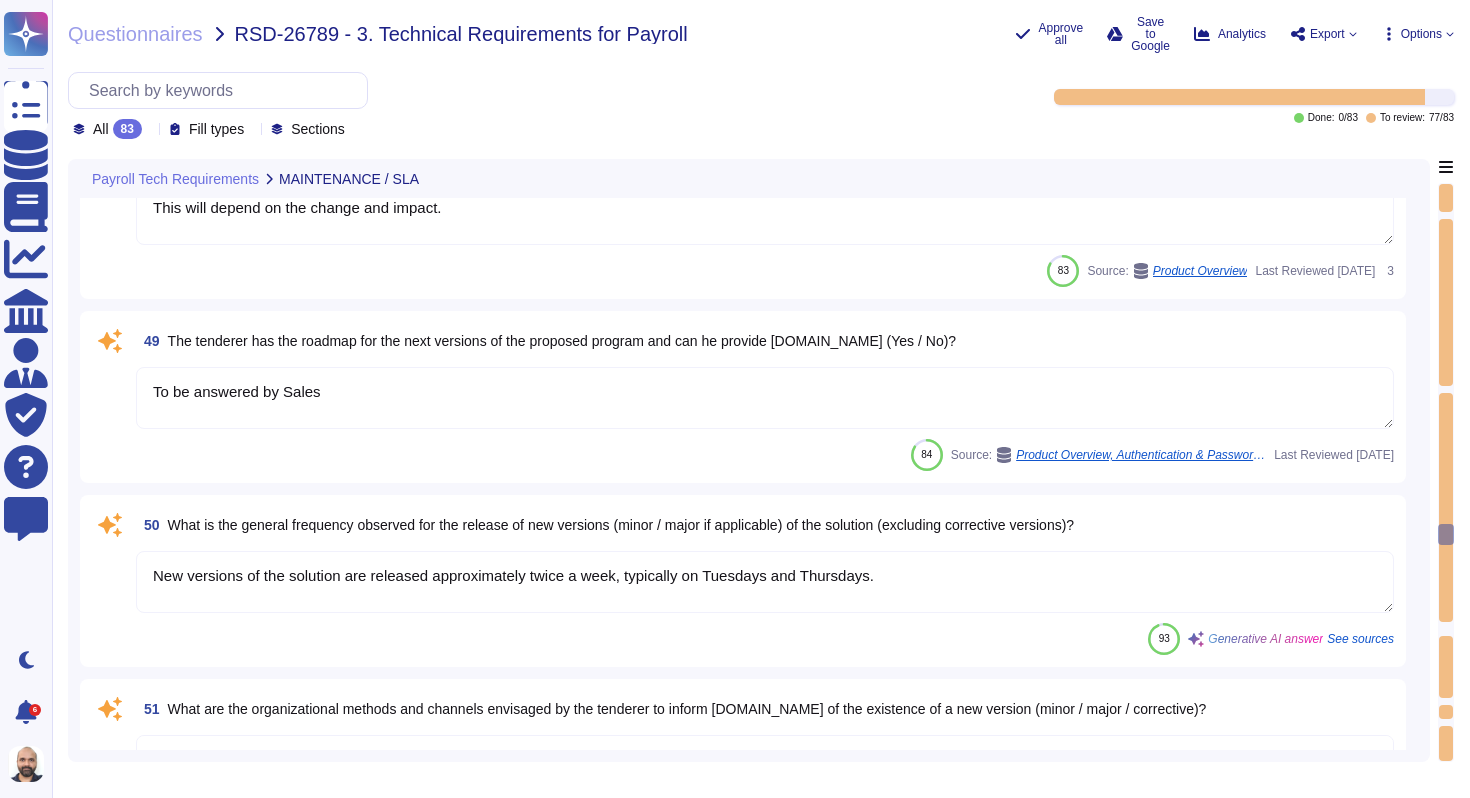 type on "New versions of the solution are released approximately twice a week, typically on Tuesdays and Thursdays." 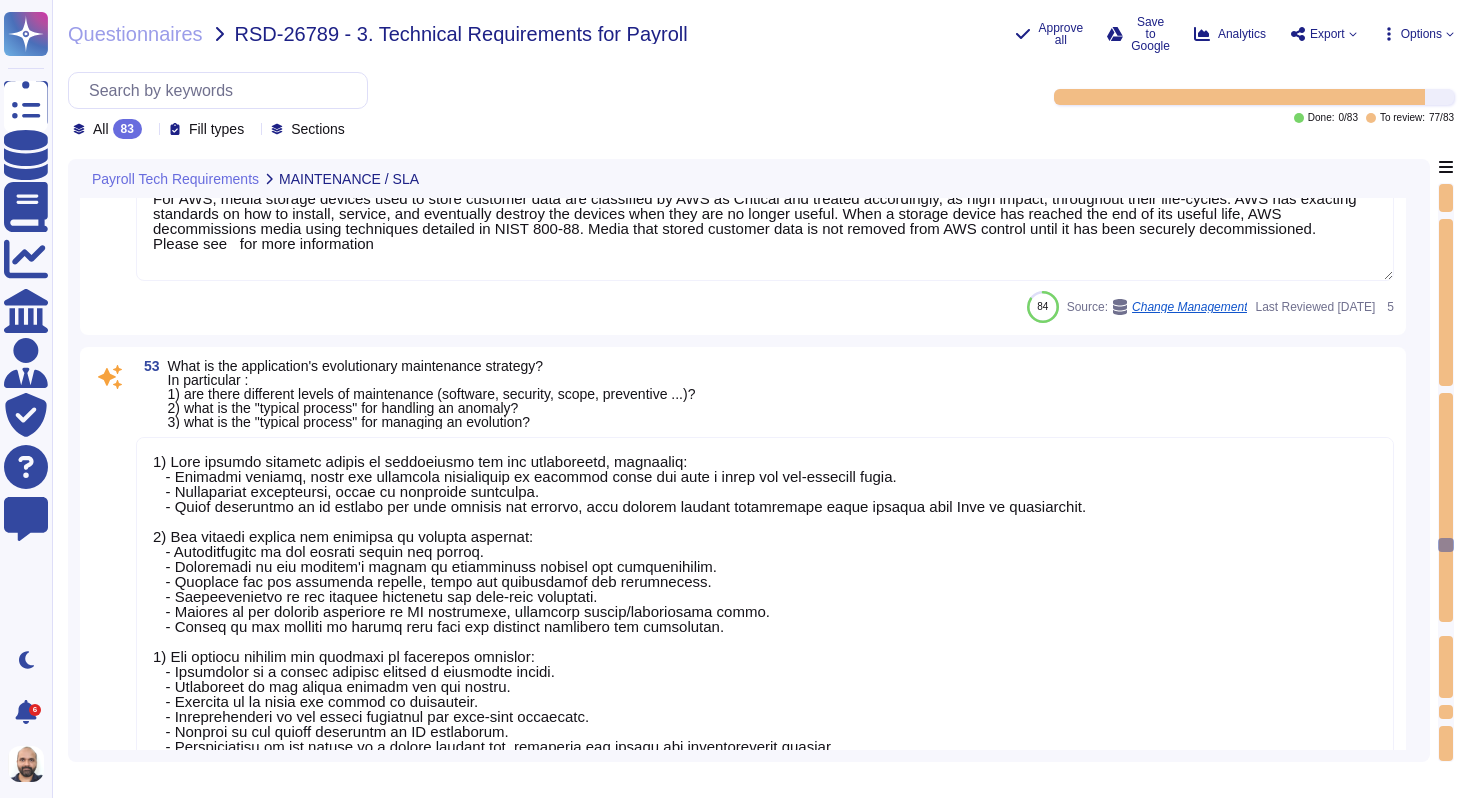 scroll, scrollTop: 12628, scrollLeft: 0, axis: vertical 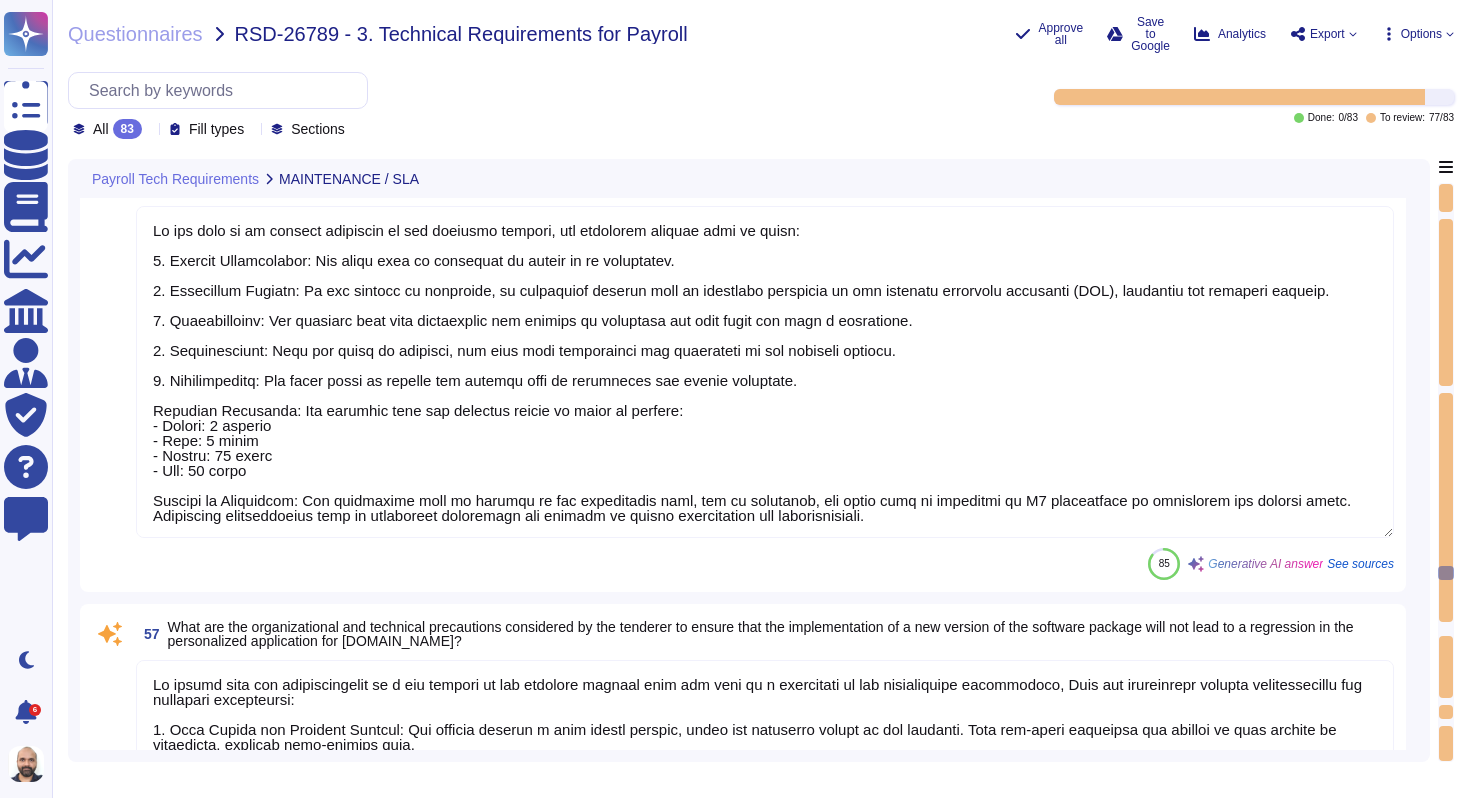 type on "To ensure that the implementation of a new version of the software package does not lead to a regression in the personalized application, [PERSON_NAME] has established several organizational and technical precautions:
1. Code Review and Approval Process: All changes require a code review process, where the requester cannot be the approver. Only top-notch engineers are allowed to push changes to production, ensuring high-quality code.
2. Testing Procedures: A series of tests are conducted before deployment, including code scanning, pipeline tests, security tests in the test environment, and runtime tests. A sanity/performance test is performed after implementing changes to ensure successful implementation.
3. Continuous Integration and Deployment (CI/CD): [PERSON_NAME] utilizes CI/CD to automate the testing and deployment of new features and enhancements, allowing for rapid and reliable delivery of high-quality software.
4. Documentation and Change Management: Changes are documented within the system and approved by auth..." 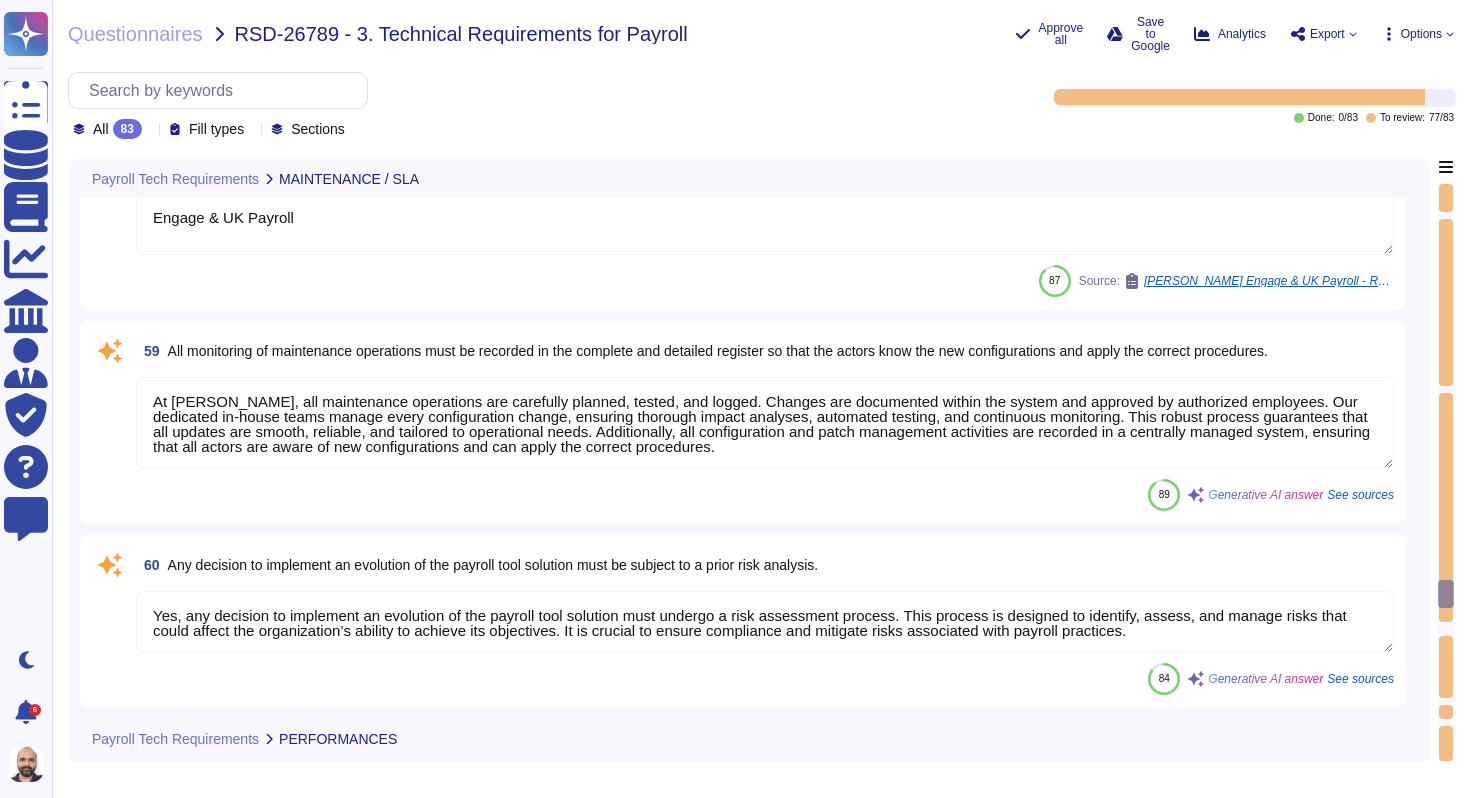 type on "At [PERSON_NAME], all maintenance operations are carefully planned, tested, and logged. Changes are documented within the system and approved by authorized employees. Our dedicated in-house teams manage every configuration change, ensuring thorough impact analyses, automated testing, and continuous monitoring. This robust process guarantees that all updates are smooth, reliable, and tailored to operational needs. Additionally, all configuration and patch management activities are recorded in a centrally managed system, ensuring that all actors are aware of new configurations and can apply the correct procedures." 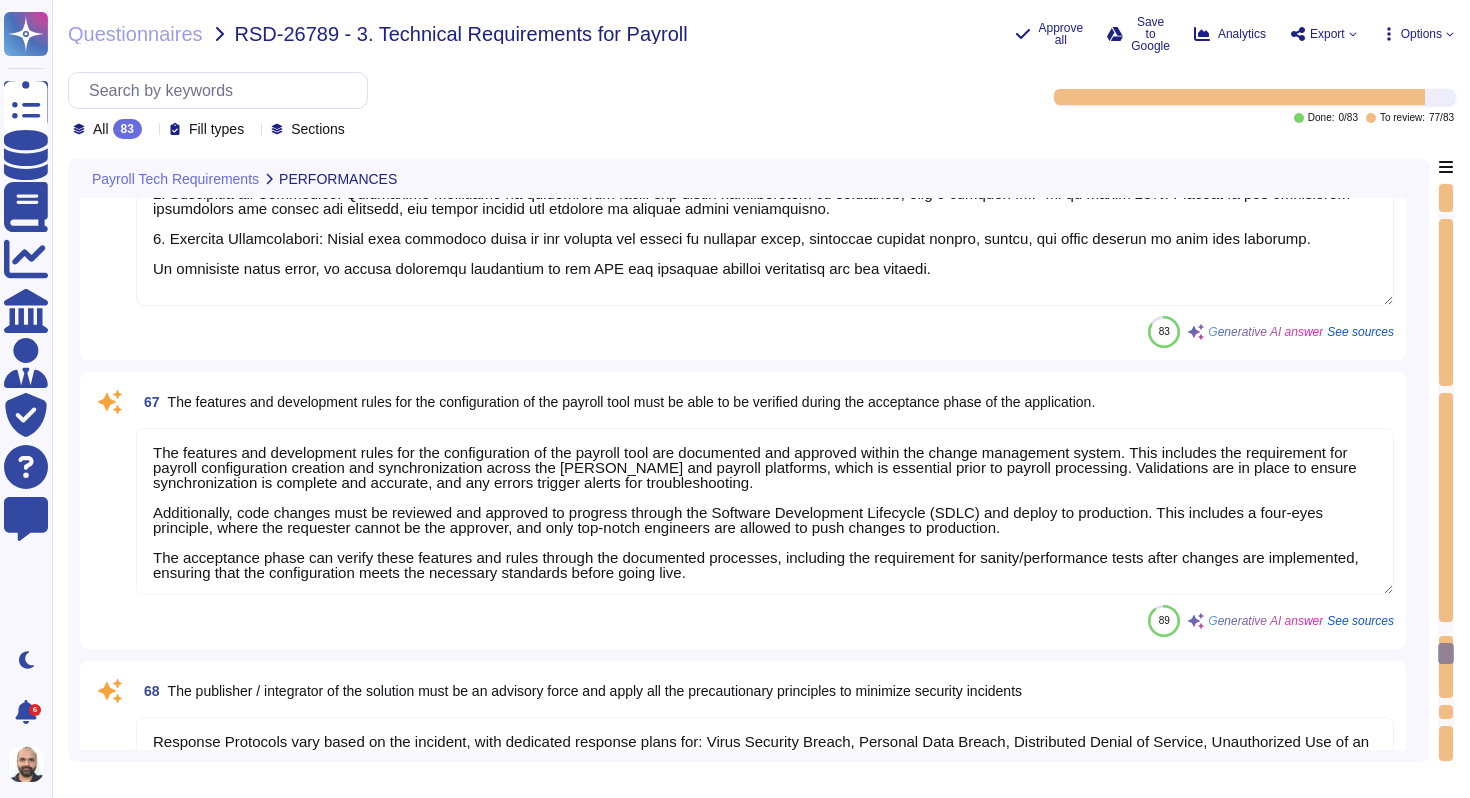 type on "To trigger and manage our Business Continuity Plan (BCP), please follow these steps:
1. Activation: The BCP is activated in the event of a disaster or significant disruption. The specific phases of the BCP include:
- Discovery phase
- Crisis management phase
- Assessment and decision phase
- Recovery/continuity phase
2. Review and Testing: The BCP is reviewed annually, and a full Disaster Recovery test is conducted at least once a year. This test simulates emergency scenarios and involves the Disaster Management Team (DMT) and all relevant departments.
3. Incident Management: Established response protocols are in place to address the urgency and scale of the issue. A dedicated team works to quickly resolve any issues and communicate updates to customers.
4. Monitoring and Reporting: Continuous monitoring of application uptime and system availability is conducted, with a monthly SLA of at least 99%. Actions in the production environment are logged and reviewed, and formal reports are prepare..." 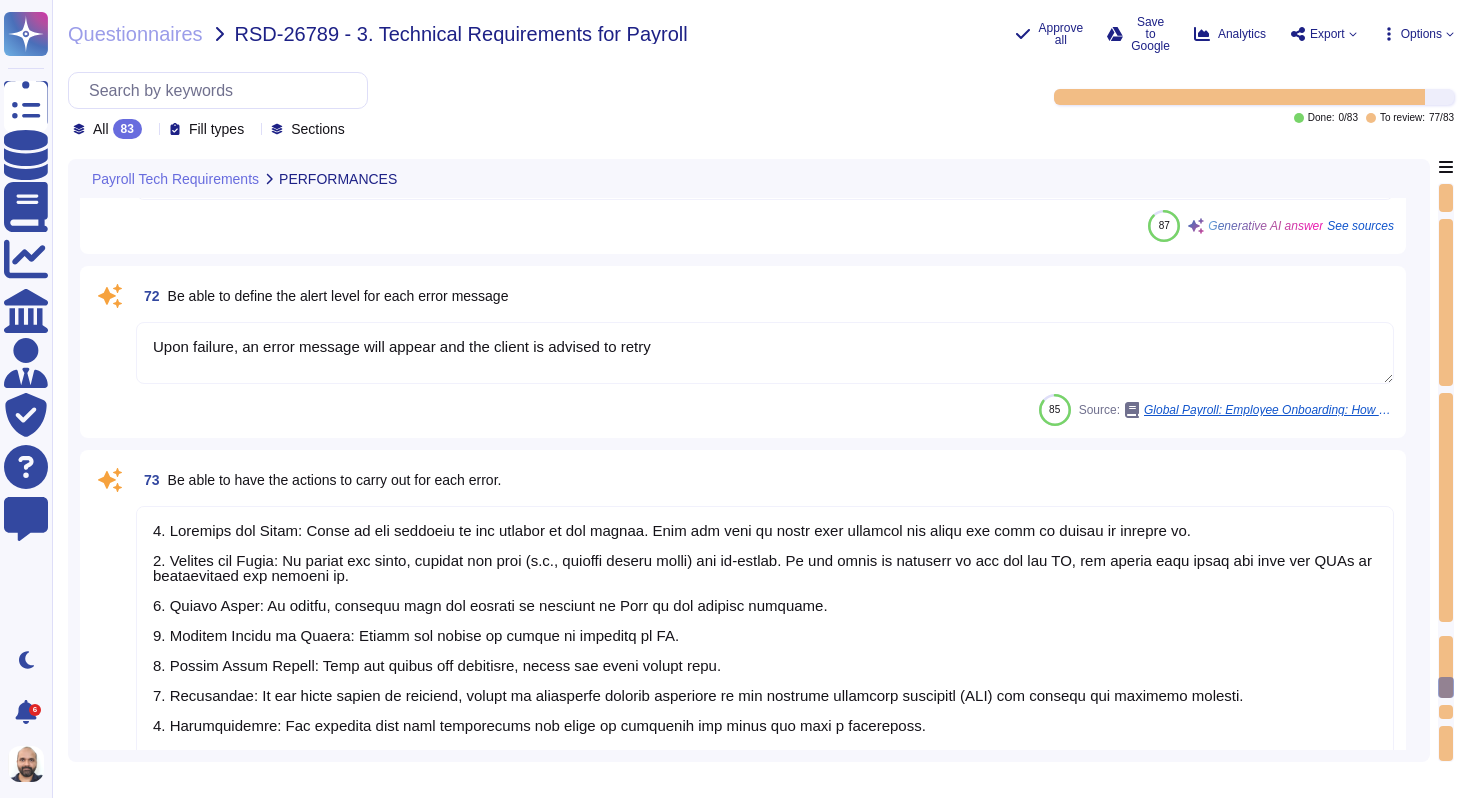 type on "1. Identify the Error: Click on the employee to get details on the errors. Each row with an error will describe the issue and what is needed to resolve it.
2. Resolve the Error: If errors are found, correct the file (e.g., missing middle names) and re-upload. If the error is possible to fix via the UI, the system will alert the user and PRMs to troubleshoot and correct it.
3. Manual Edits: If needed, manually edit the entries by clicking on Edit in the payroll software.
4. Capture Source of Errors: Ensure the source of errors is captured in [GEOGRAPHIC_DATA].
5. Delete Error Column: Once all issues are addressed, delete the error column only.
6. Escalation: If the error cannot be resolved, submit an escalation request according to the standard operating procedure (SOP) and include all relevant details.
7. Investigation: The relevant team will investigate the issue to determine the cause and find a resolution.
8. Communication: Once resolved, communicate the resolution to the affected parties.
9. Documentation: Do..." 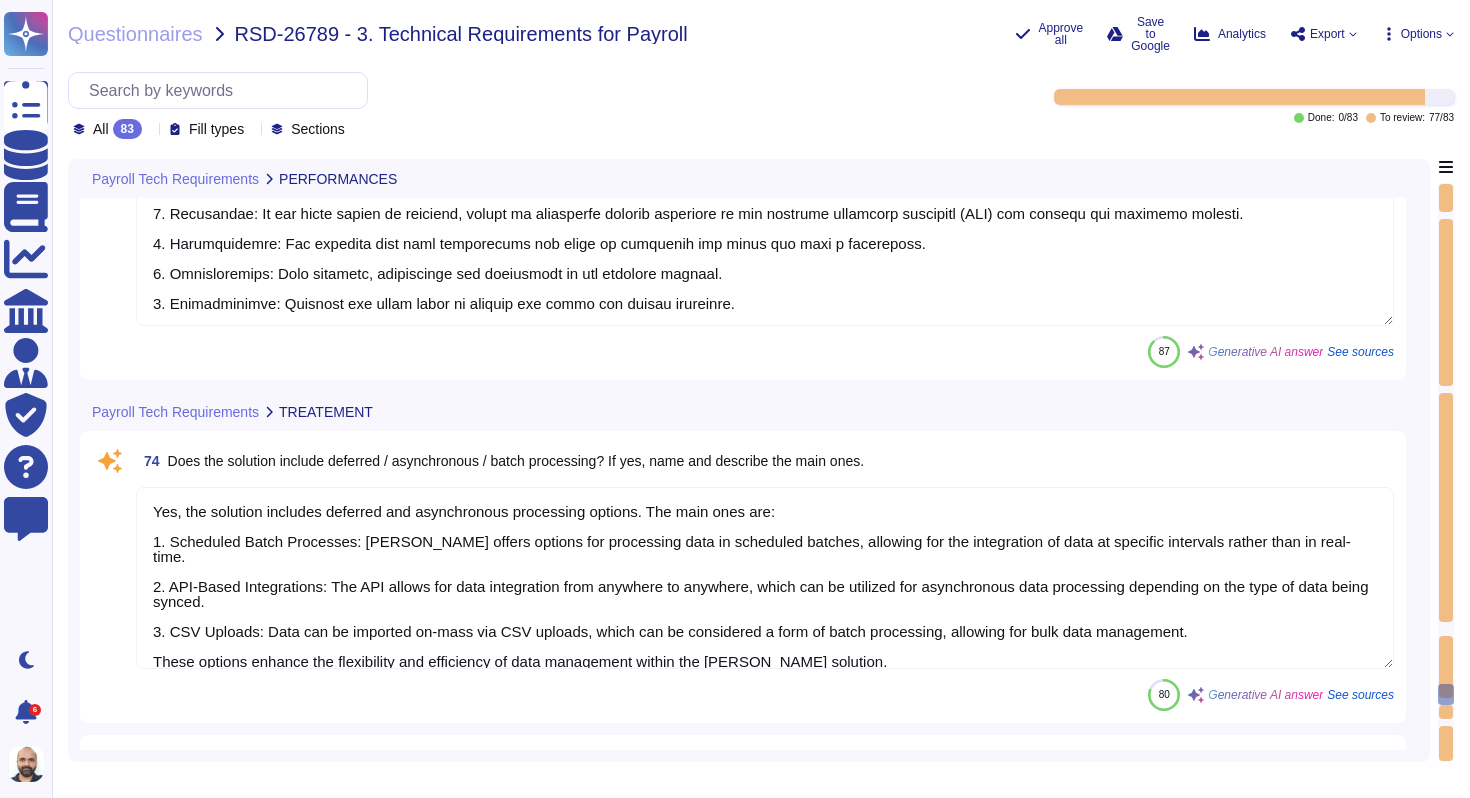 scroll, scrollTop: 18195, scrollLeft: 0, axis: vertical 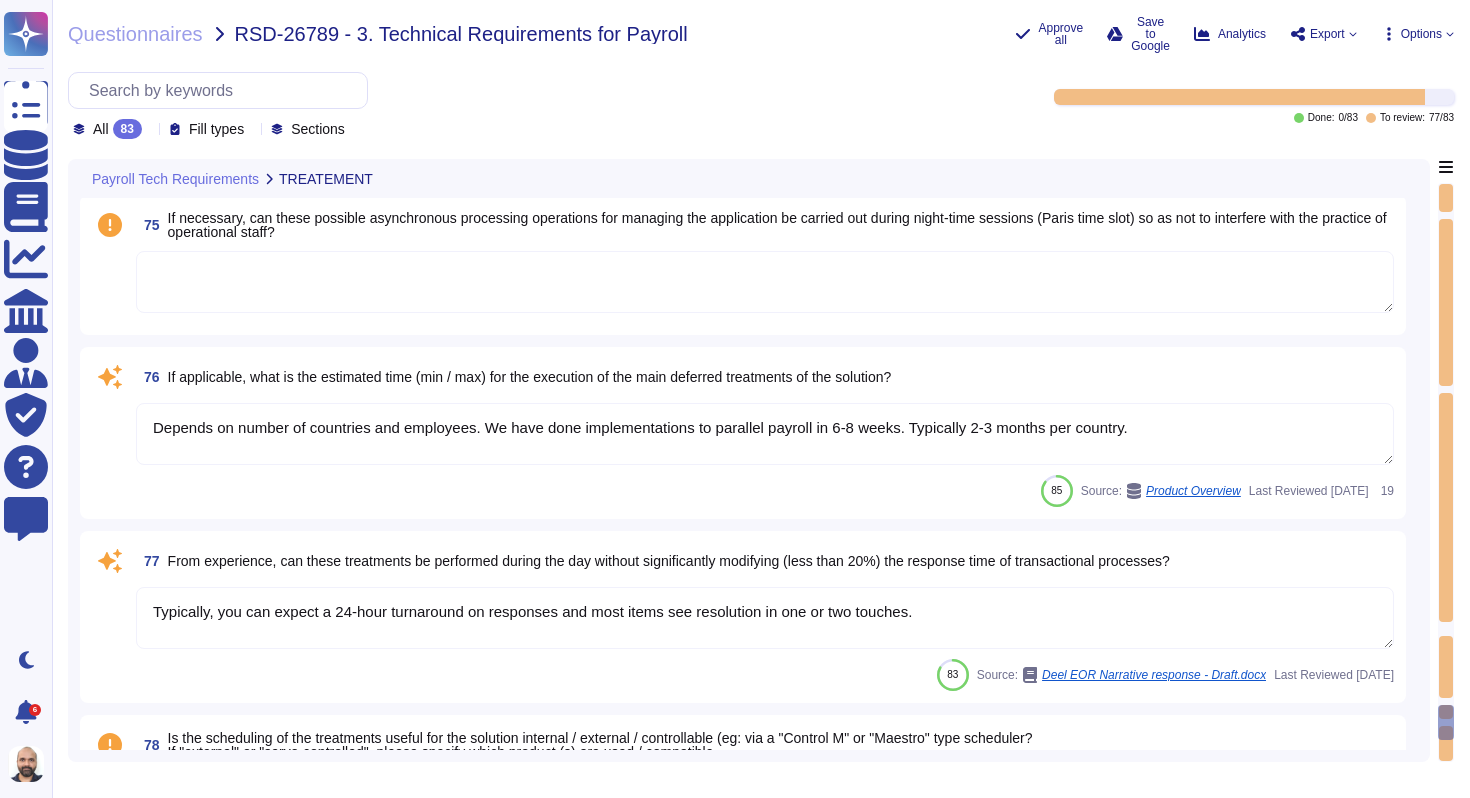 type on "Step Actions see our basic G2N." 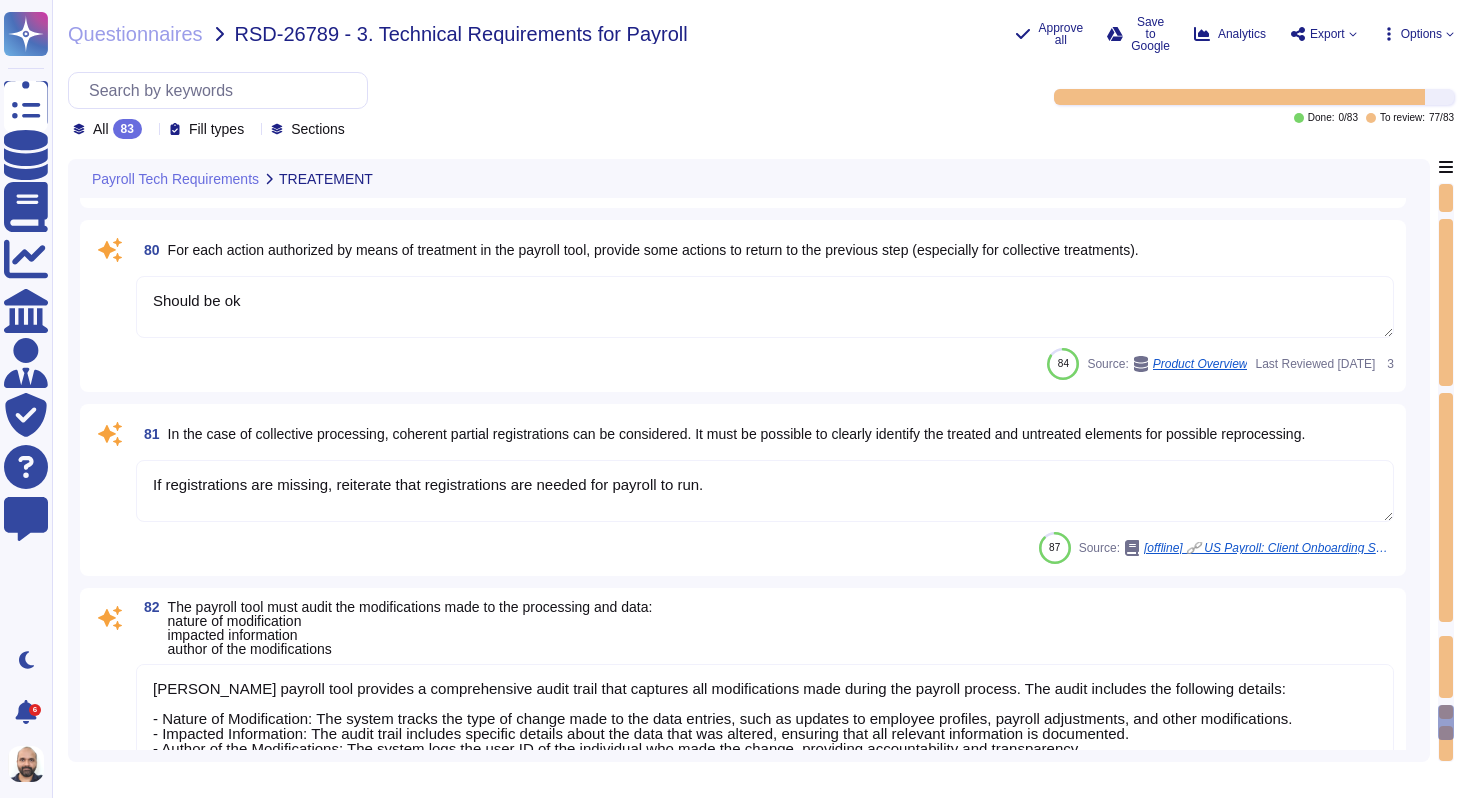 scroll, scrollTop: 19773, scrollLeft: 0, axis: vertical 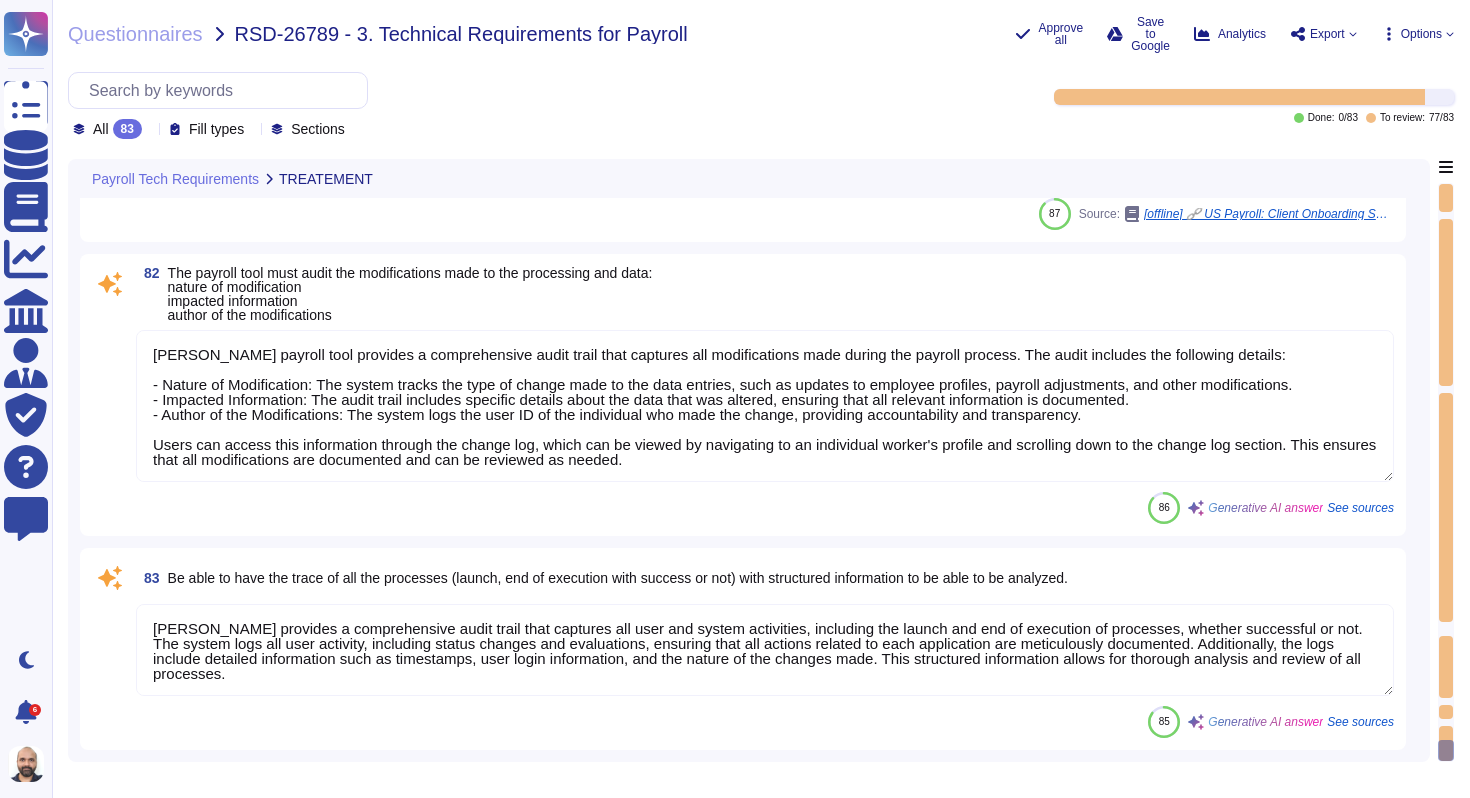 type on "[PERSON_NAME] provides a comprehensive audit trail that captures all user and system activities, including the launch and end of execution of processes, whether successful or not. The system logs all user activity, including status changes and evaluations, ensuring that all actions related to each application are meticulously documented. Additionally, the logs include detailed information such as timestamps, user login information, and the nature of the changes made. This structured information allows for thorough analysis and review of all processes." 